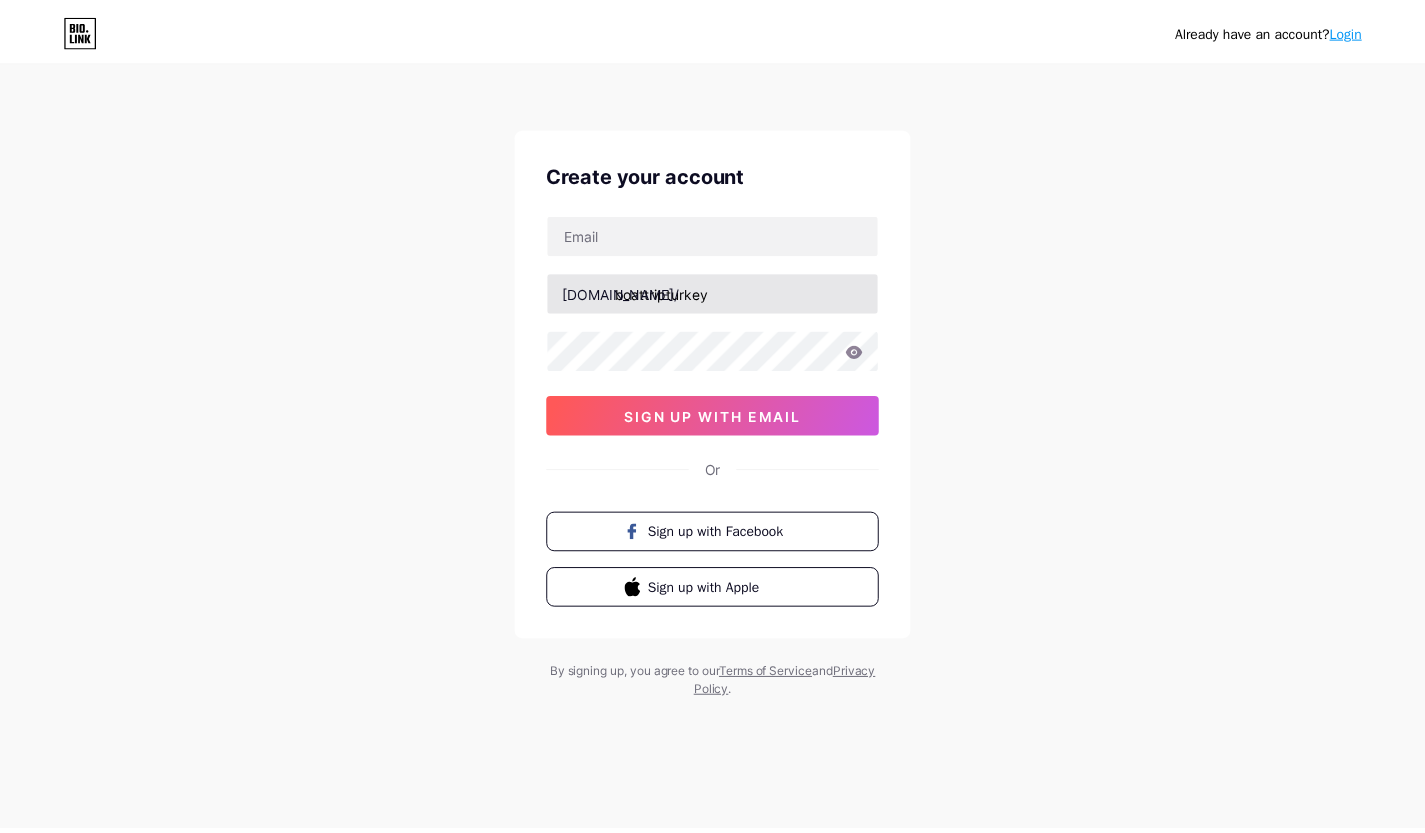 scroll, scrollTop: 0, scrollLeft: 0, axis: both 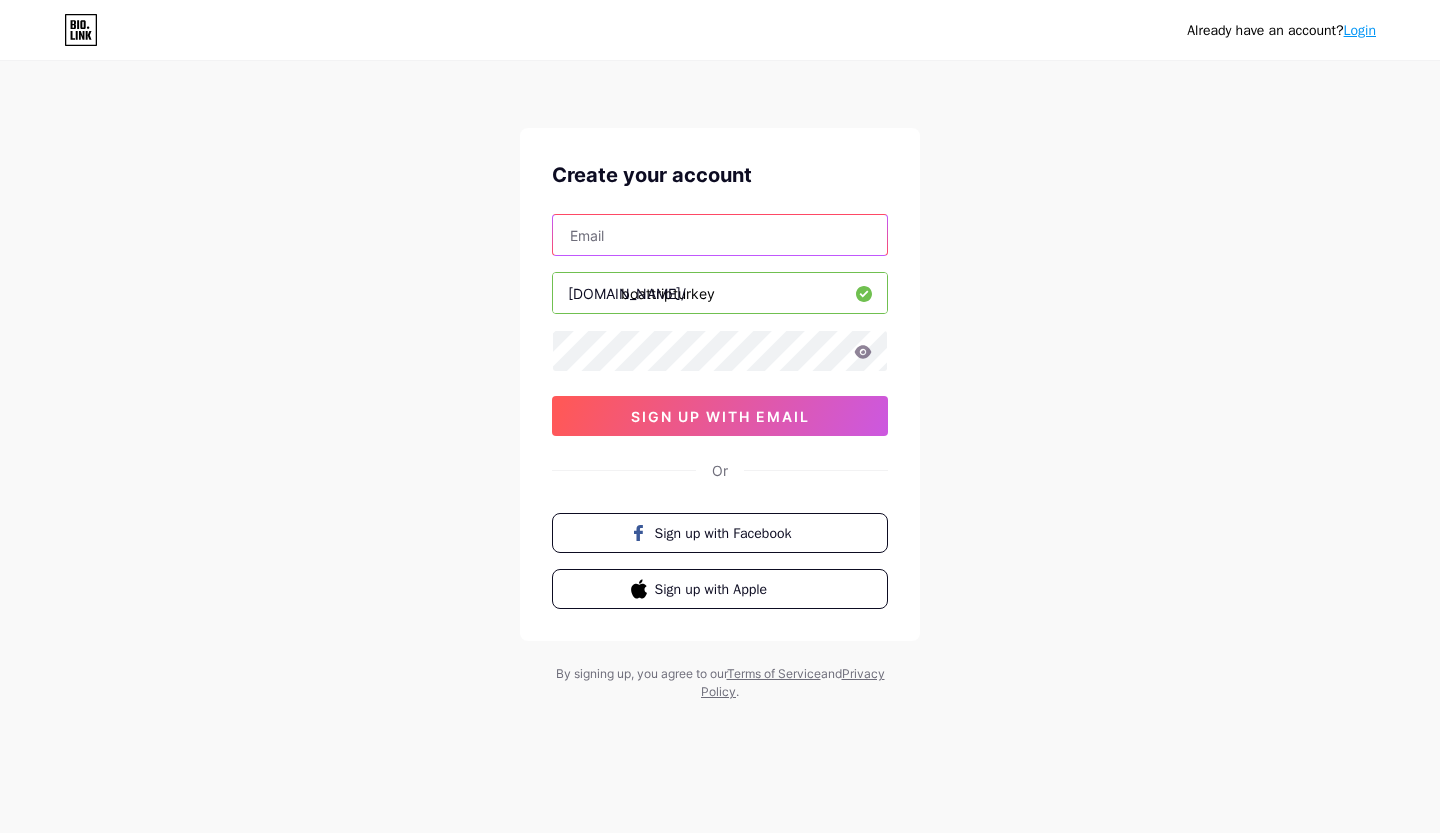 click at bounding box center (720, 235) 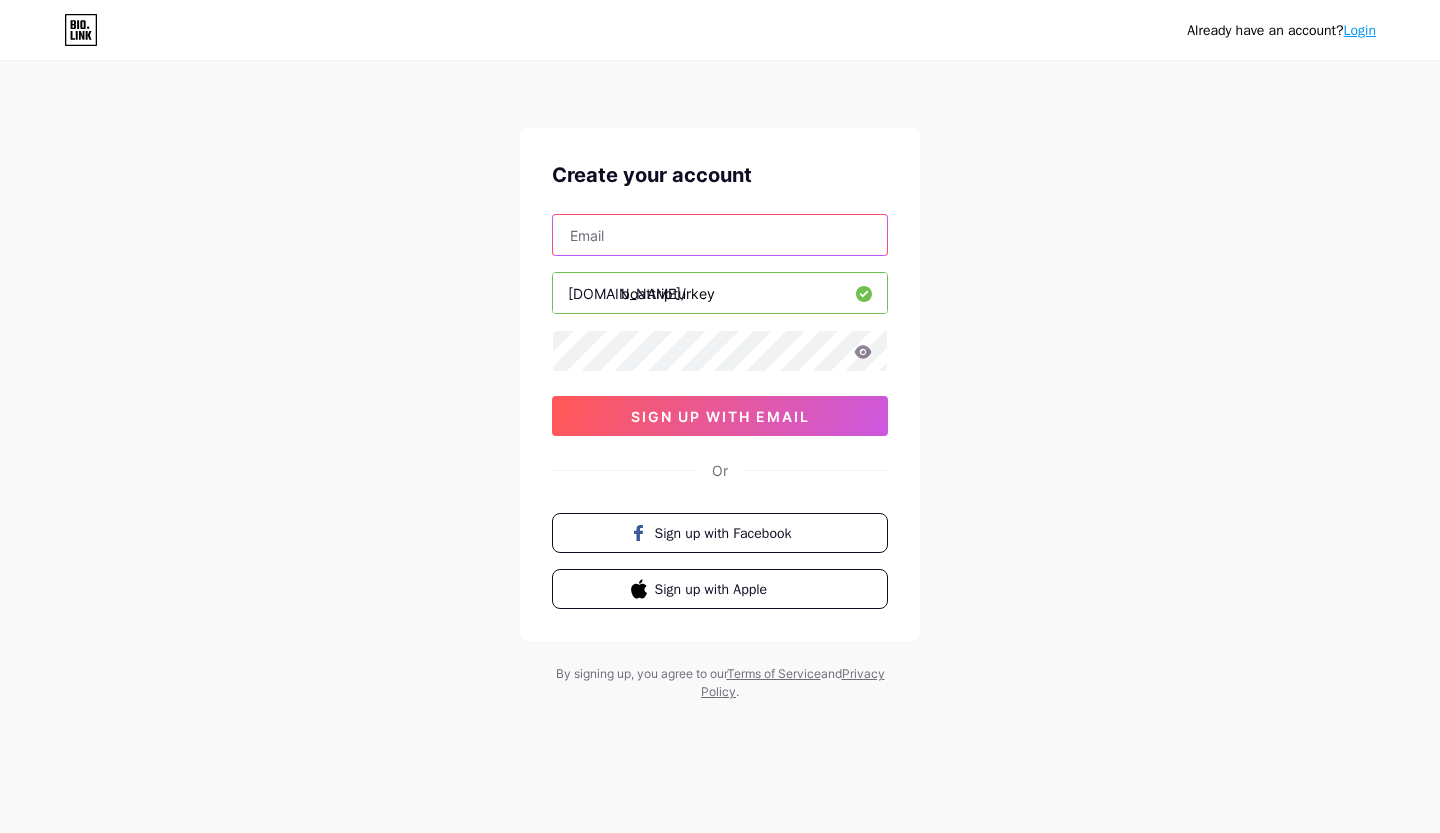 type on "[EMAIL_ADDRESS][DOMAIN_NAME]" 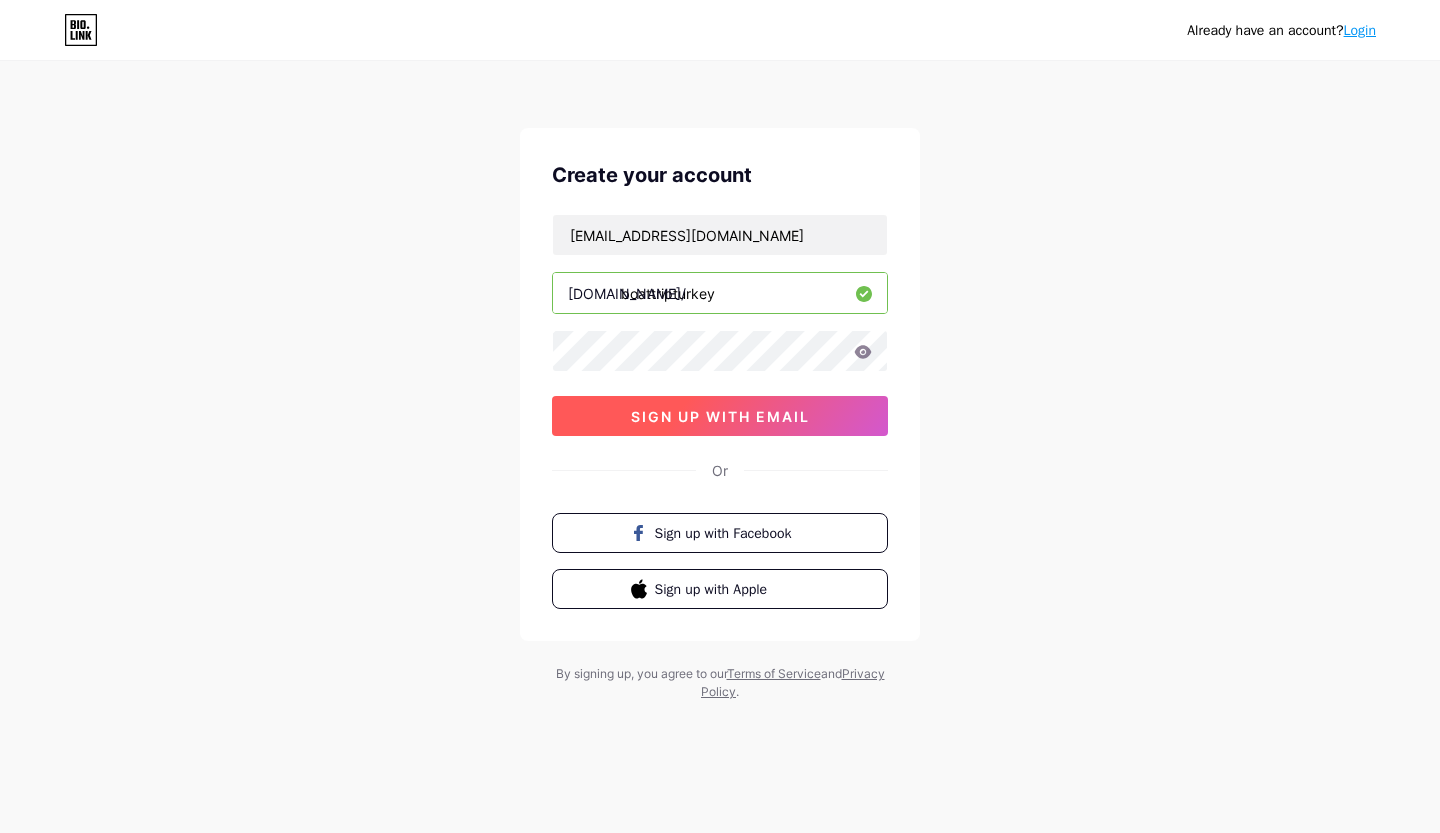 click on "sign up with email" at bounding box center [720, 416] 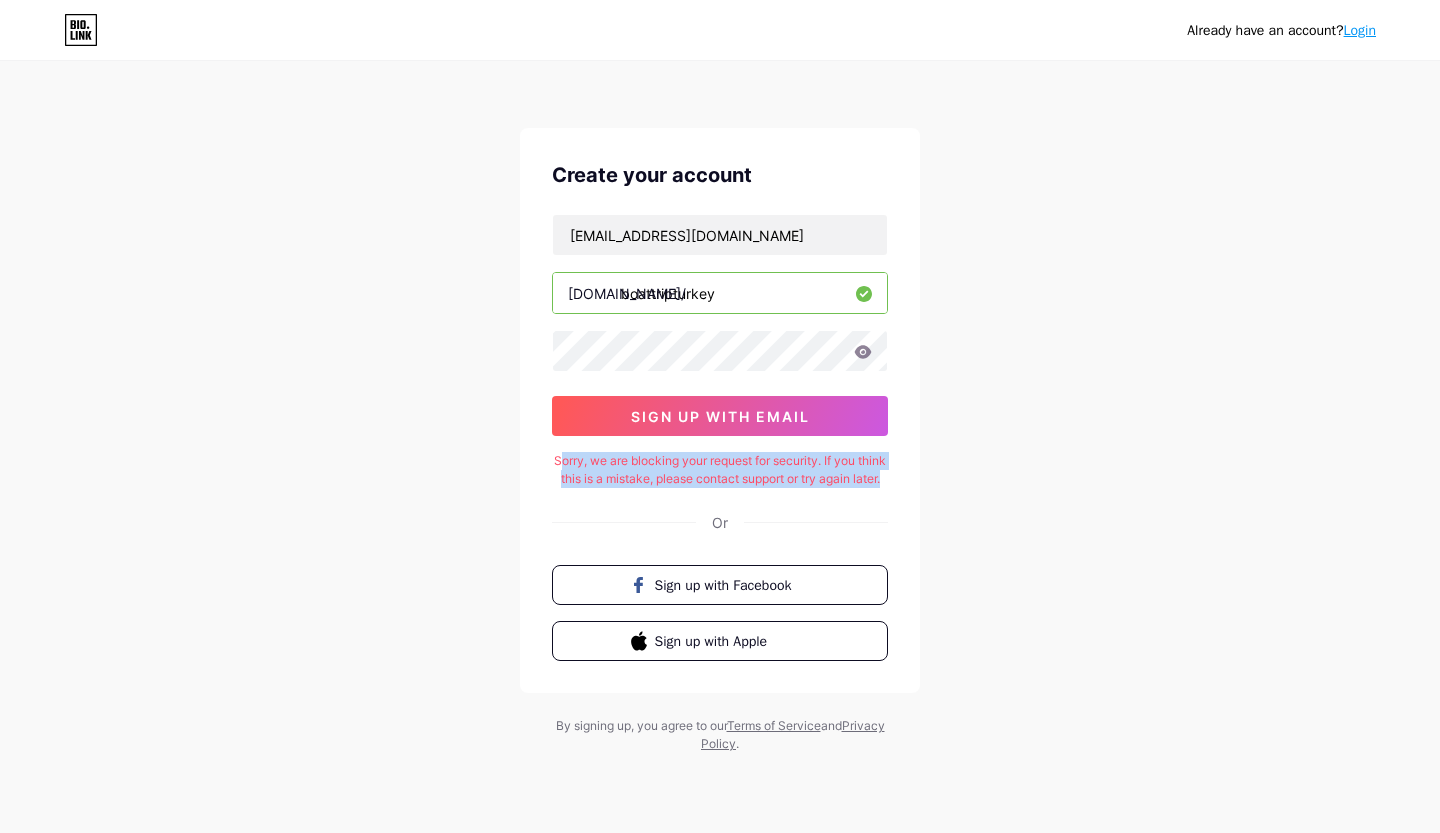 drag, startPoint x: 693, startPoint y: 479, endPoint x: 792, endPoint y: 494, distance: 100.12991 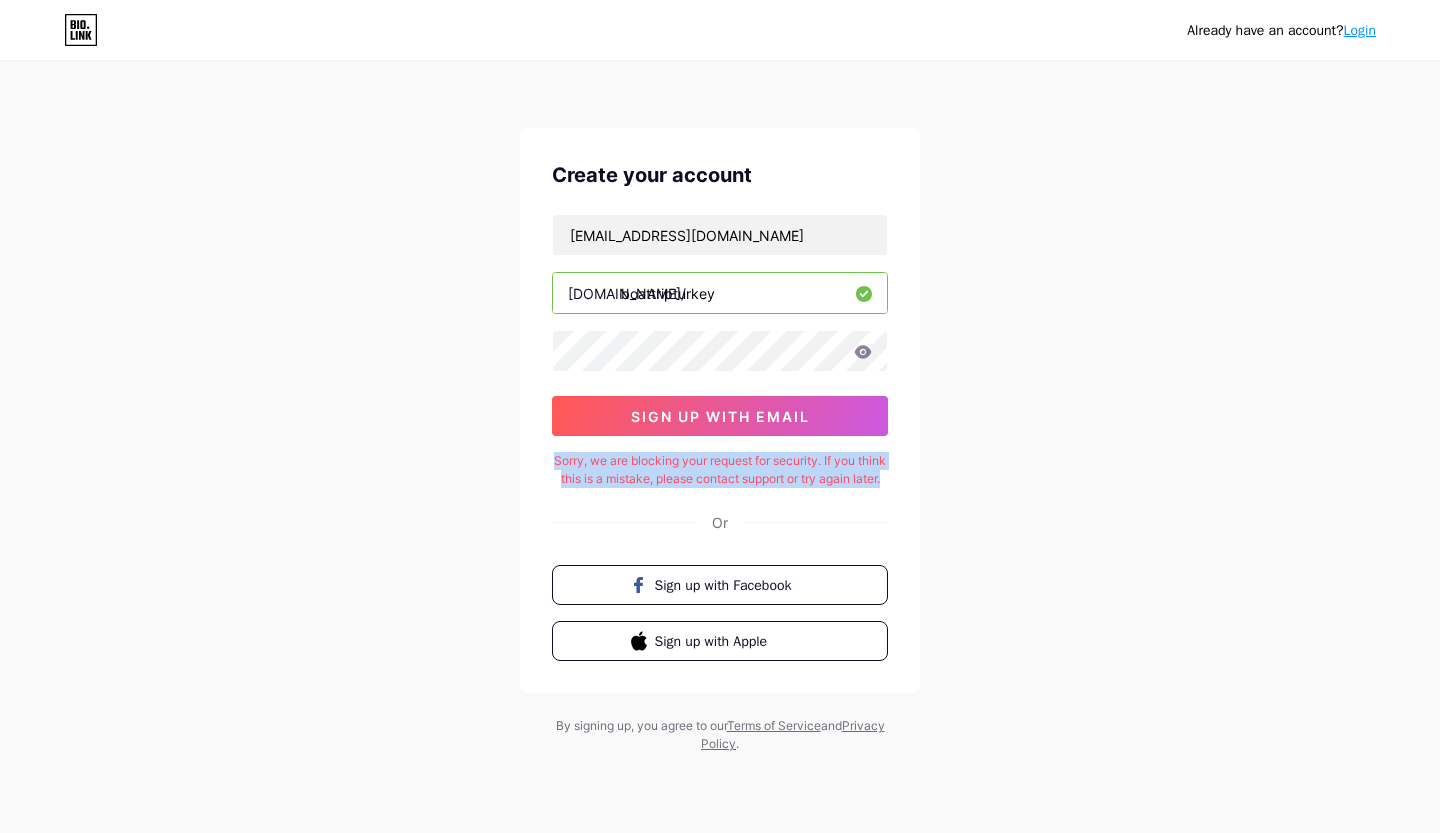 drag, startPoint x: 556, startPoint y: 463, endPoint x: 786, endPoint y: 496, distance: 232.35533 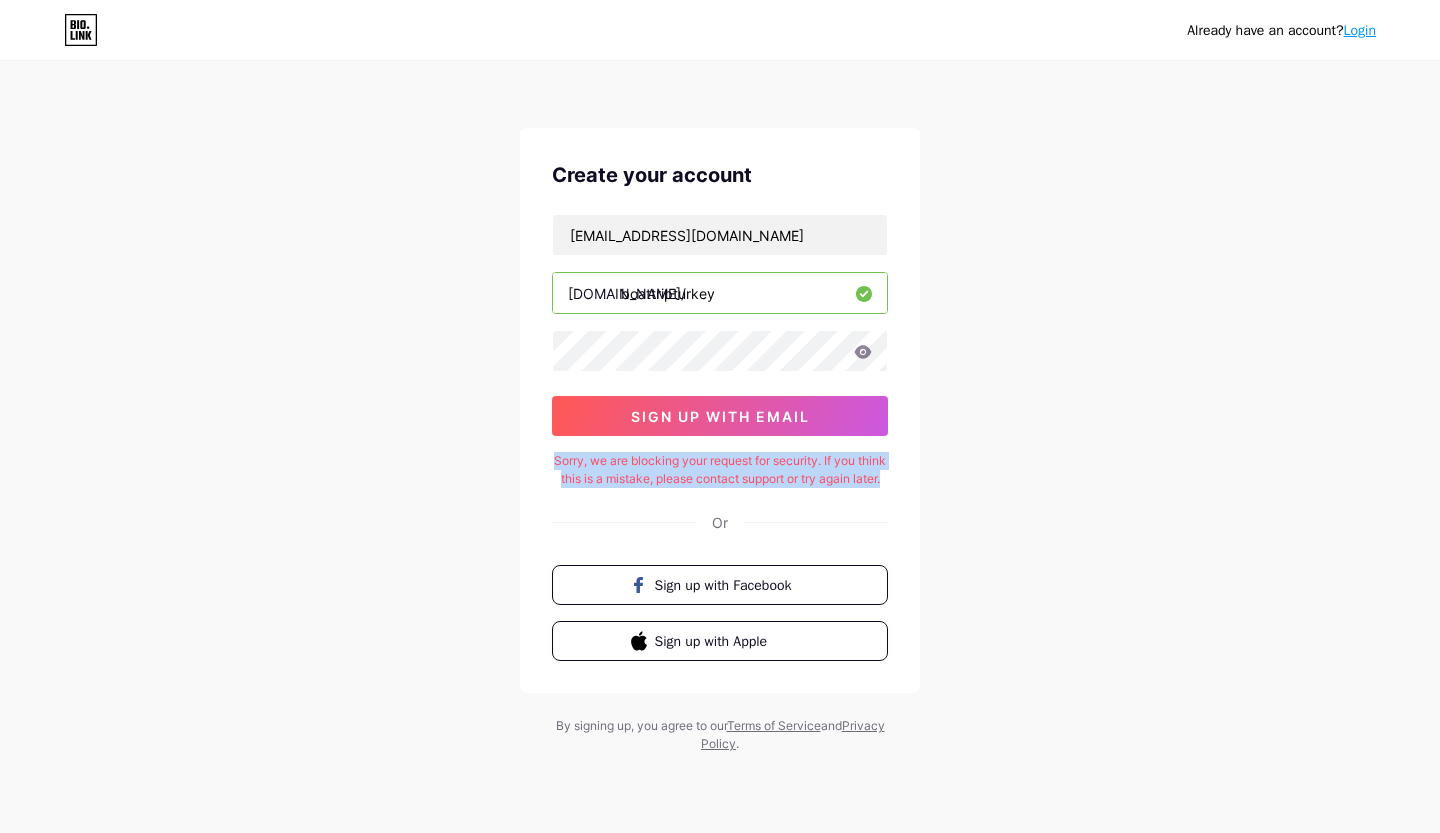copy on "Sorry, we are blocking your request for security. If you think this is a mistake, please contact support or try again later." 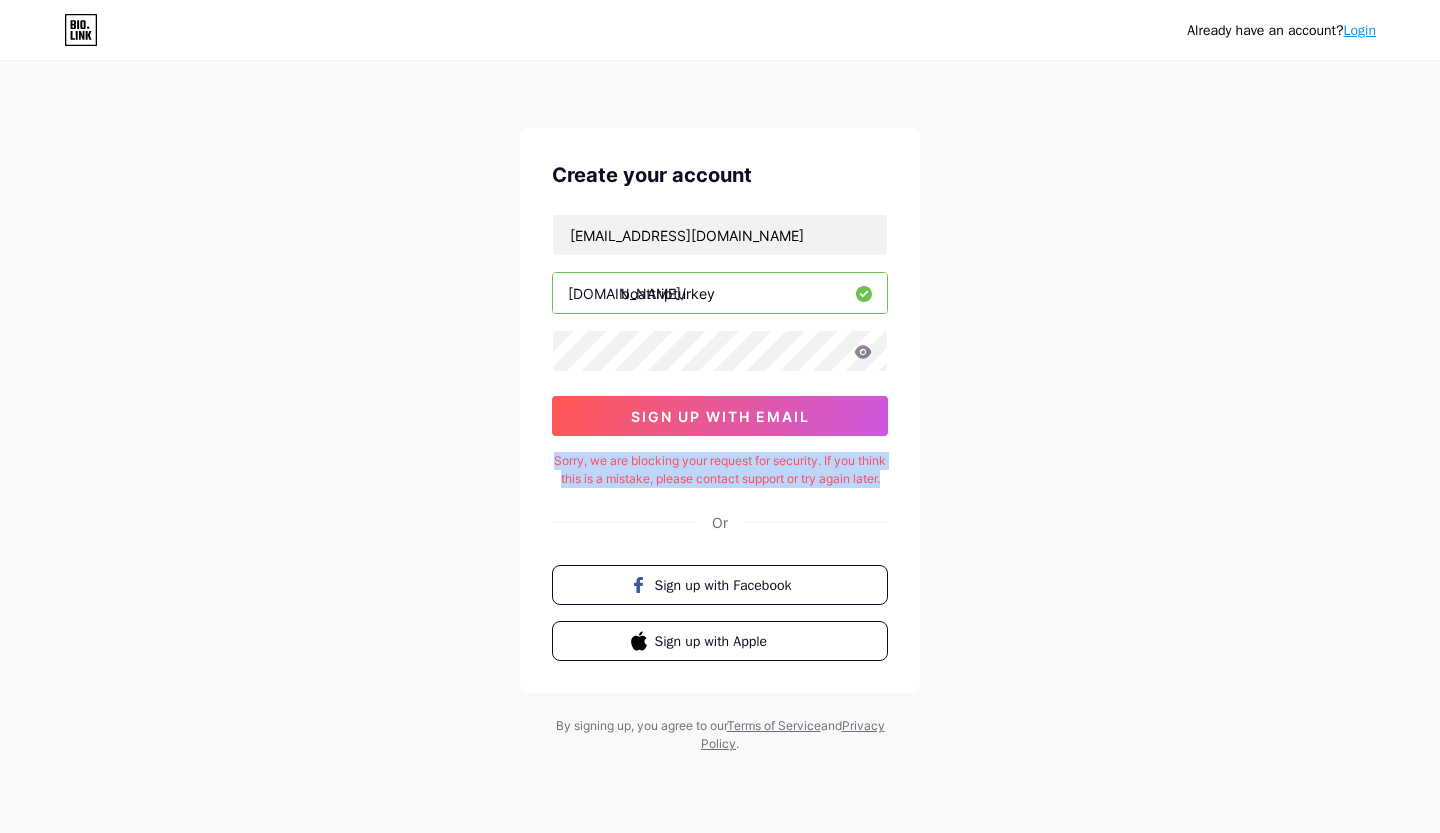 click on "Already have an account?  Login   Create your account     [EMAIL_ADDRESS][DOMAIN_NAME]     [DOMAIN_NAME]/   boattripturkey                     sign up with email     Sorry, we are blocking your request for security. If you think this is a mistake, please contact support or try again later.     Or       Sign up with Facebook
Sign up with Apple
By signing up, you agree to our  Terms of Service  and  Privacy Policy ." at bounding box center (720, 408) 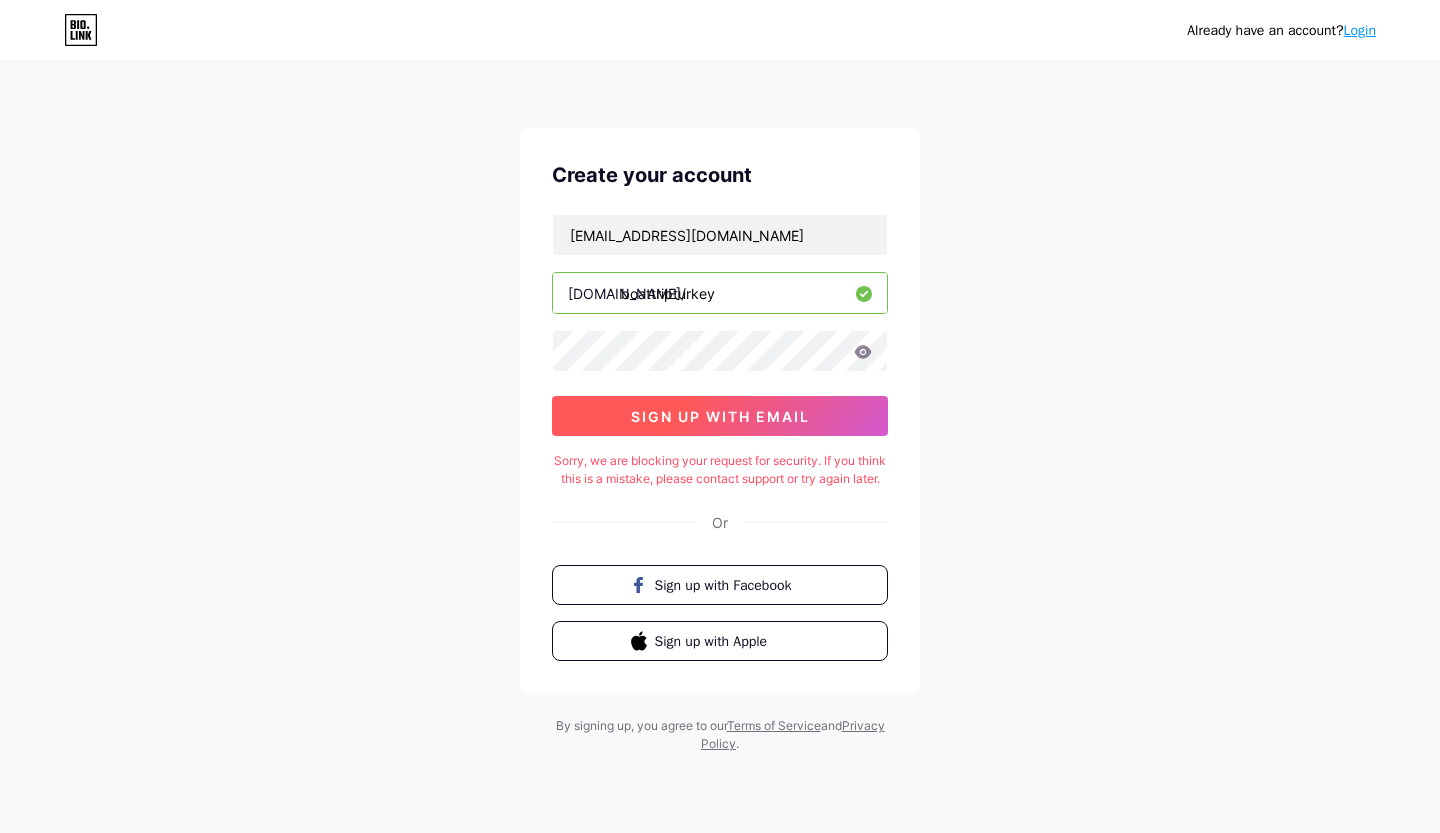 click on "sign up with email" at bounding box center (720, 416) 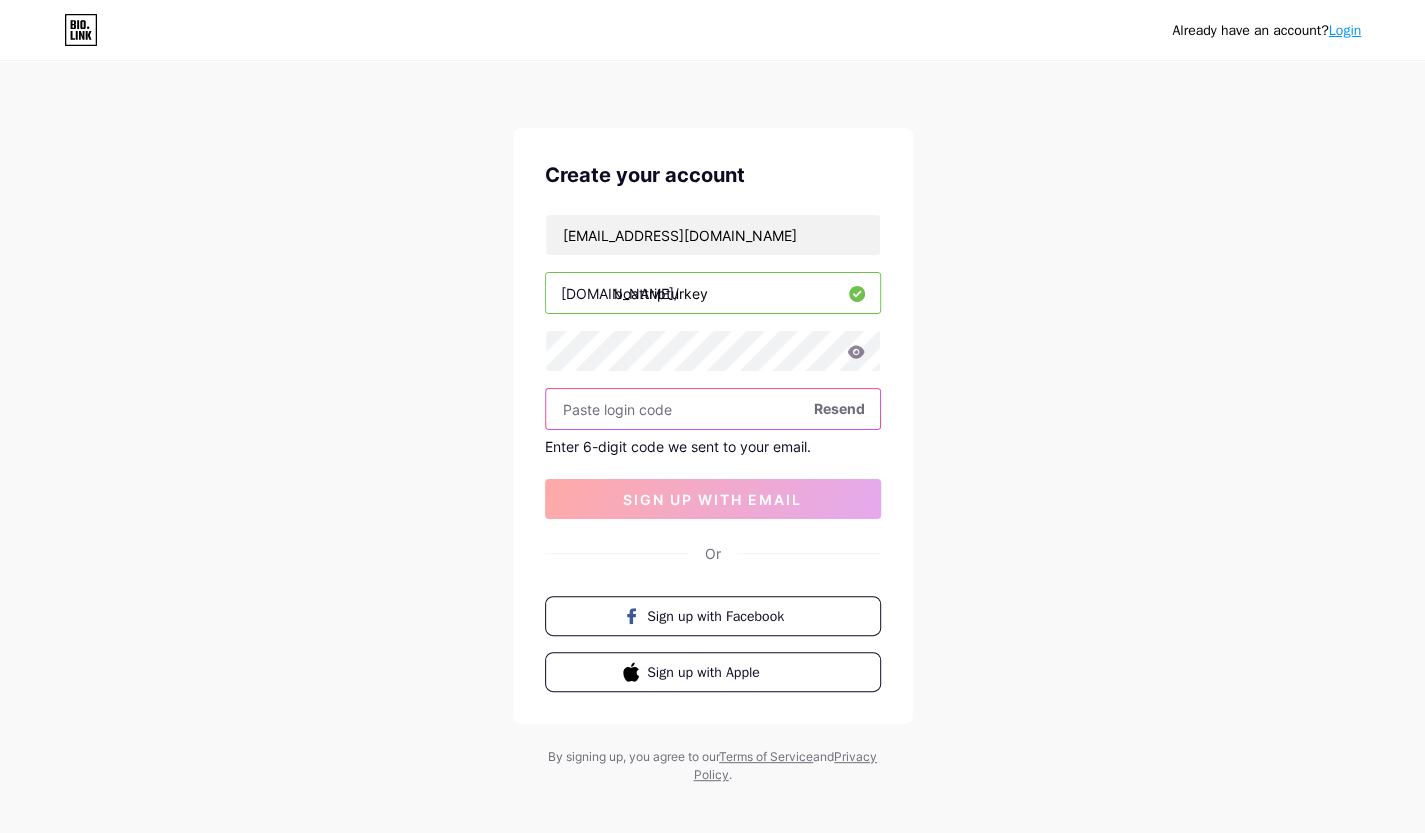 click at bounding box center (713, 409) 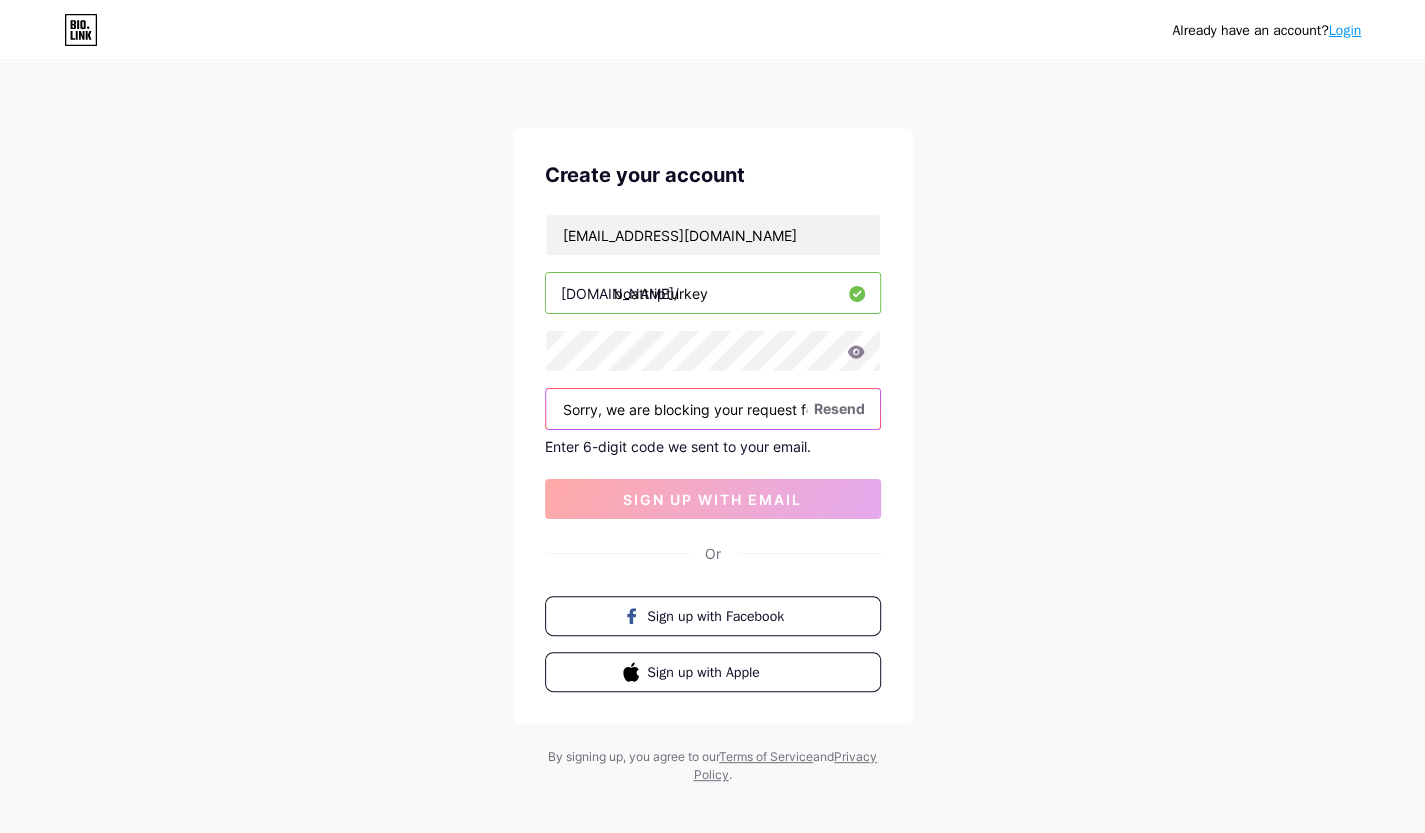scroll, scrollTop: 0, scrollLeft: 535, axis: horizontal 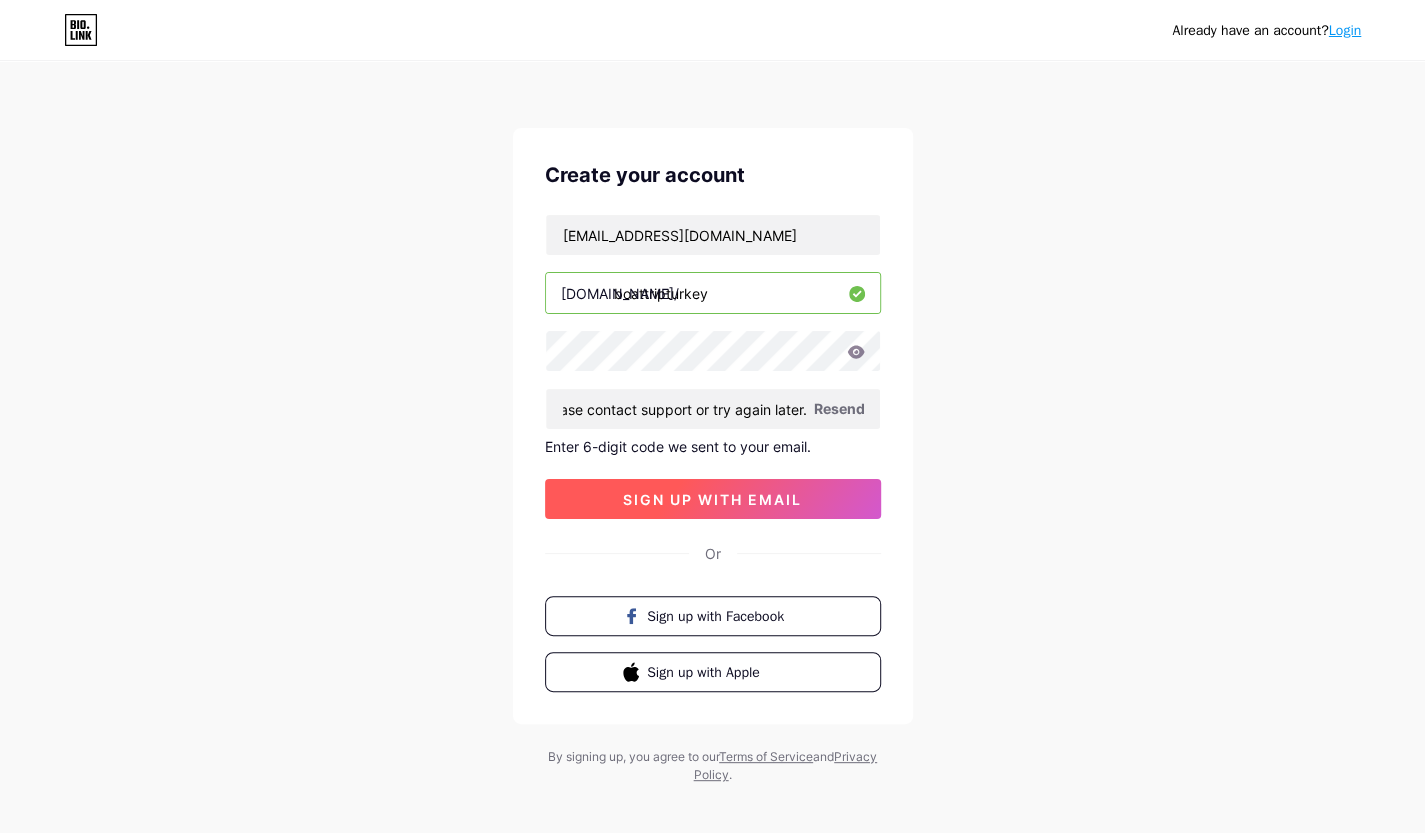 click on "sign up with email" at bounding box center (713, 499) 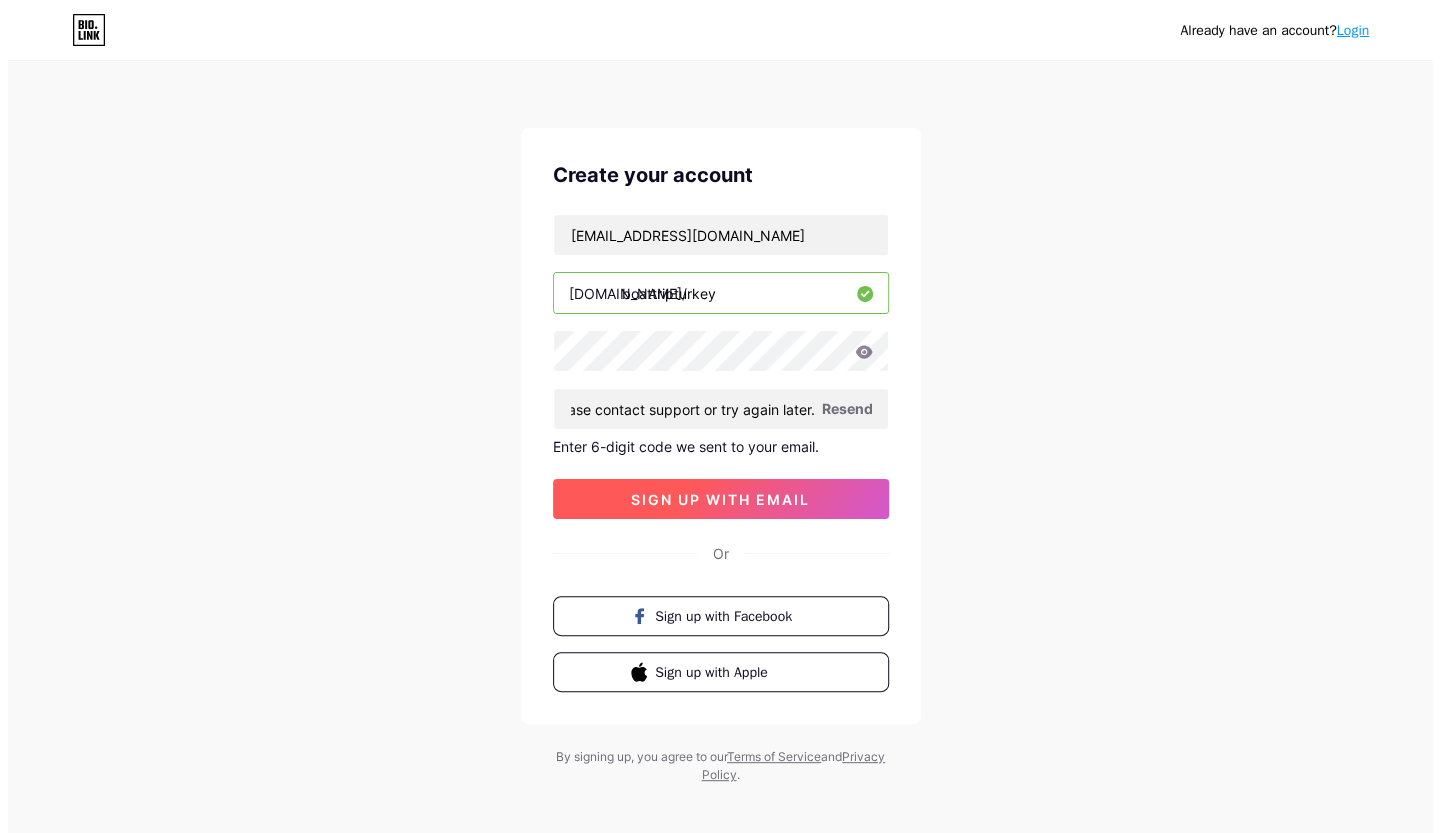 scroll, scrollTop: 0, scrollLeft: 0, axis: both 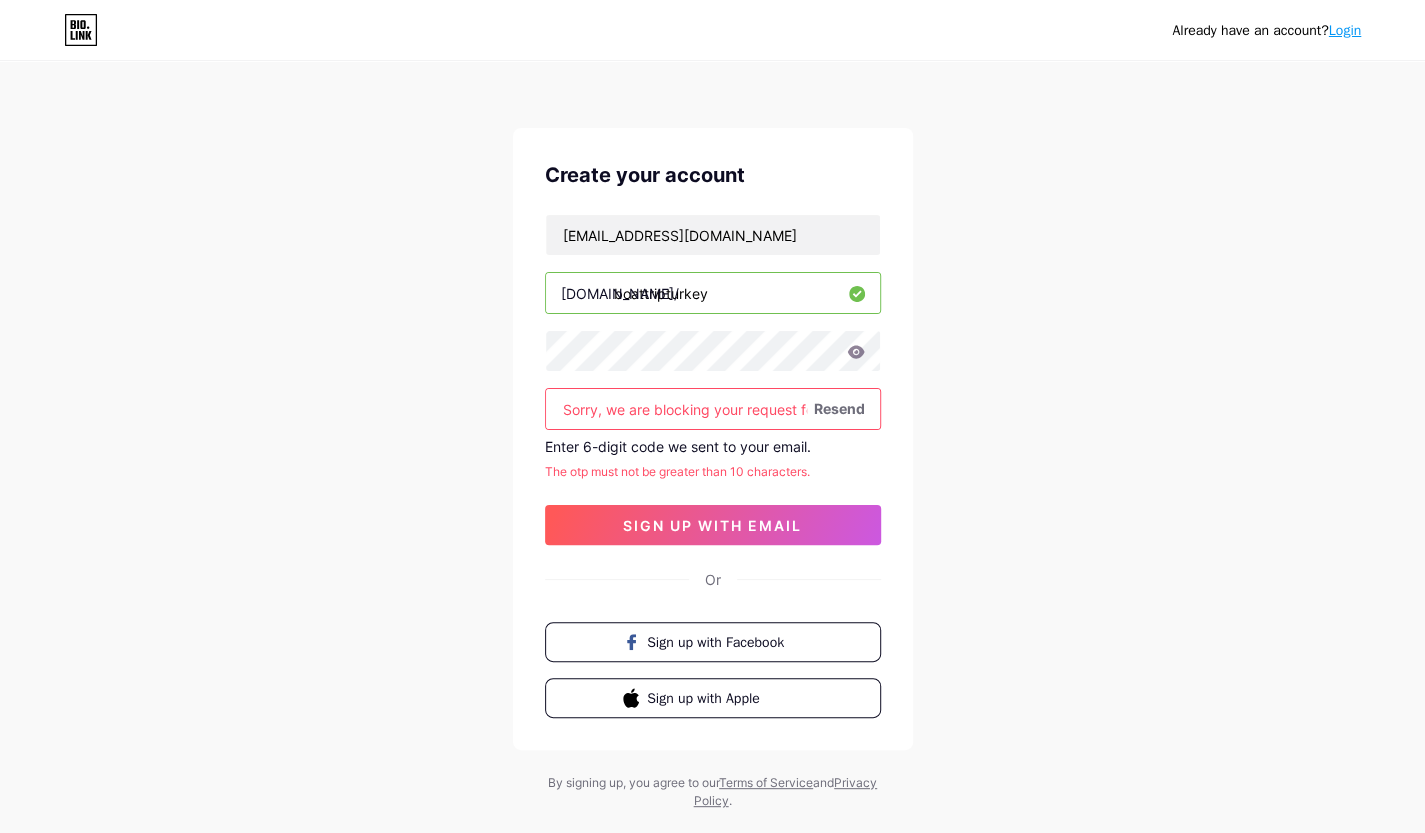click on "Sorry, we are blocking your request for security. If you think this is a mistake, please contact support or try again later." at bounding box center [713, 409] 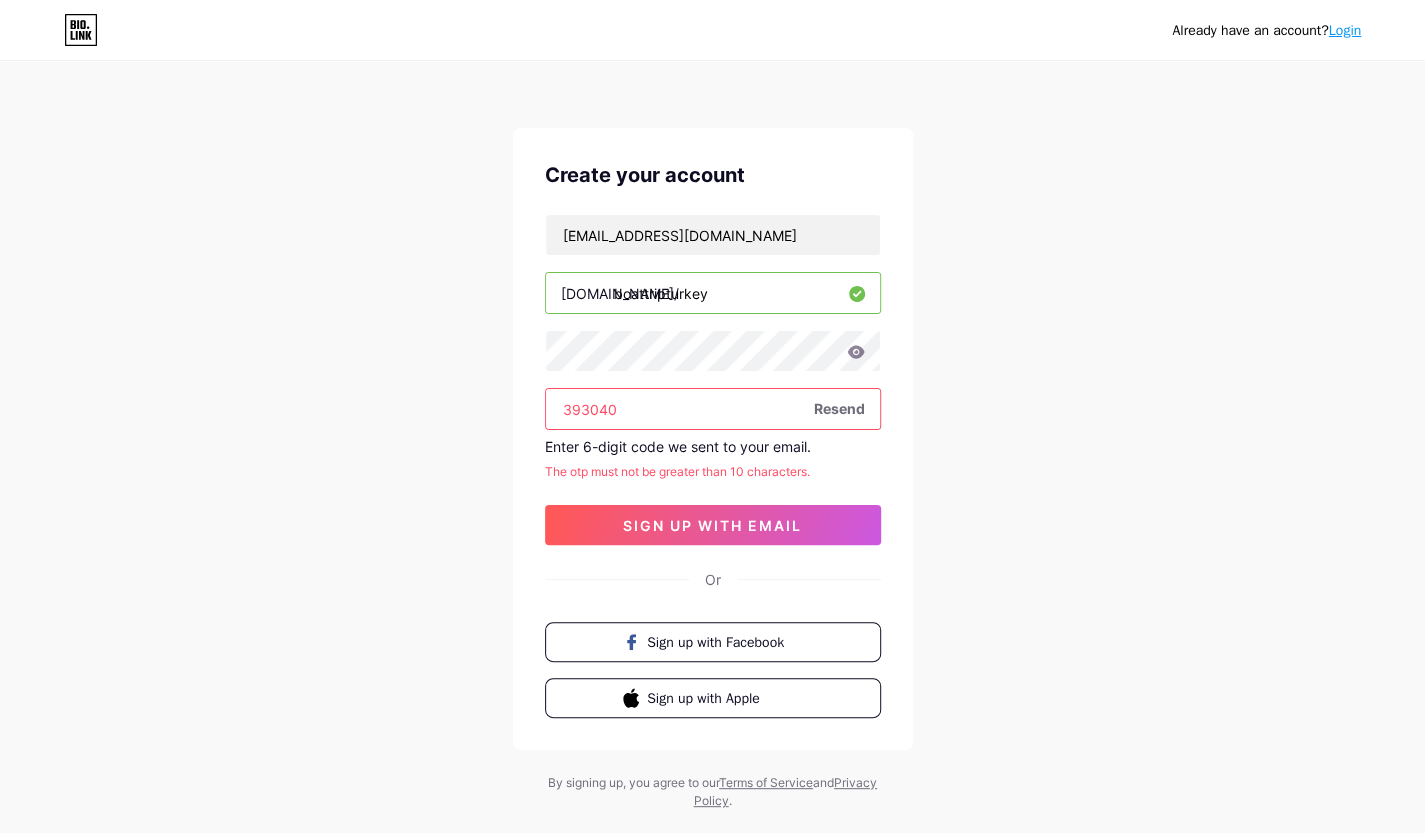 type on "393040" 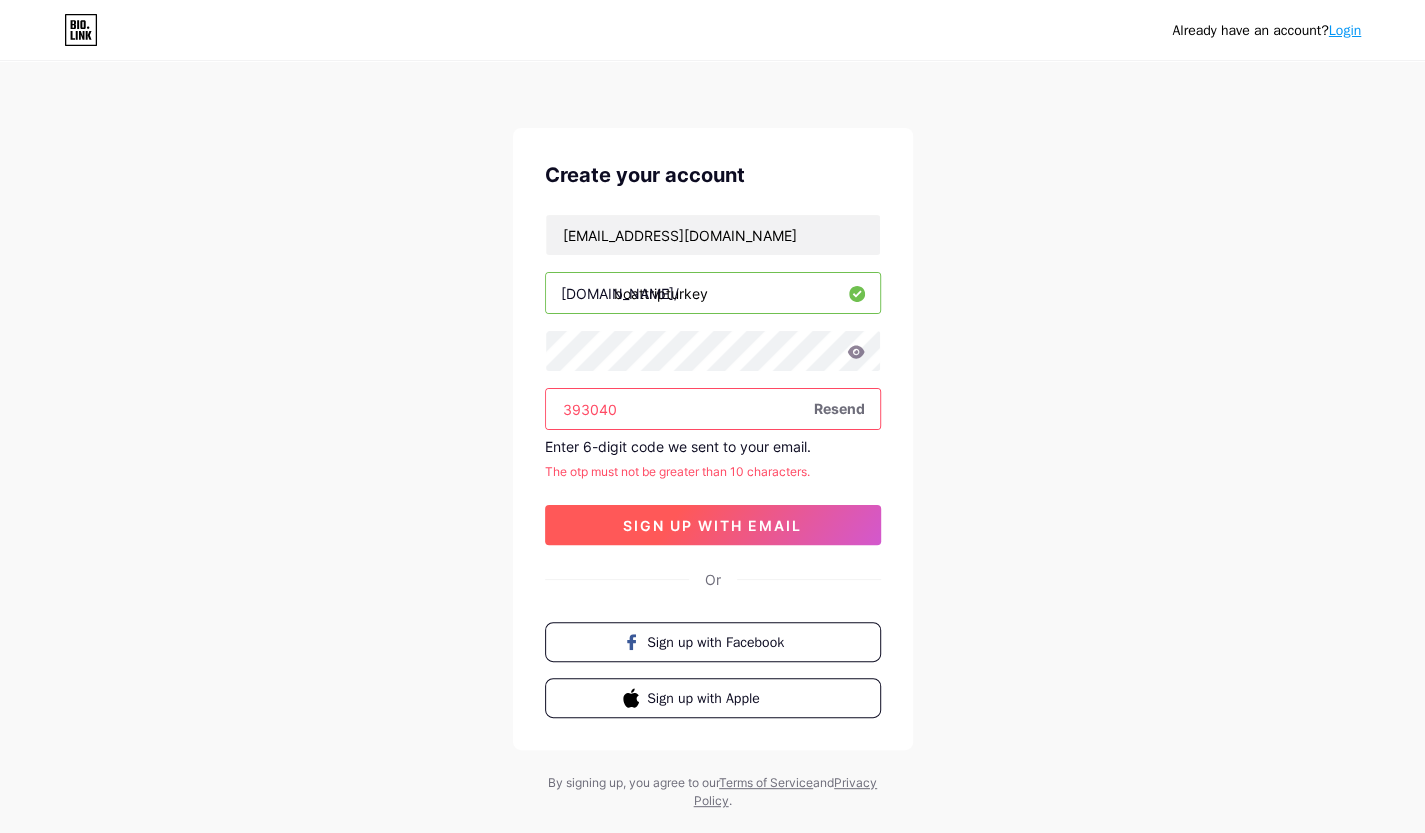 click on "sign up with email" at bounding box center (712, 525) 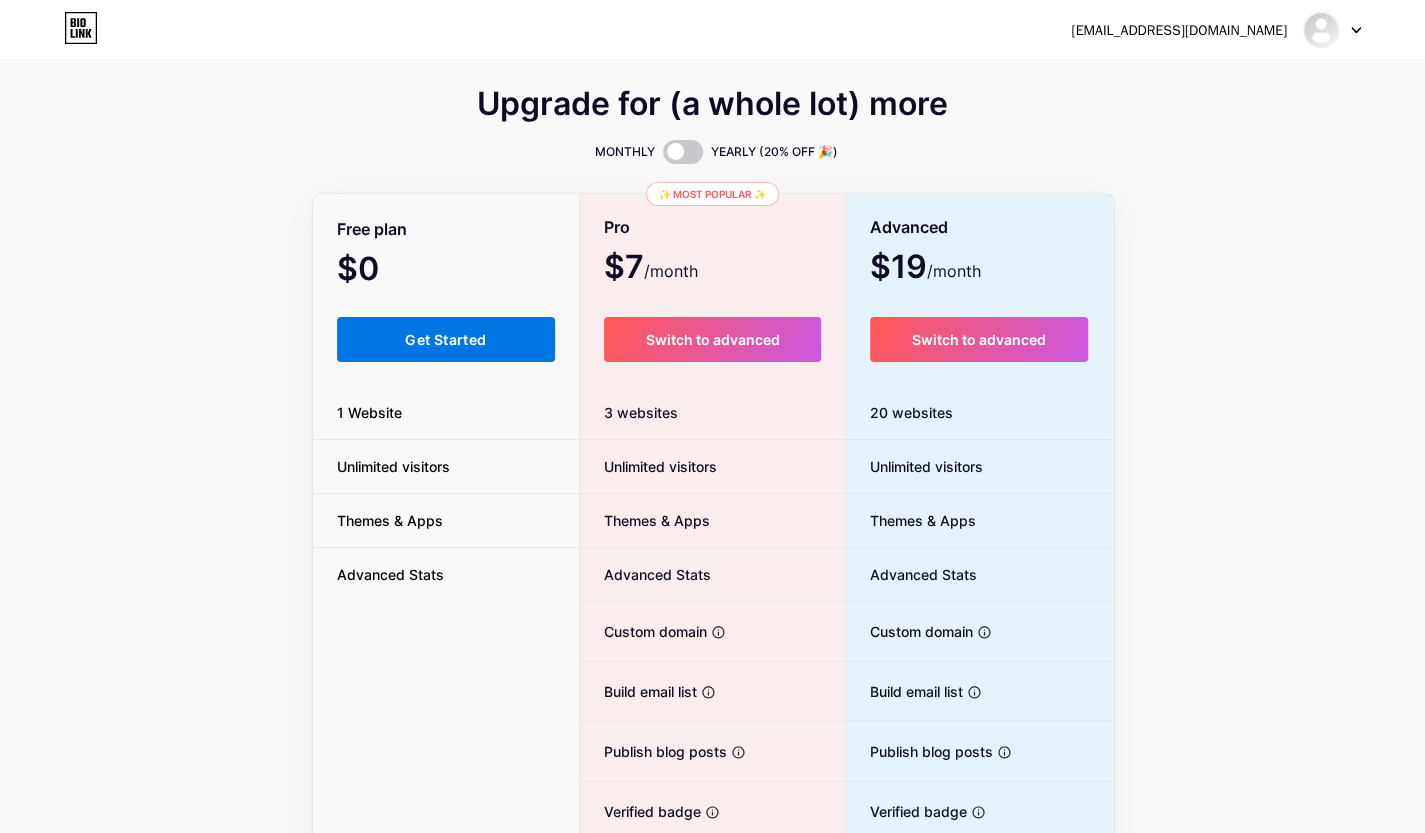 click on "Get Started" at bounding box center (445, 339) 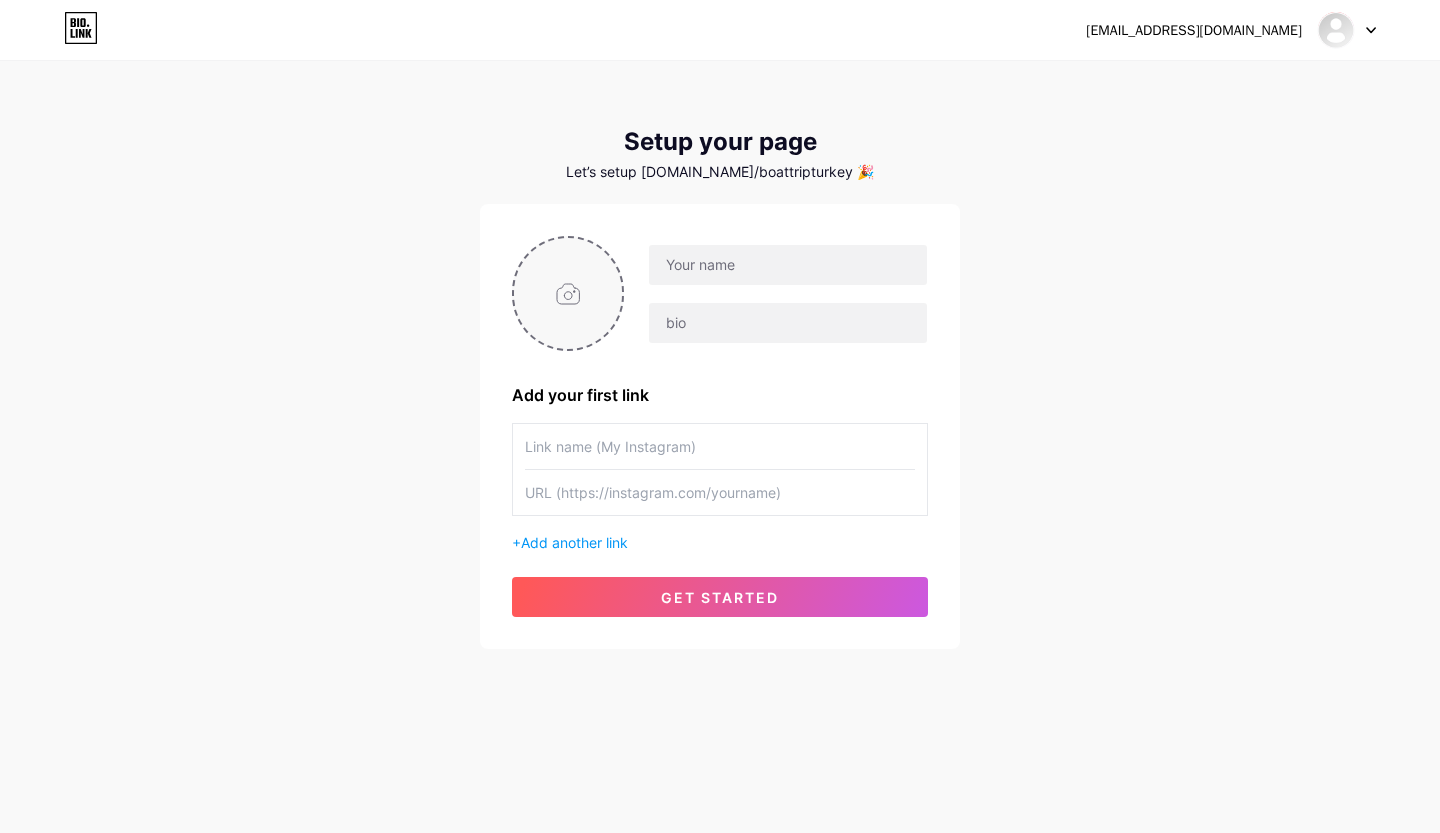 click at bounding box center (568, 293) 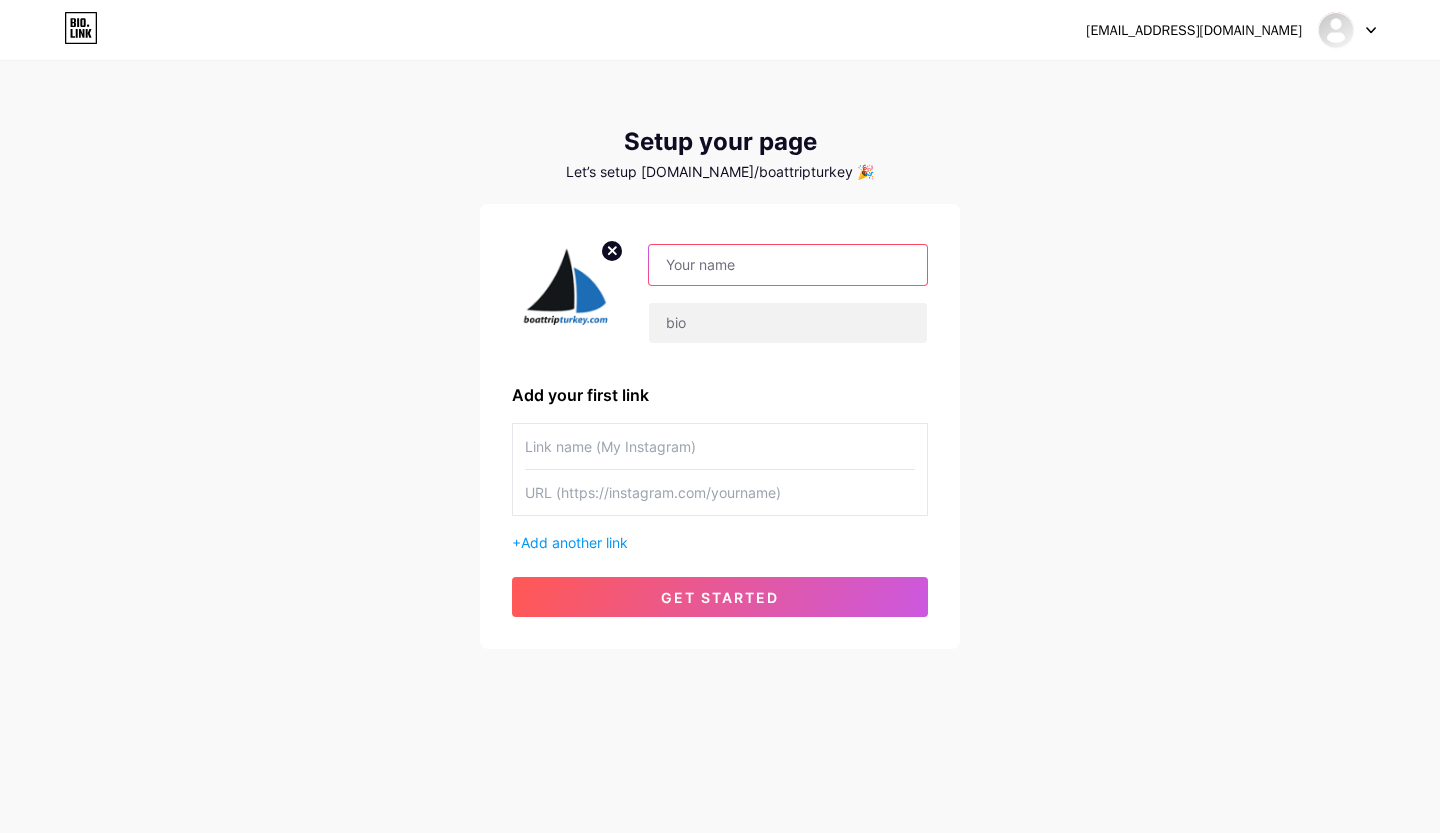 click at bounding box center [788, 265] 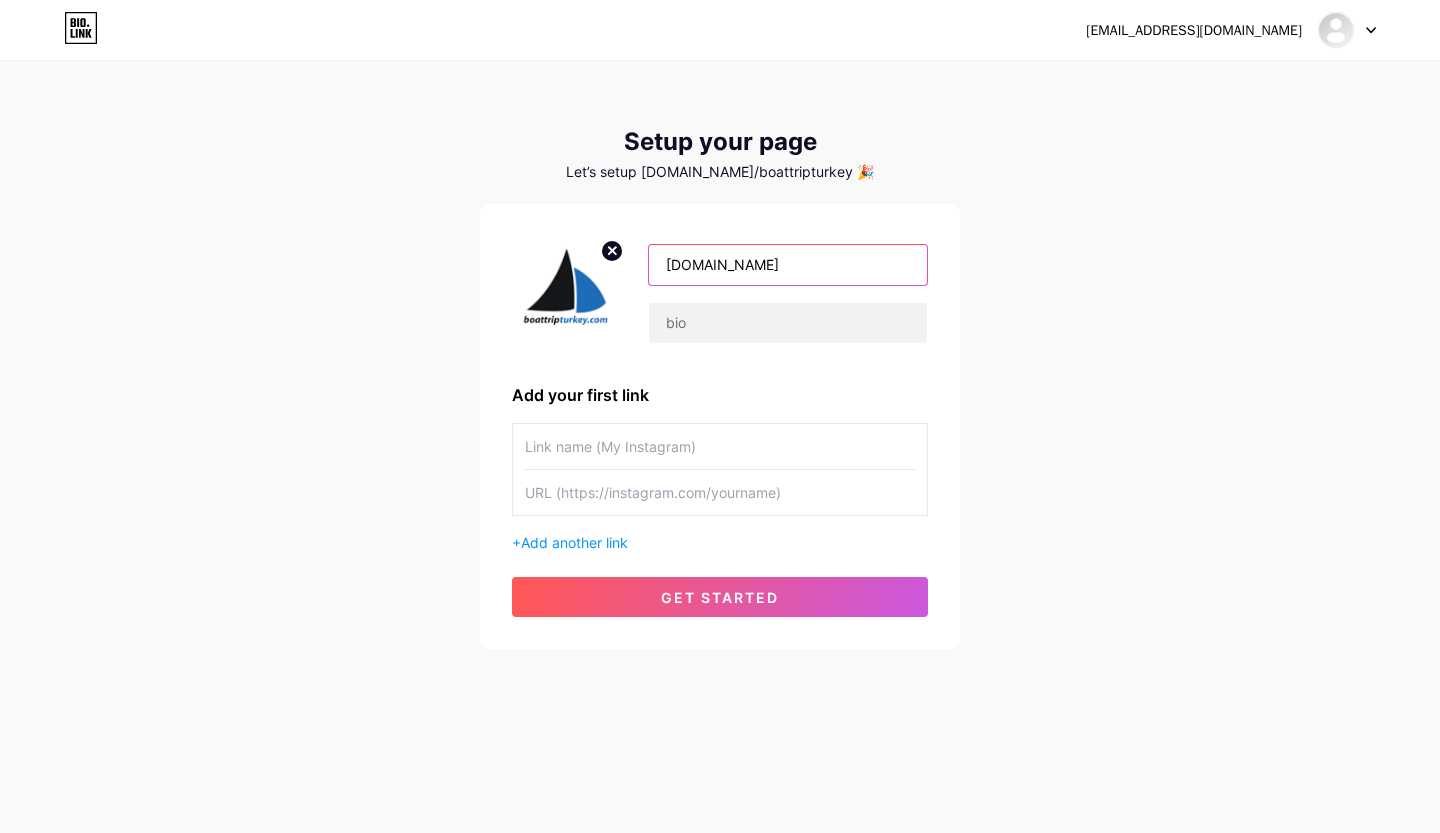 type on "[DOMAIN_NAME]" 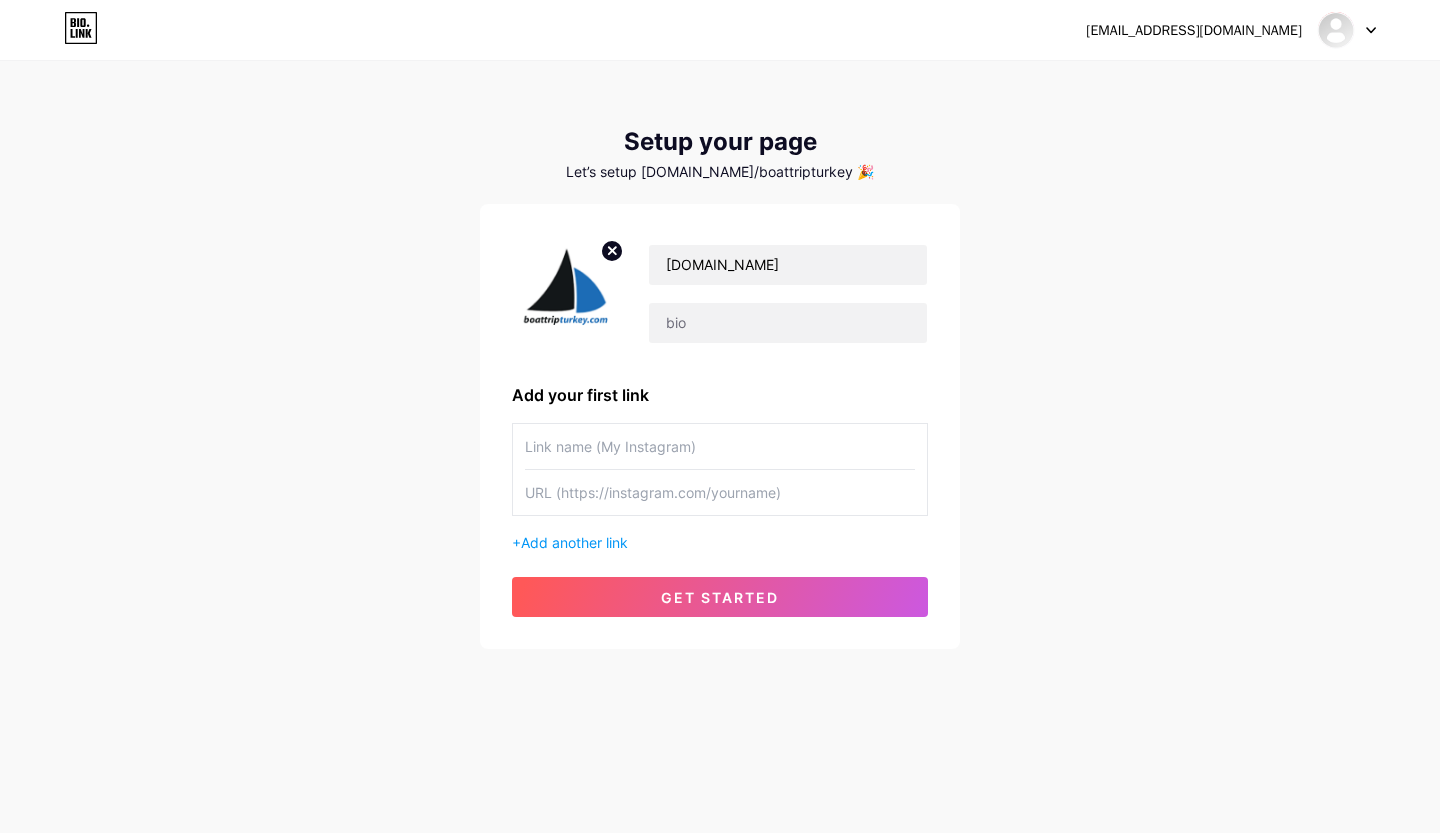 click on "[EMAIL_ADDRESS][DOMAIN_NAME]           Dashboard     Logout   Setup your page   Let’s setup [DOMAIN_NAME]/boattripturkey 🎉               [DOMAIN_NAME]         Add your first link
+  Add another link     get started" at bounding box center [720, 356] 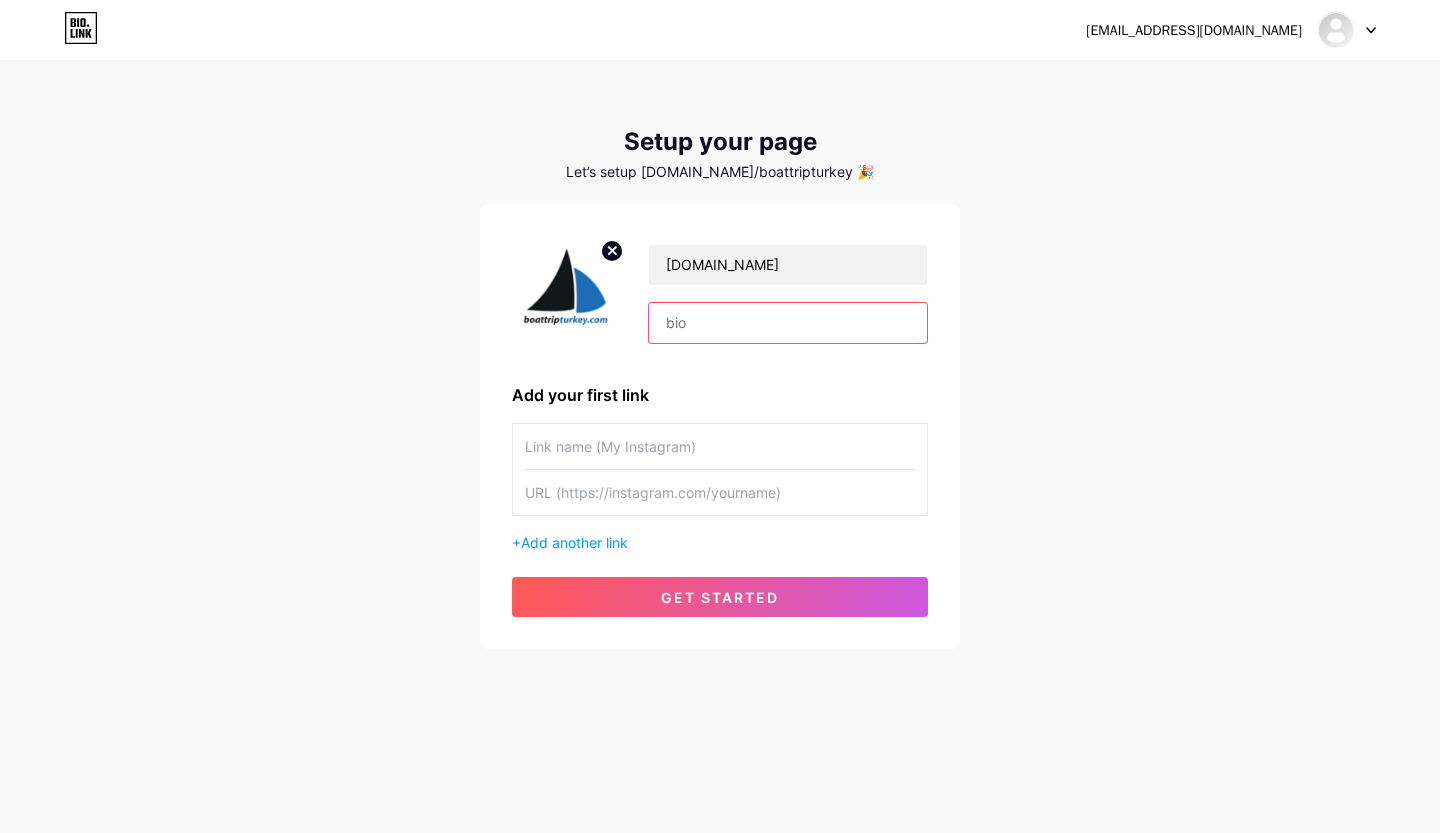 click at bounding box center [788, 323] 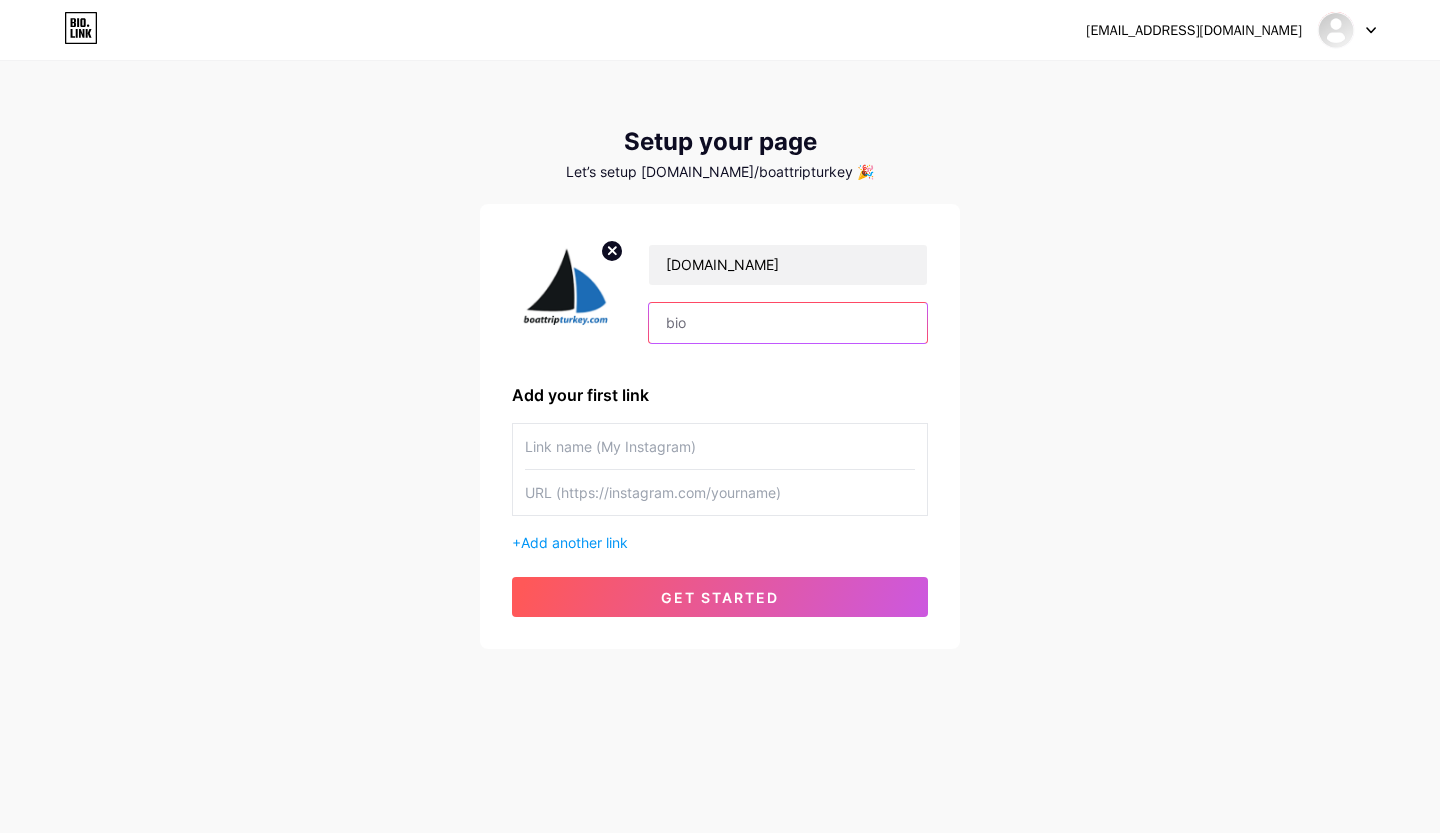 paste on "Boat Trips by Captain [PERSON_NAME] | [PERSON_NAME] | [PERSON_NAME] | [PERSON_NAME] прогулка на лодке | [PERSON_NAME]" 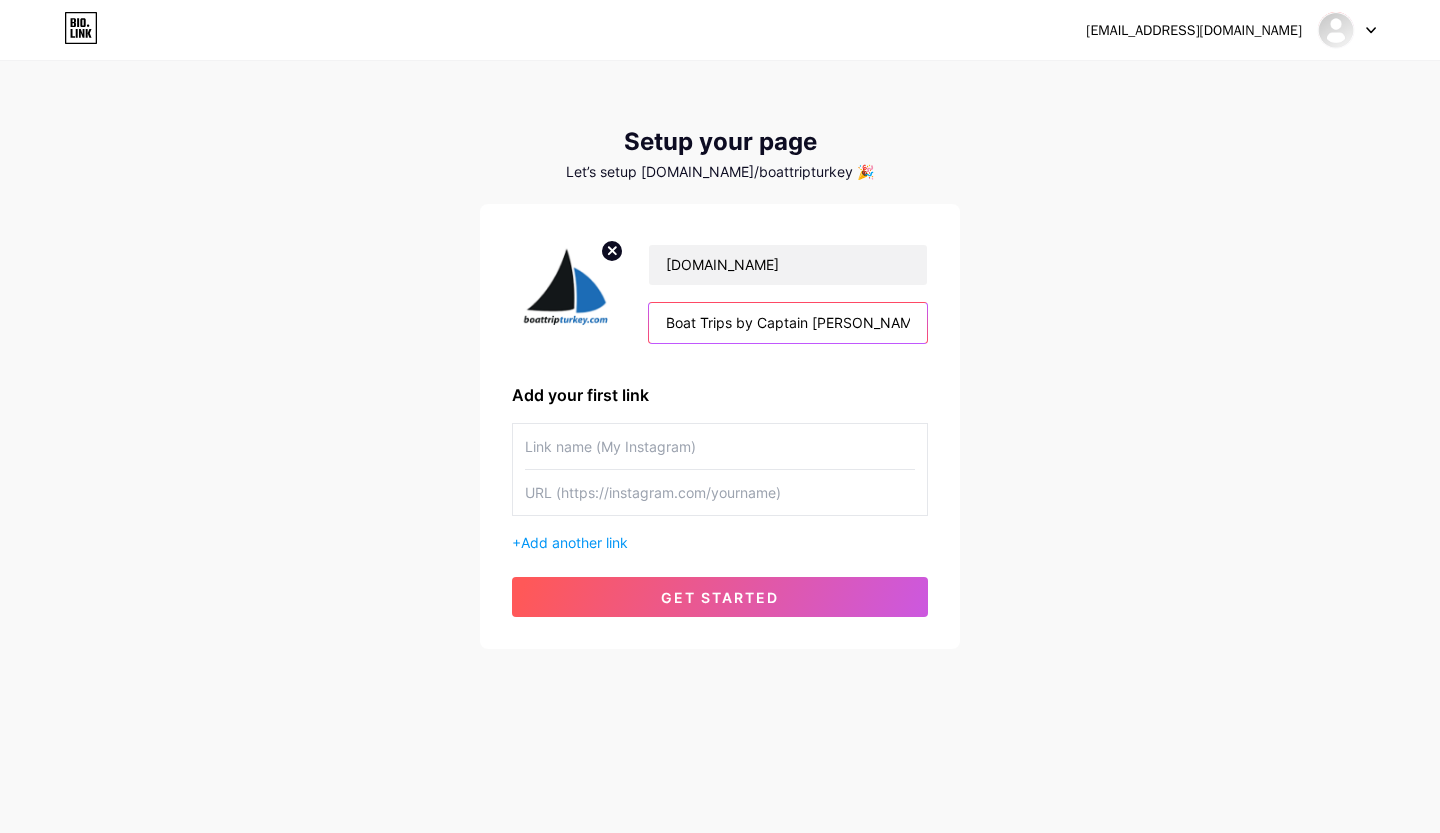 scroll, scrollTop: 0, scrollLeft: 495, axis: horizontal 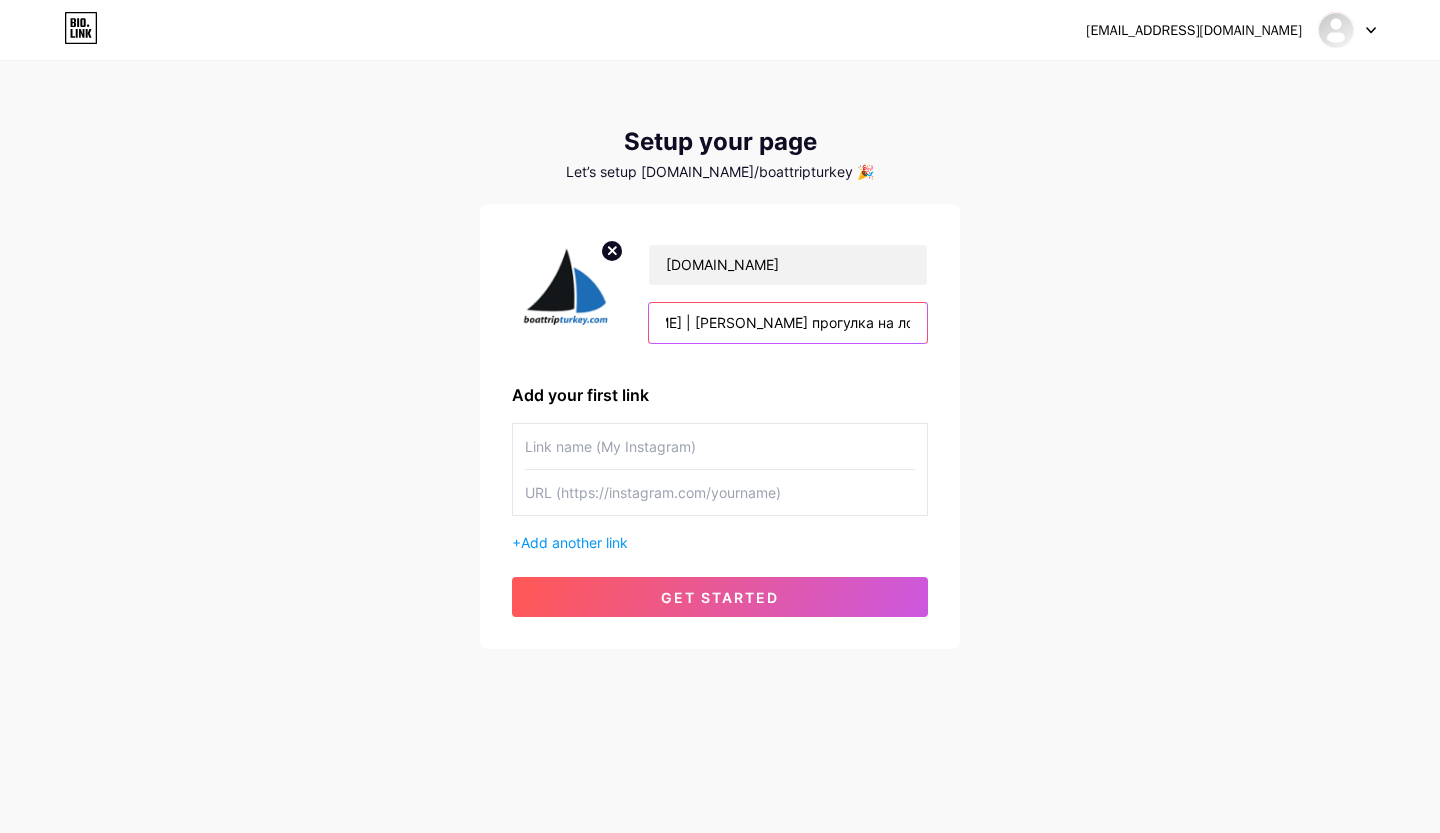 type on "Boat Trips by Captain [PERSON_NAME] | [PERSON_NAME] | [PERSON_NAME] | [PERSON_NAME] прогулка на лодке | [PERSON_NAME]" 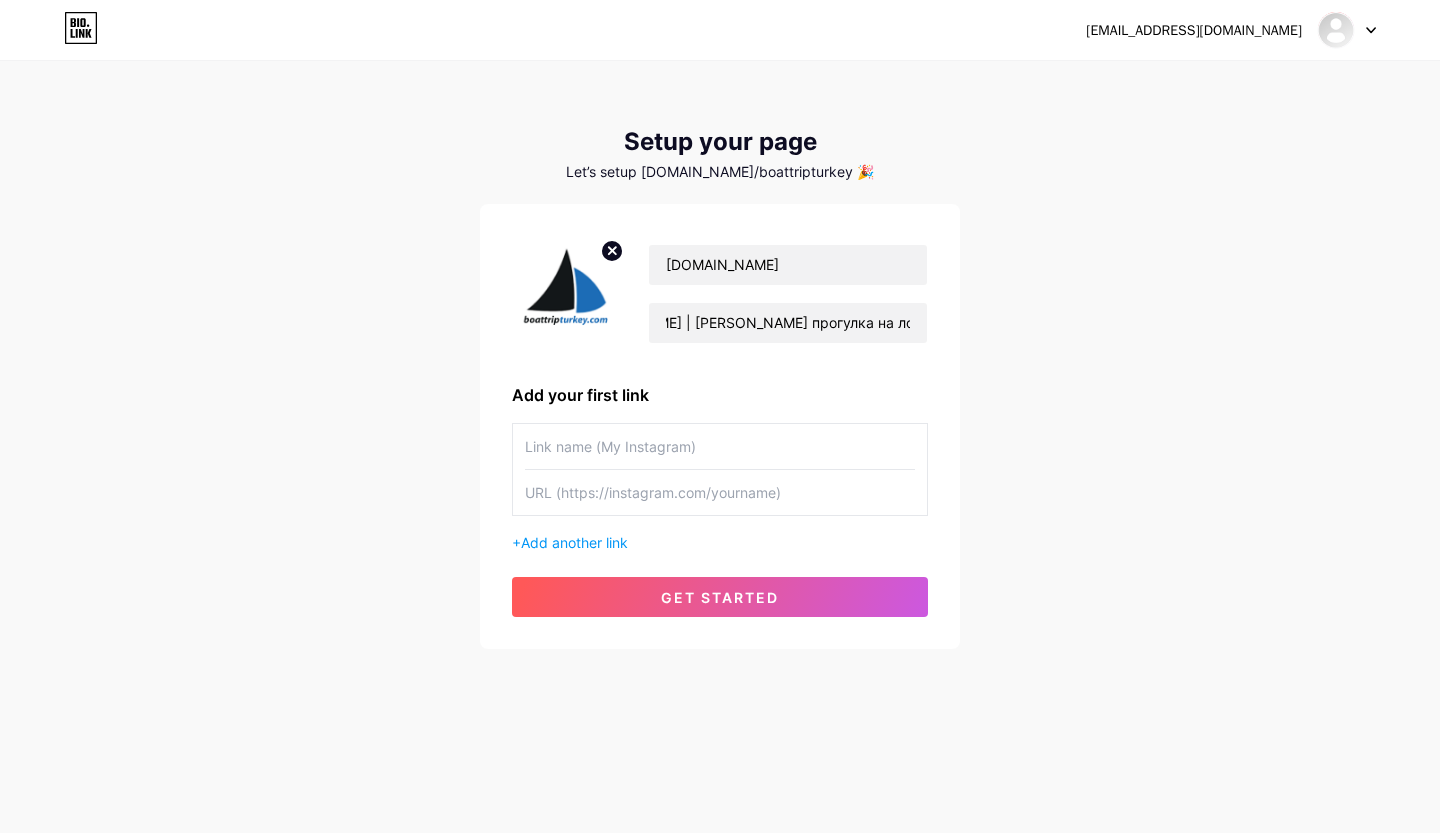 click on "[EMAIL_ADDRESS][DOMAIN_NAME]           Dashboard     Logout   Setup your page   Let’s setup [DOMAIN_NAME]/boattripturkey 🎉               [DOMAIN_NAME]     Boat Trips by Captain [PERSON_NAME] | Kekova Tekne Turu | Kaş Tekne Turu | Кекова прогулка на лодке | [PERSON_NAME]     Add your first link
+  Add another link     get started" at bounding box center [720, 356] 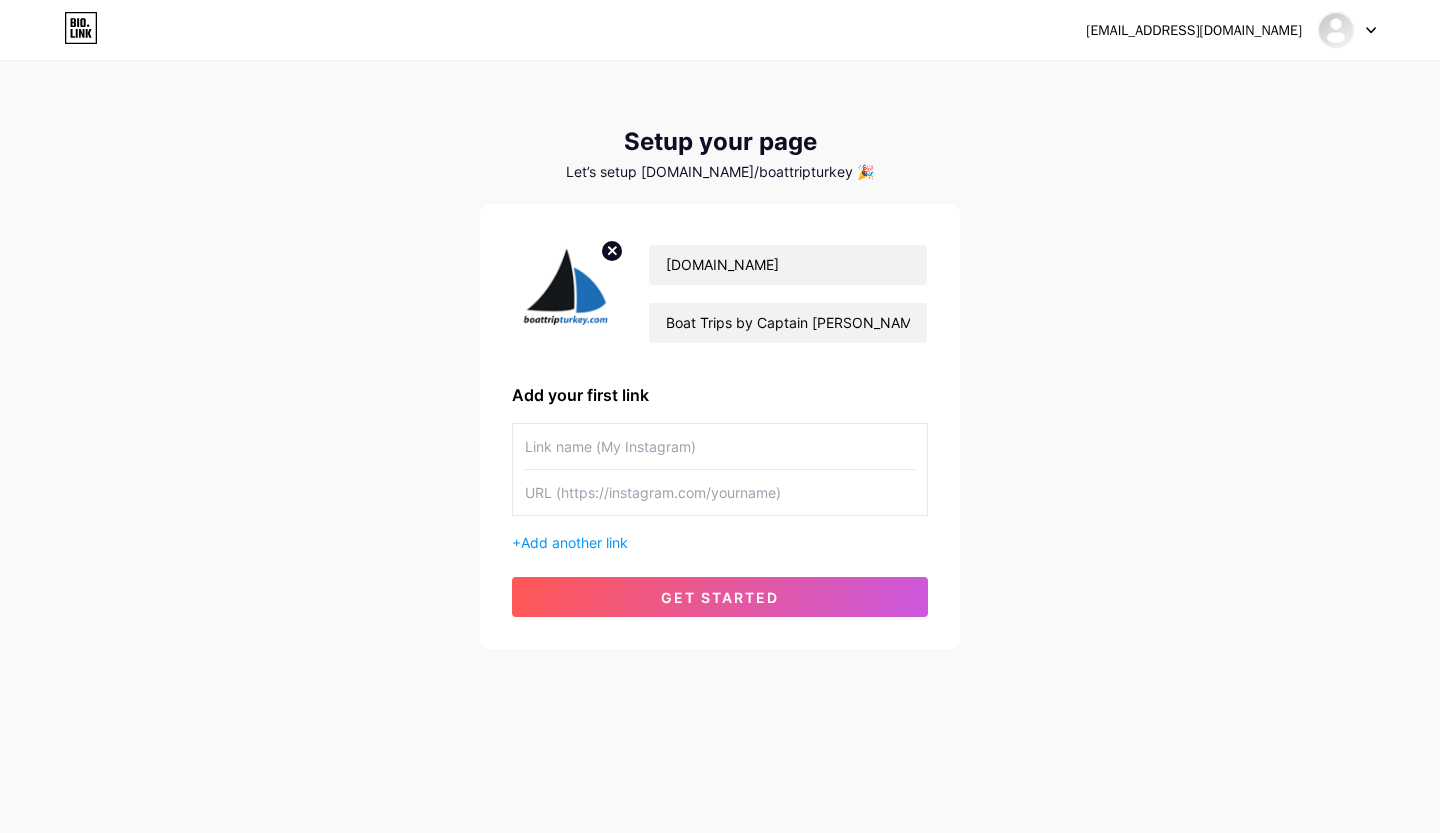 click at bounding box center (720, 446) 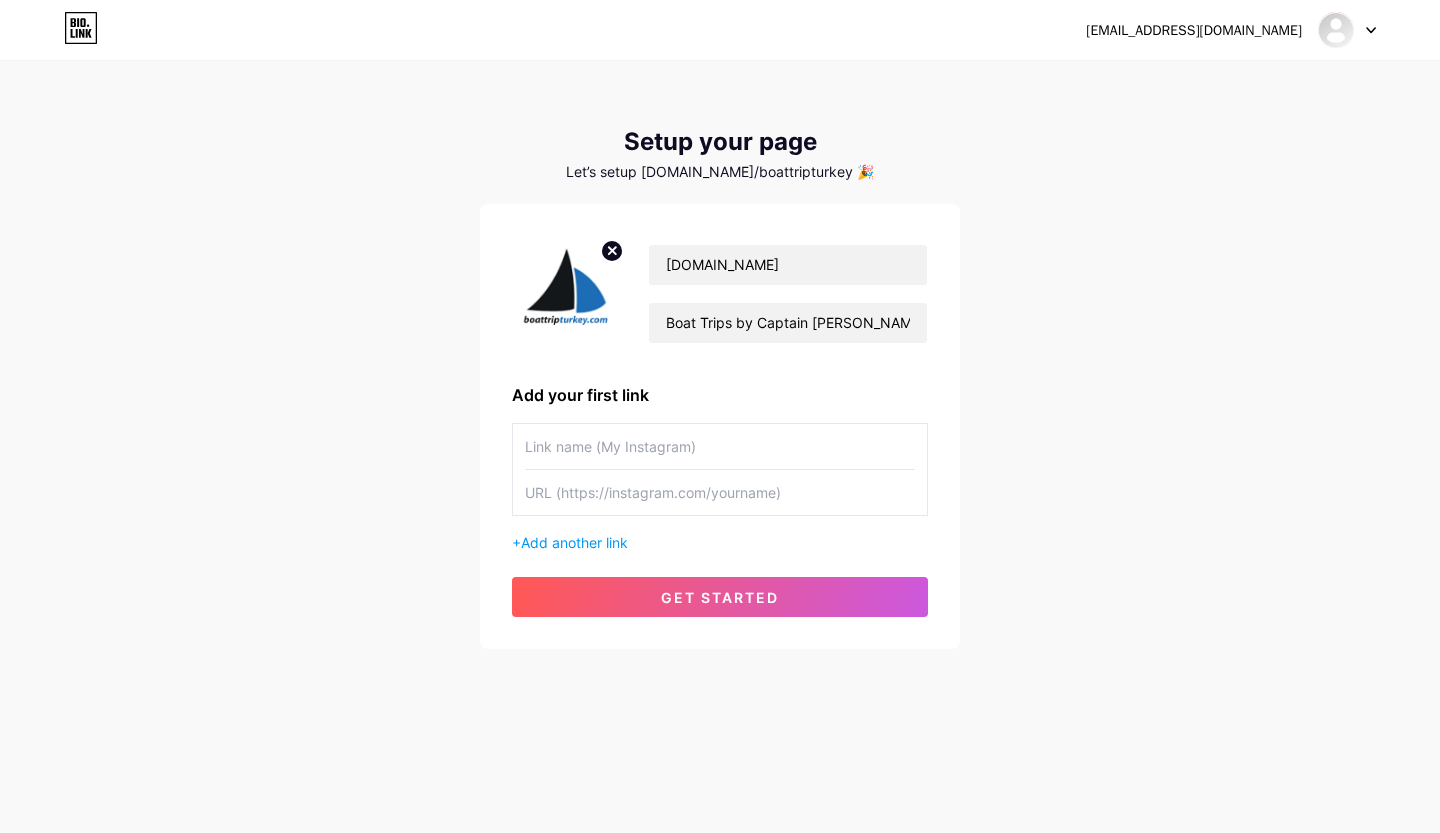 paste on "[URL][DOMAIN_NAME]" 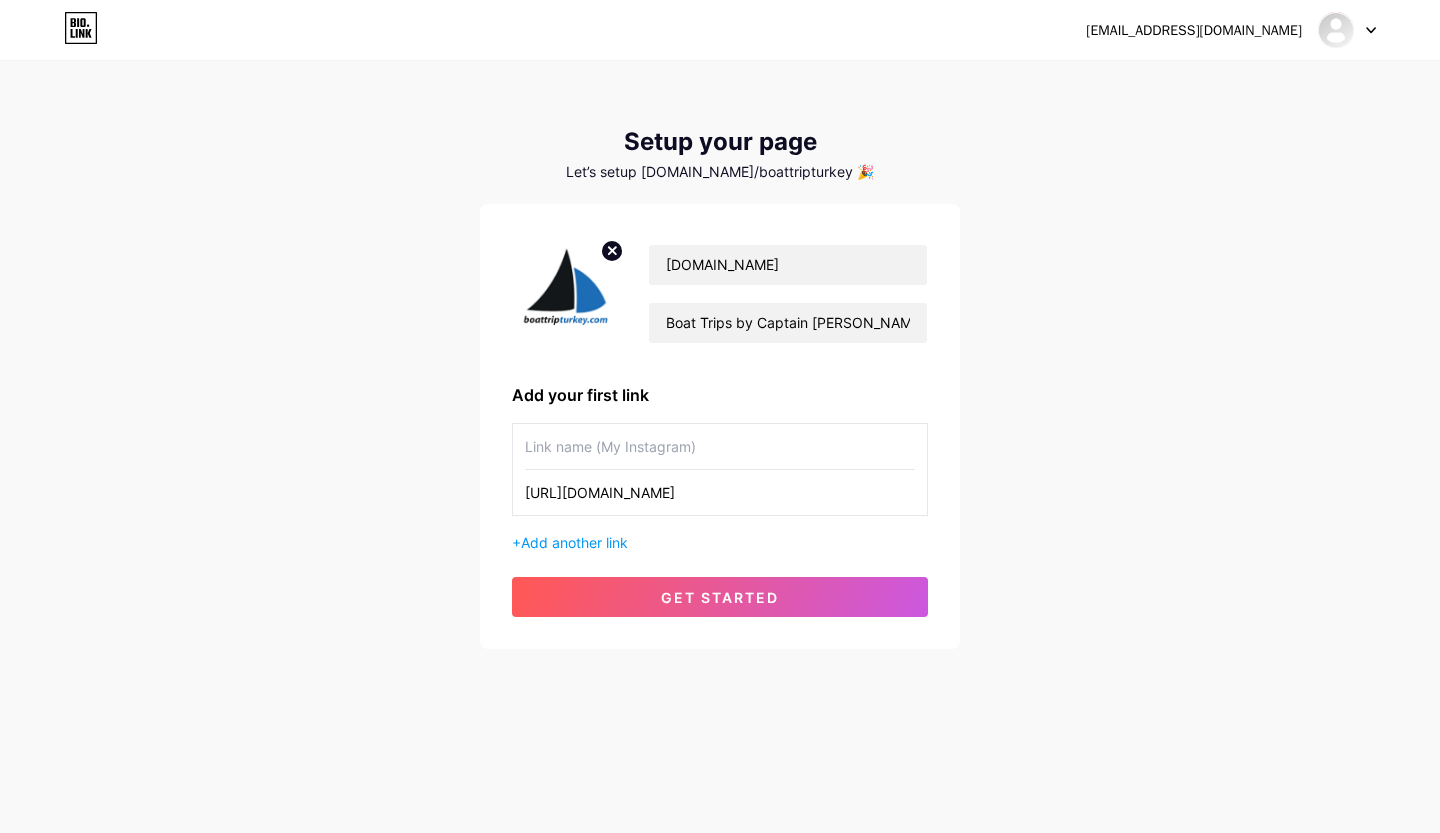 click on "[EMAIL_ADDRESS][DOMAIN_NAME]           Dashboard     Logout   Setup your page   Let’s setup [DOMAIN_NAME]/boattripturkey 🎉               [DOMAIN_NAME]     Boat Trips by Captain [PERSON_NAME] | Kekova Tekne Turu | Kaş Tekne Turu | Кекова прогулка на лодке | [PERSON_NAME]     Add your first link     [URL][DOMAIN_NAME]
+  Add another link     get started" at bounding box center (720, 356) 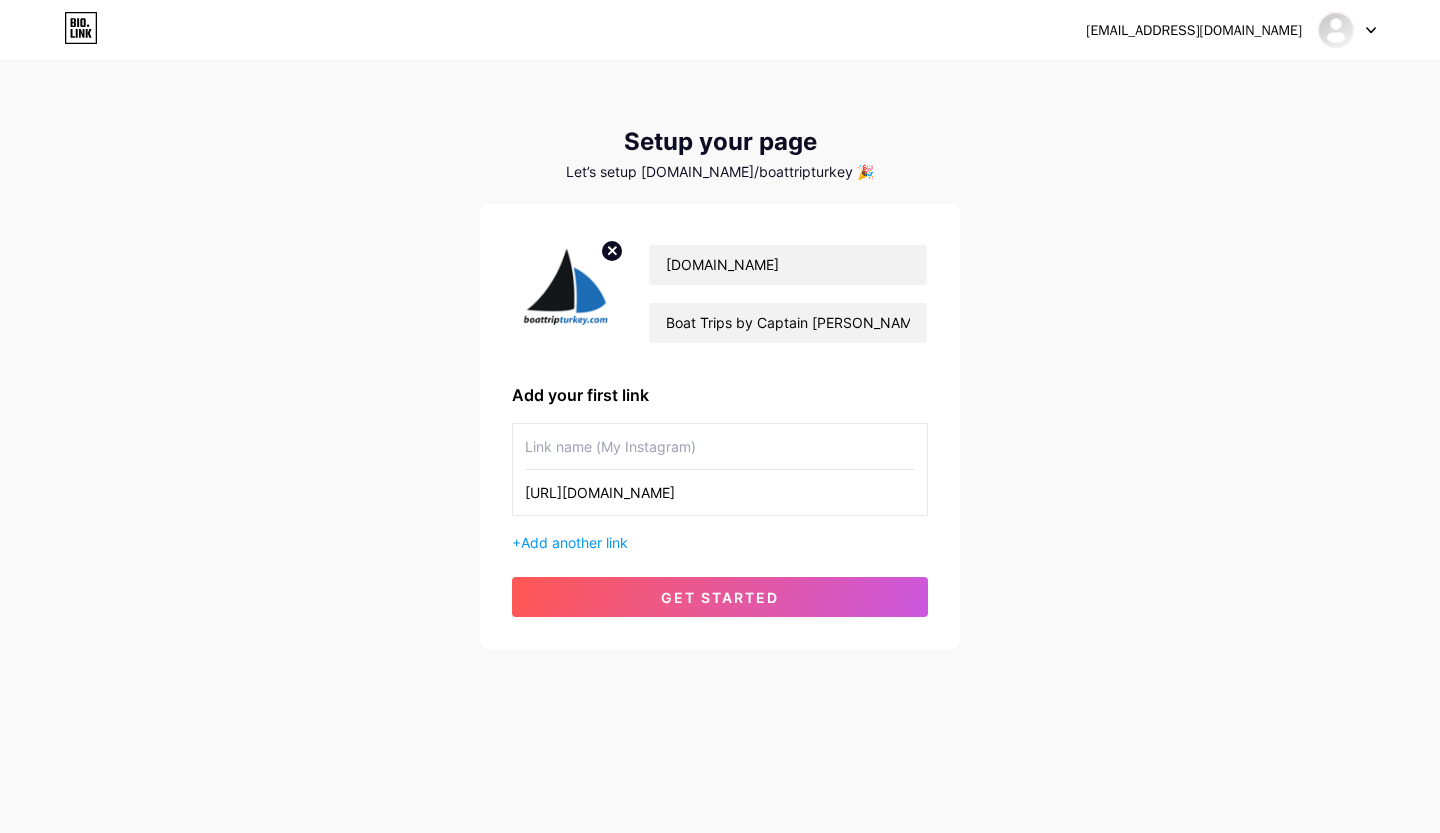 click on "[URL][DOMAIN_NAME]" at bounding box center (720, 492) 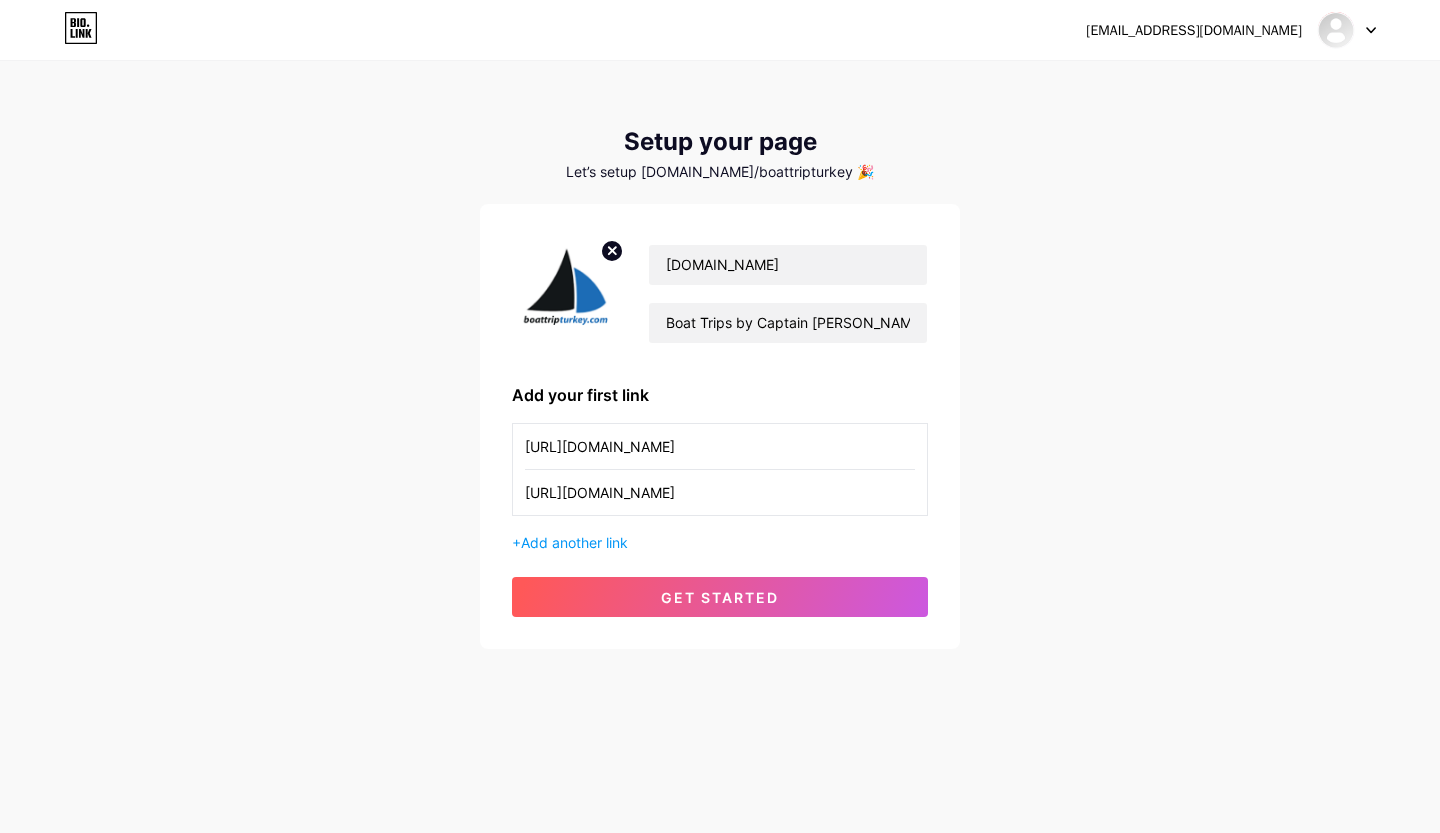 drag, startPoint x: 616, startPoint y: 445, endPoint x: 475, endPoint y: 460, distance: 141.79562 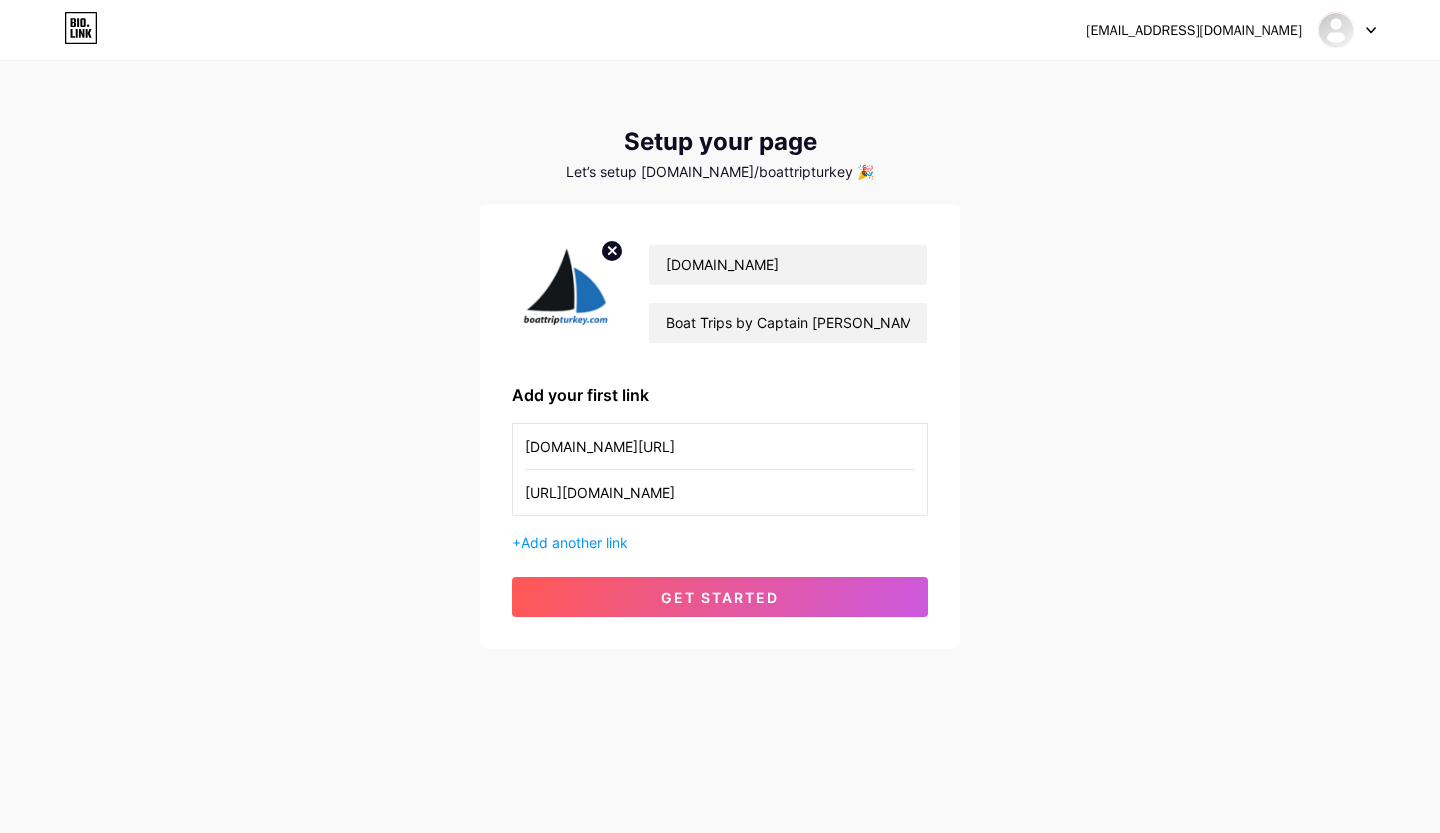 click on "[DOMAIN_NAME][URL]" at bounding box center (720, 446) 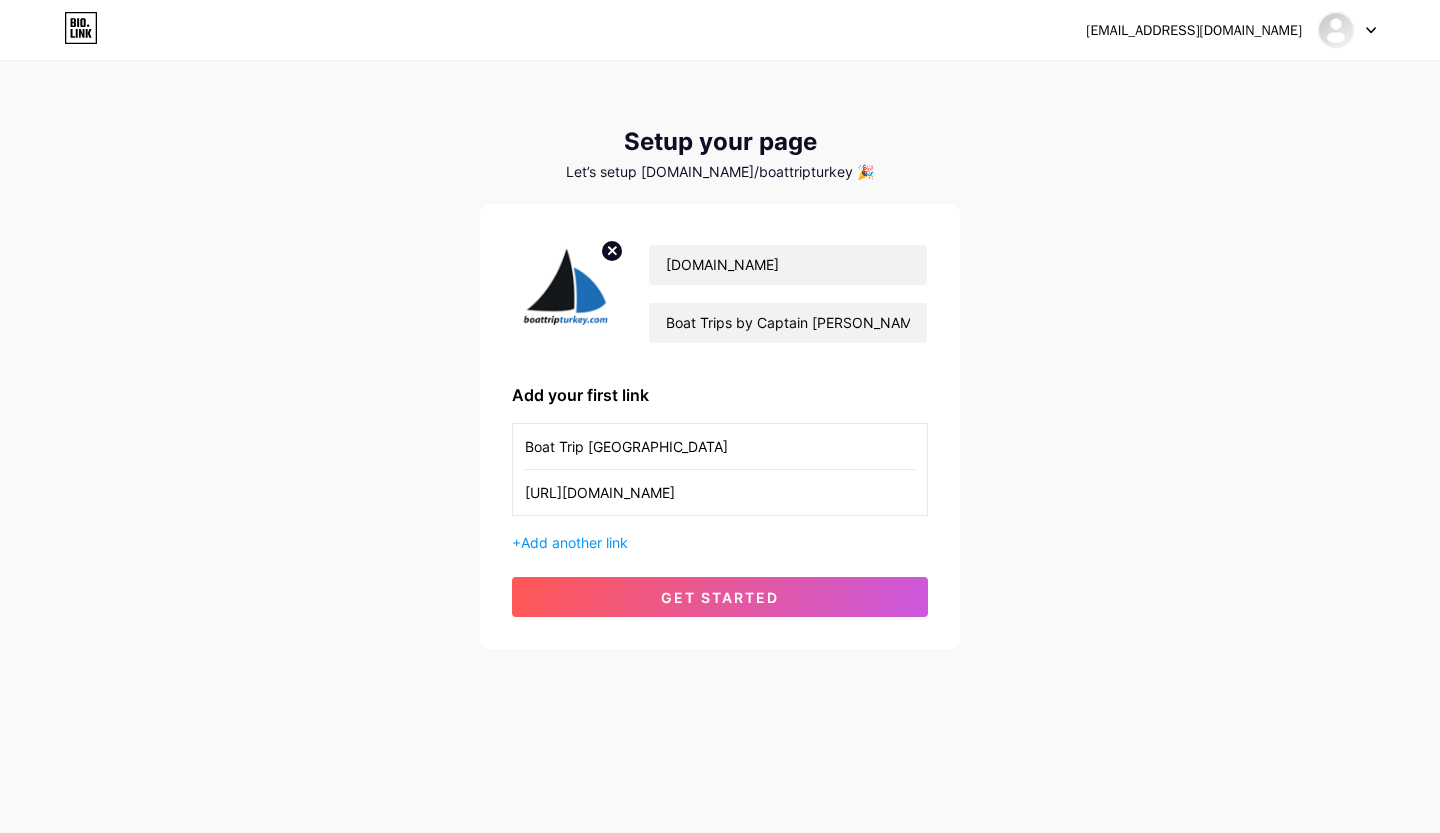click on "Boat Trip [GEOGRAPHIC_DATA]" at bounding box center [720, 446] 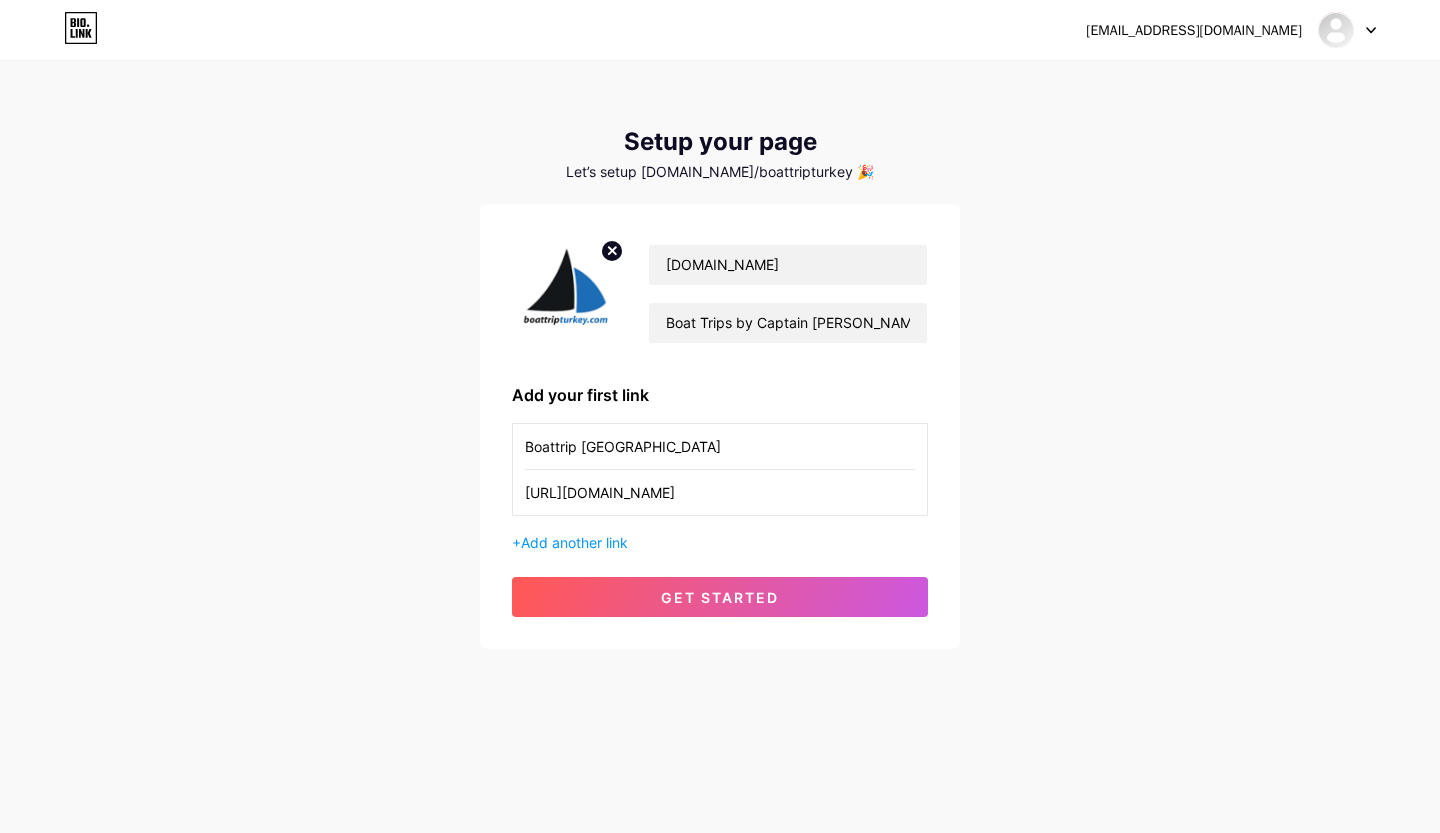 click on "Boattrip [GEOGRAPHIC_DATA]" at bounding box center [720, 446] 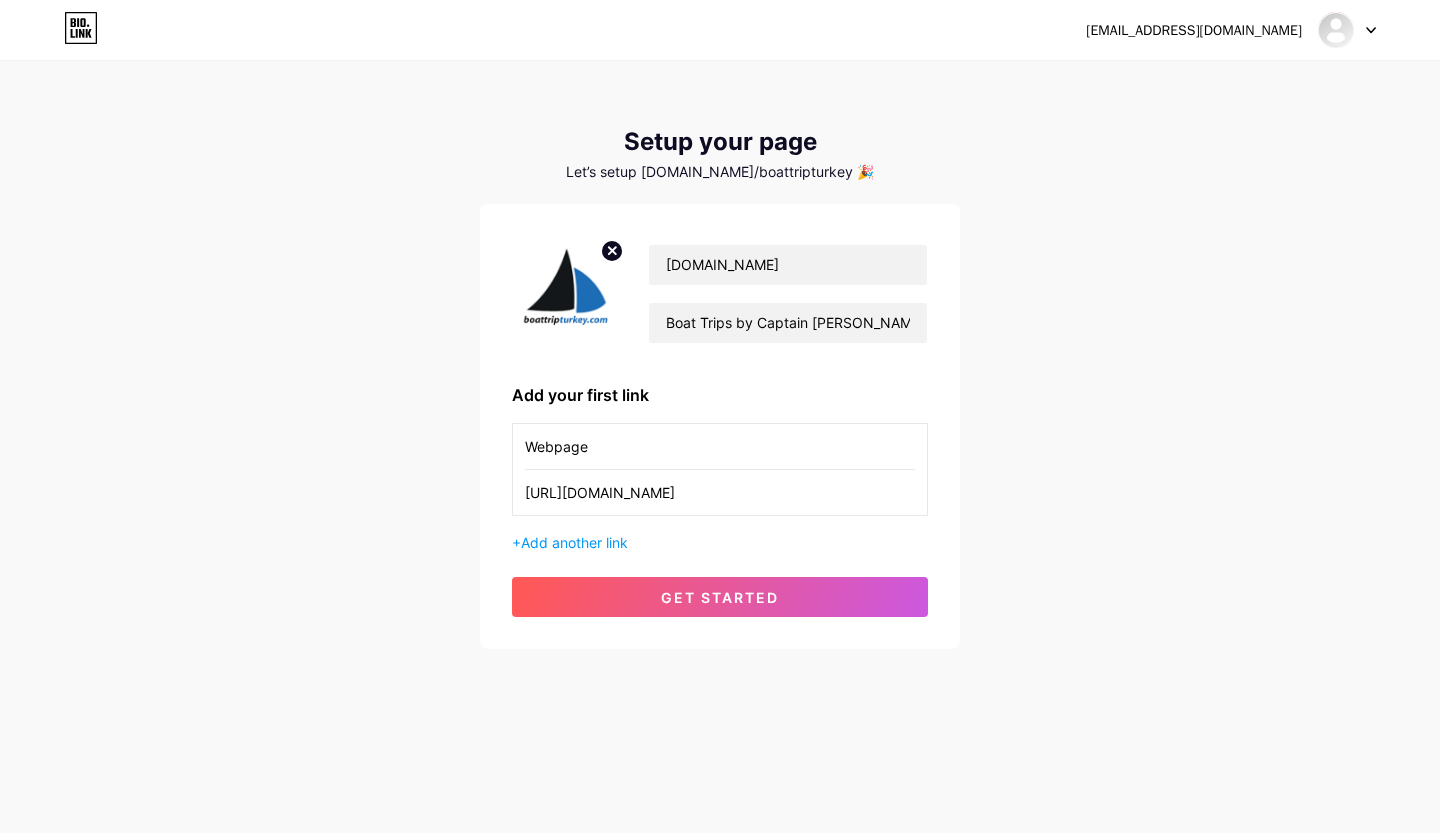 click on "[EMAIL_ADDRESS][DOMAIN_NAME]           Dashboard     Logout   Setup your page   Let’s setup [DOMAIN_NAME]/boattripturkey 🎉               [DOMAIN_NAME]     Boat Trips by Captain [PERSON_NAME] | Kekova Tekne Turu | Kaş Tekne Turu | Кекова прогулка на лодке | [PERSON_NAME]     Add your first link   Webpage   [URL][DOMAIN_NAME]
+  Add another link     get started" at bounding box center (720, 356) 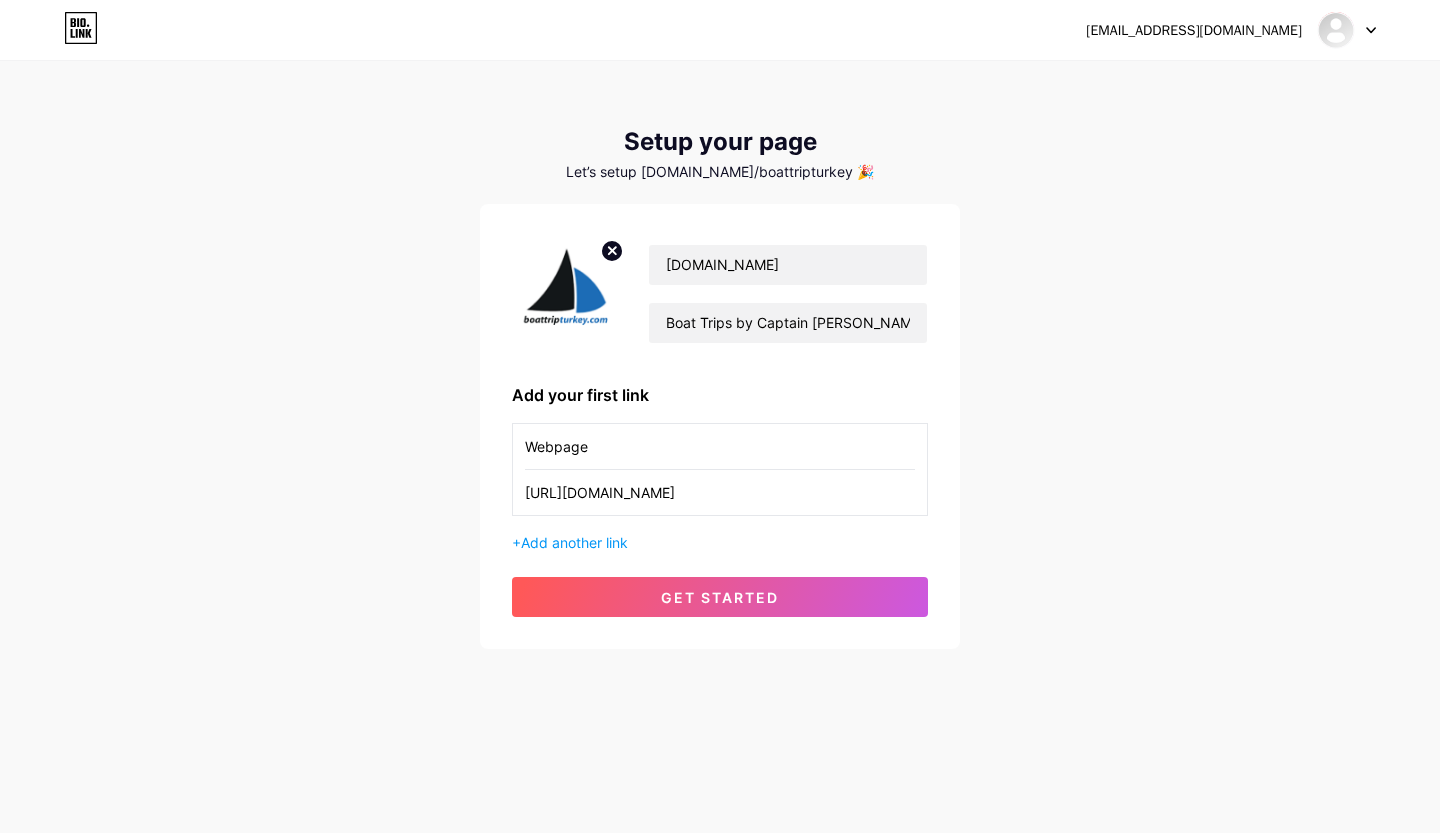 click on "Webpage" at bounding box center [720, 446] 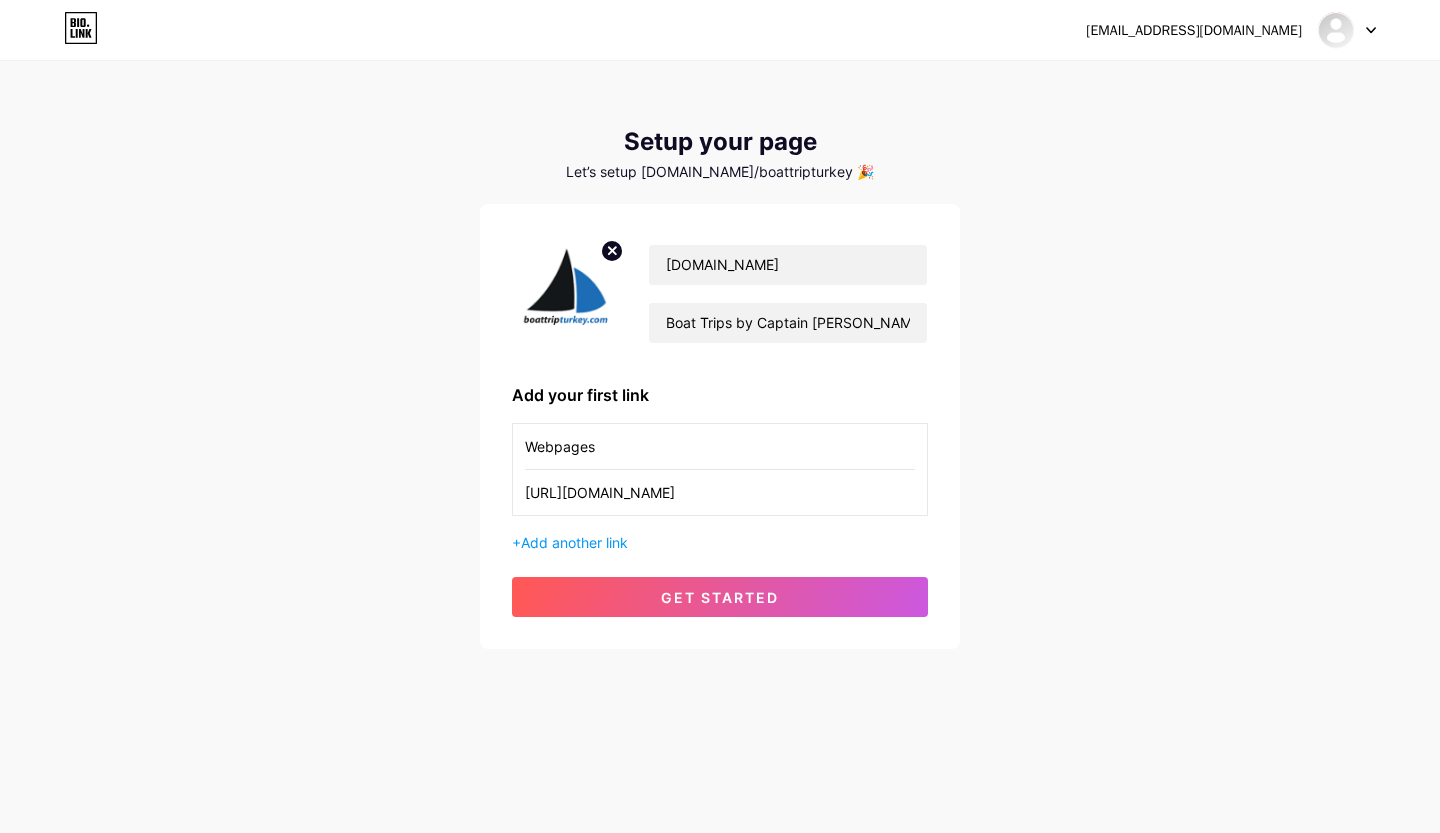 click on "[EMAIL_ADDRESS][DOMAIN_NAME]           Dashboard     Logout   Setup your page   Let’s setup [DOMAIN_NAME]/boattripturkey 🎉               [DOMAIN_NAME]     Boat Trips by Captain [PERSON_NAME] | Kekova Tekne Turu | Kaş Tekne Turu | Кекова прогулка на лодке | [PERSON_NAME]     Add your first link   Webpages   [URL][DOMAIN_NAME]
+  Add another link     get started" at bounding box center (720, 356) 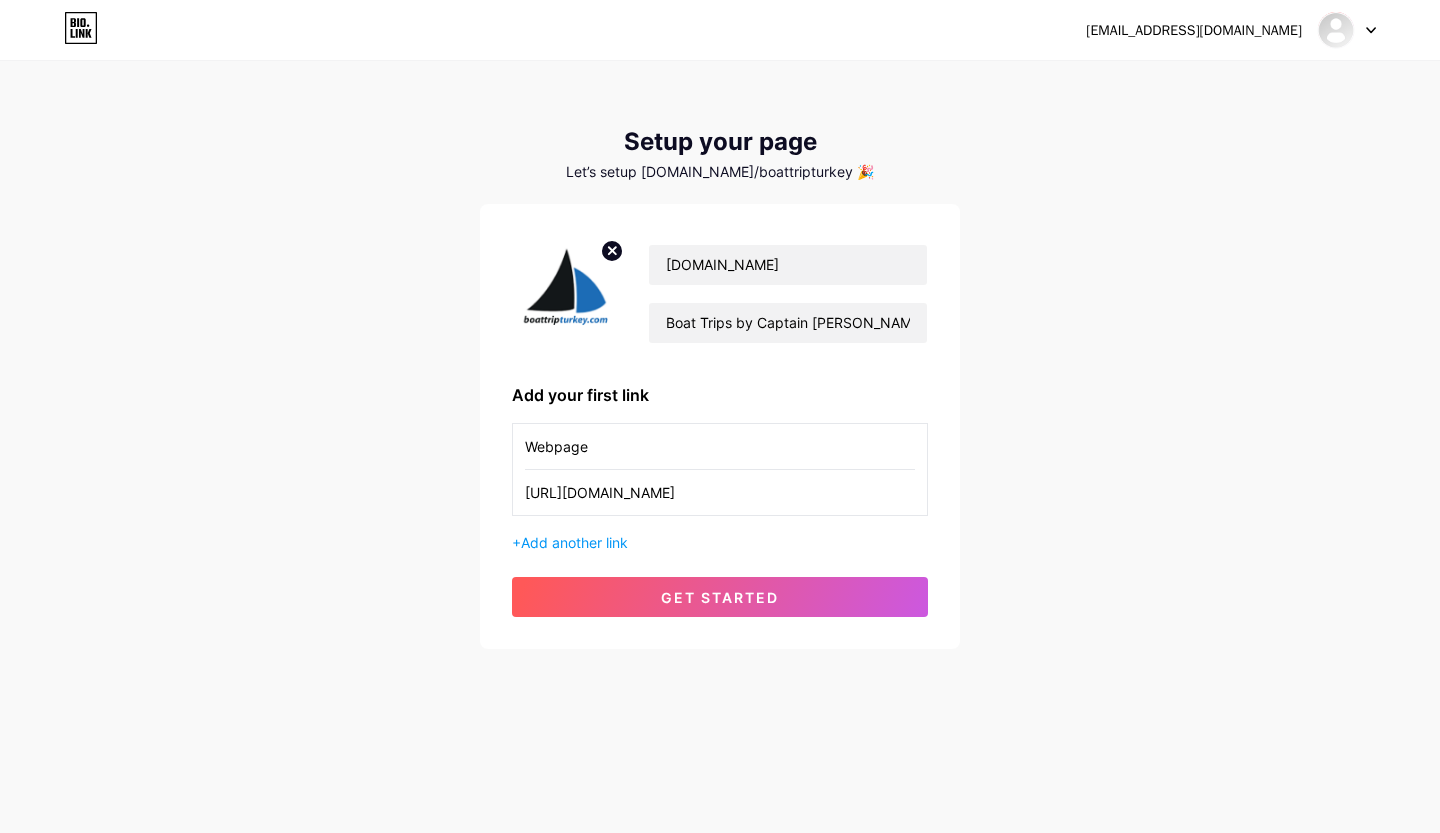 click on "[EMAIL_ADDRESS][DOMAIN_NAME]           Dashboard     Logout   Setup your page   Let’s setup [DOMAIN_NAME]/boattripturkey 🎉               [DOMAIN_NAME]     Boat Trips by Captain [PERSON_NAME] | Kekova Tekne Turu | Kaş Tekne Turu | Кекова прогулка на лодке | [PERSON_NAME]     Add your first link   Webpage   [URL][DOMAIN_NAME]
+  Add another link     get started" at bounding box center (720, 356) 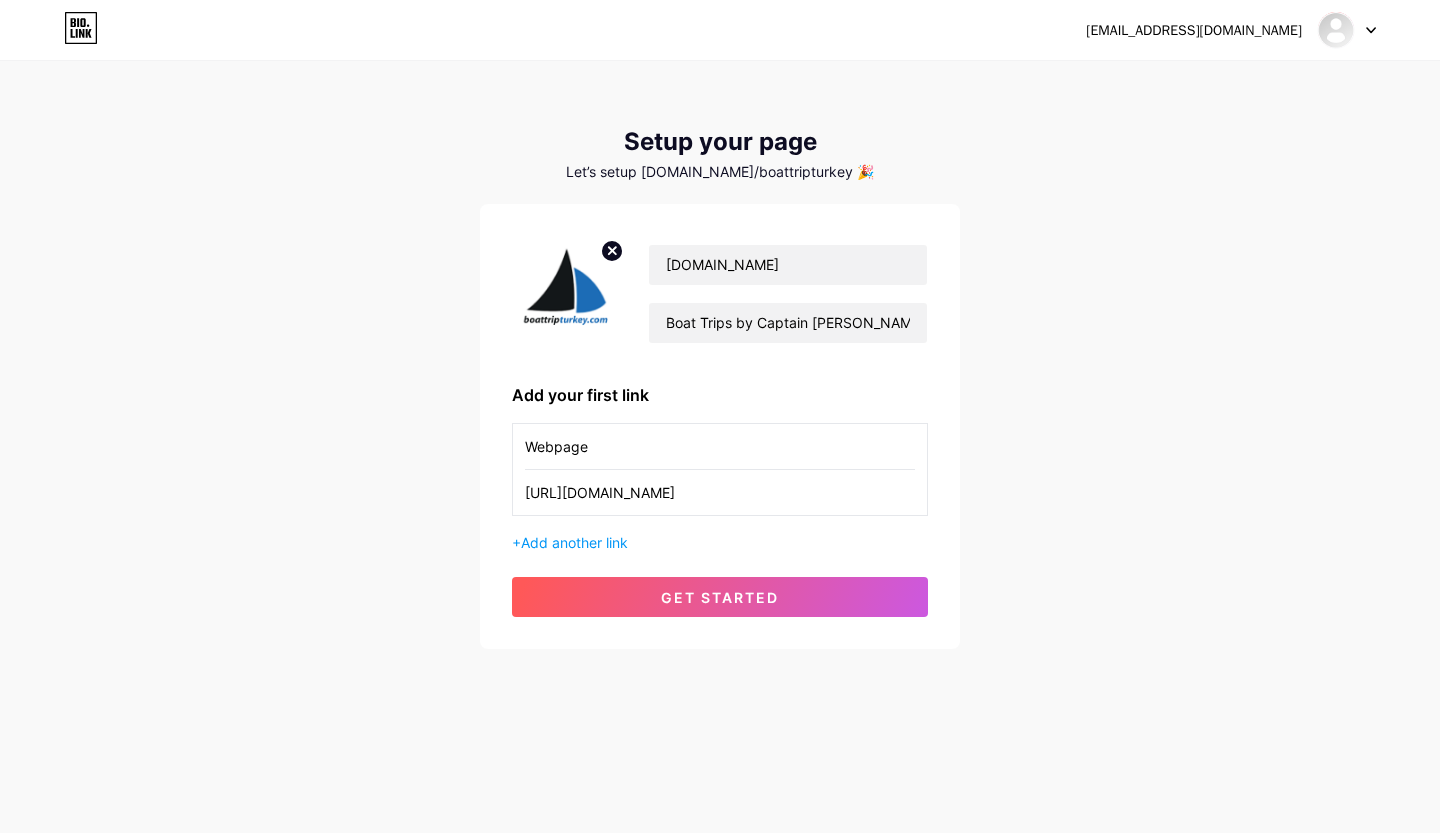click on "Webpage" at bounding box center [720, 446] 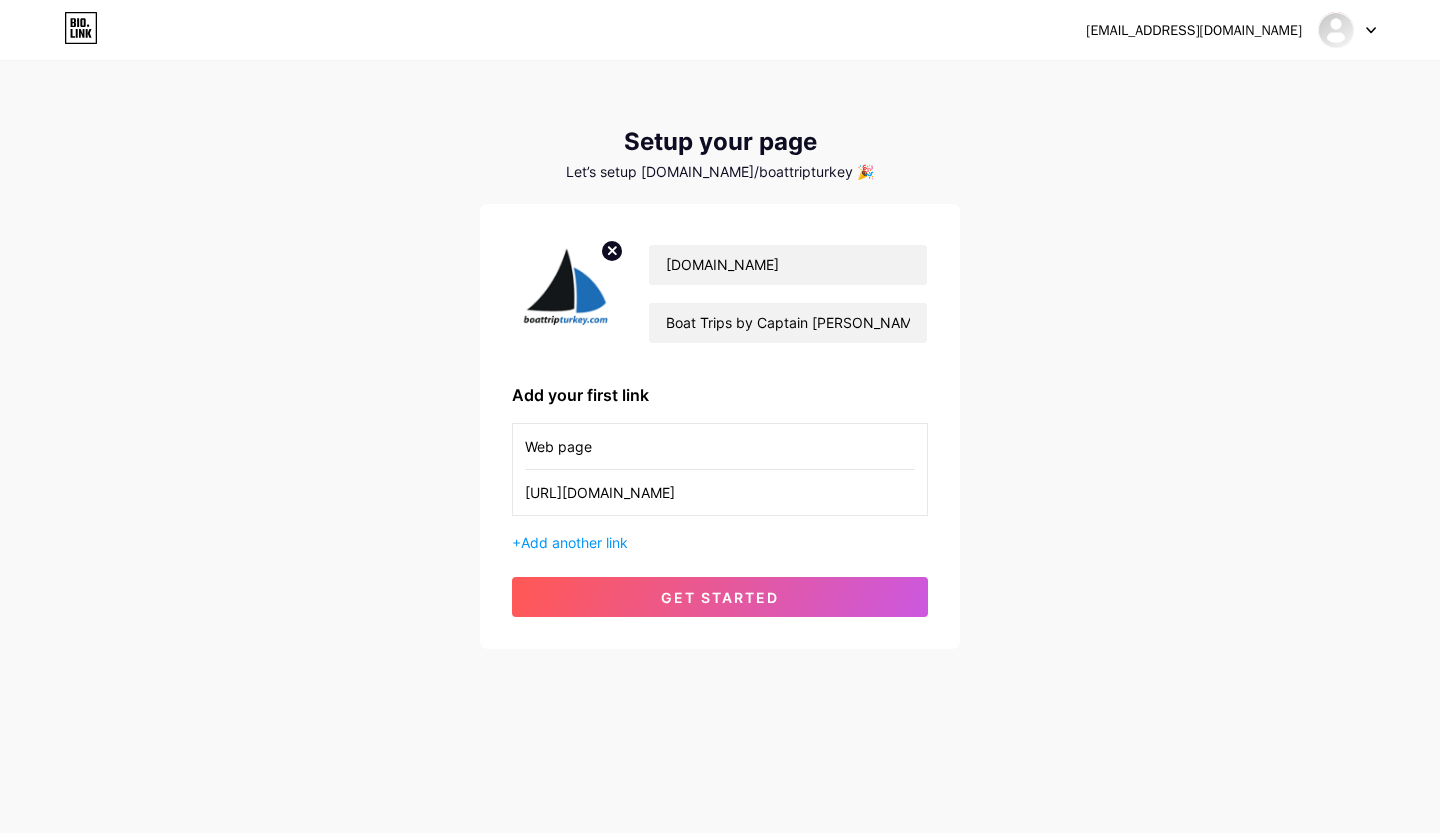 drag, startPoint x: 564, startPoint y: 447, endPoint x: 596, endPoint y: 528, distance: 87.0919 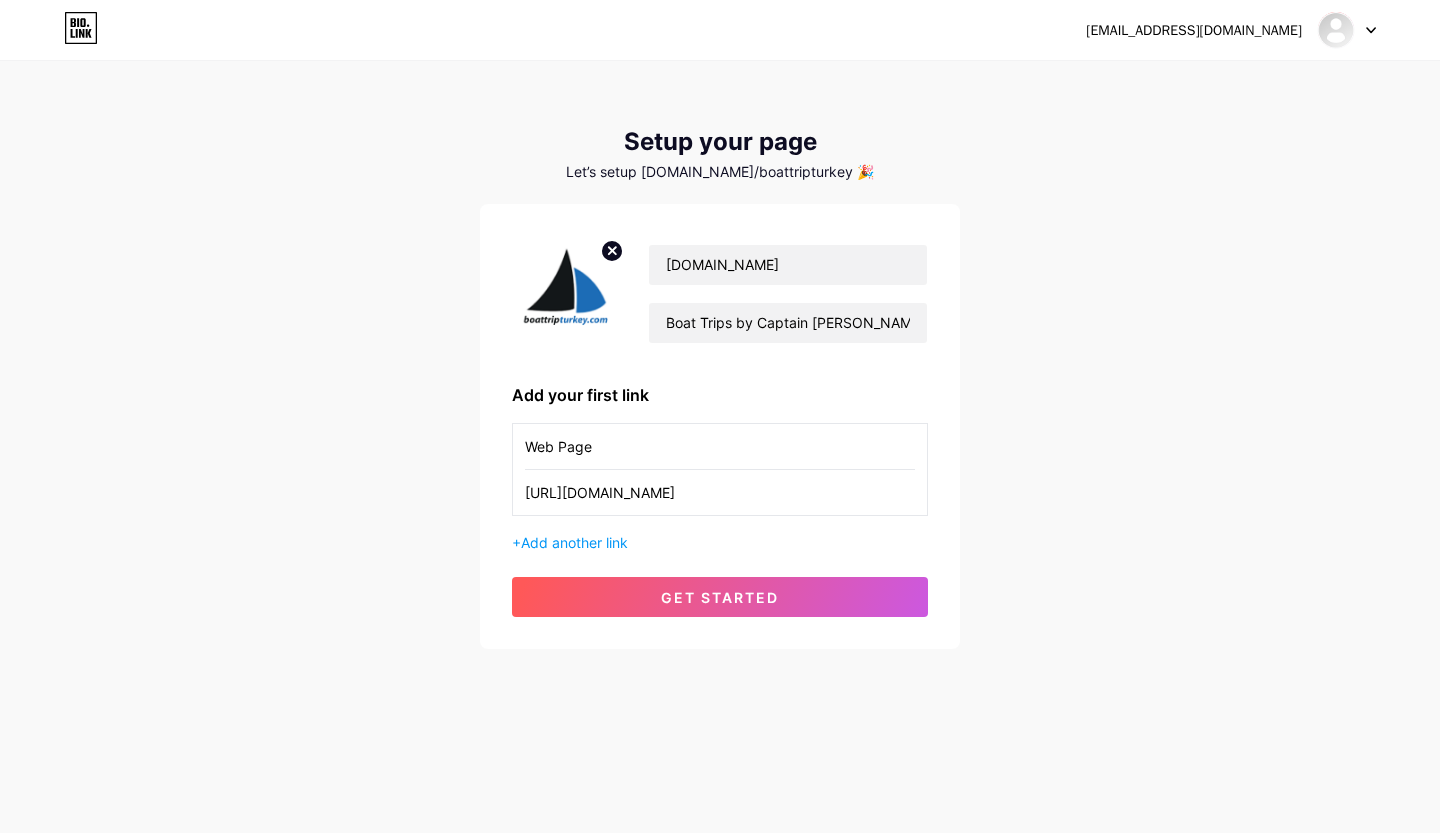 click on "[EMAIL_ADDRESS][DOMAIN_NAME]           Dashboard     Logout   Setup your page   Let’s setup [DOMAIN_NAME]/boattripturkey 🎉               [DOMAIN_NAME]     Boat Trips by Captain [PERSON_NAME] | Kekova Tekne Turu | Kaş Tekne Turu | Кекова прогулка на лодке | [PERSON_NAME]     Add your first link   Web Page   [URL][DOMAIN_NAME]
+  Add another link     get started" at bounding box center (720, 356) 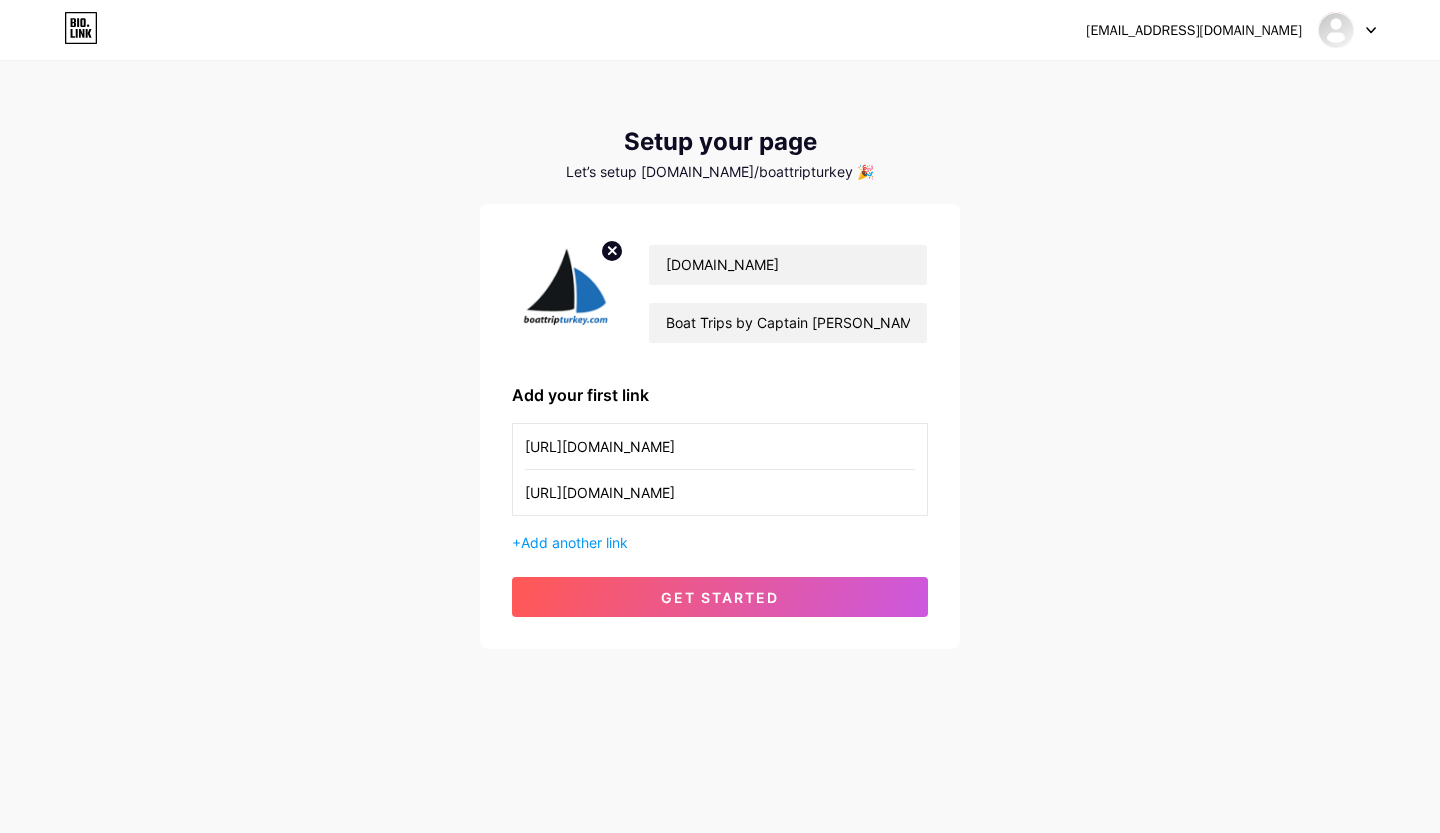 drag, startPoint x: 610, startPoint y: 447, endPoint x: 497, endPoint y: 453, distance: 113.15918 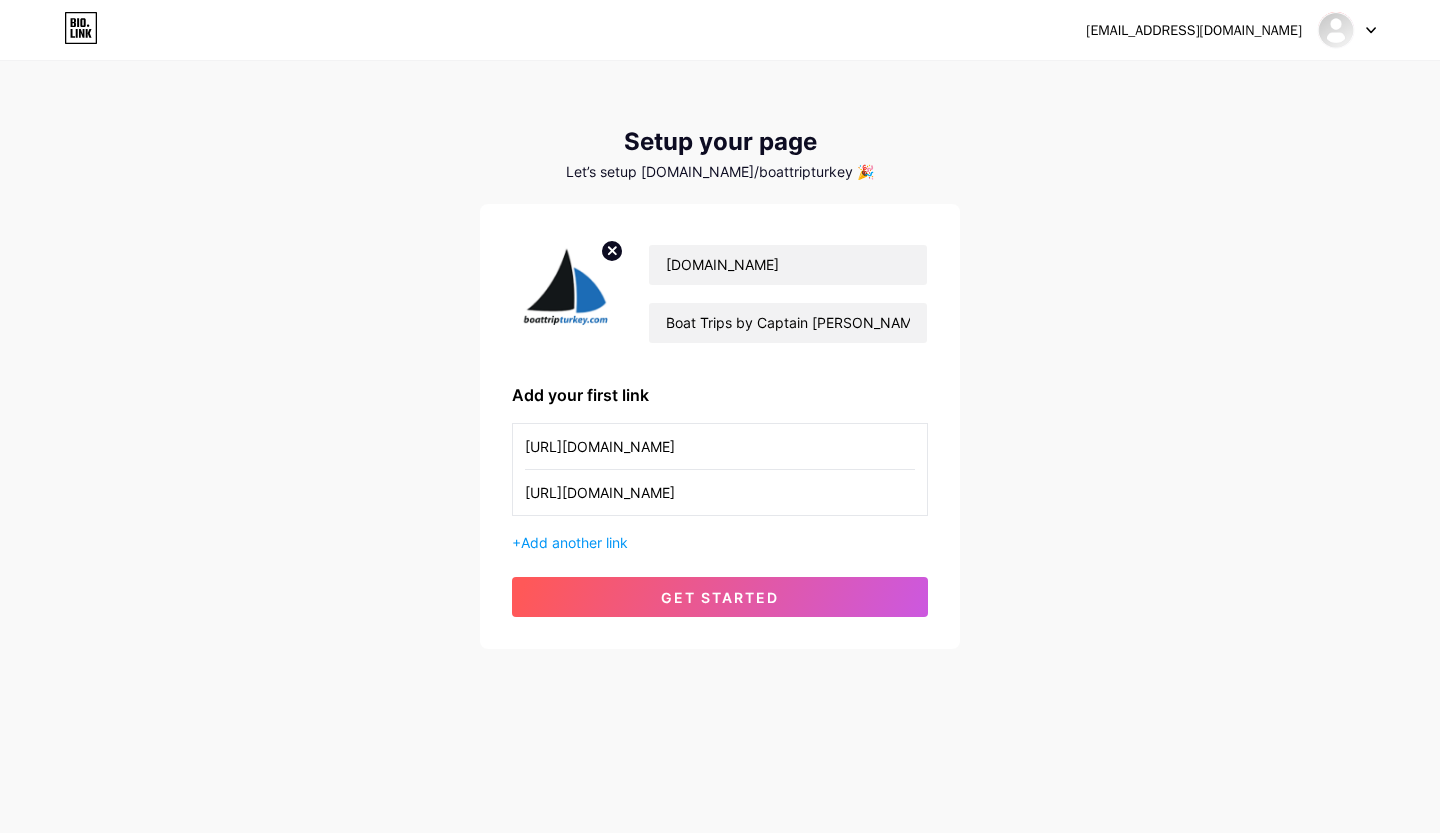 click on "[DOMAIN_NAME]     Boat Trips by Captain [PERSON_NAME] | [PERSON_NAME] | Kaş Tekne Turu | [PERSON_NAME] прогулка на лодке | [PERSON_NAME]     Add your first link   [URL][DOMAIN_NAME]   [URL][DOMAIN_NAME]
+  Add another link     get started" at bounding box center [720, 426] 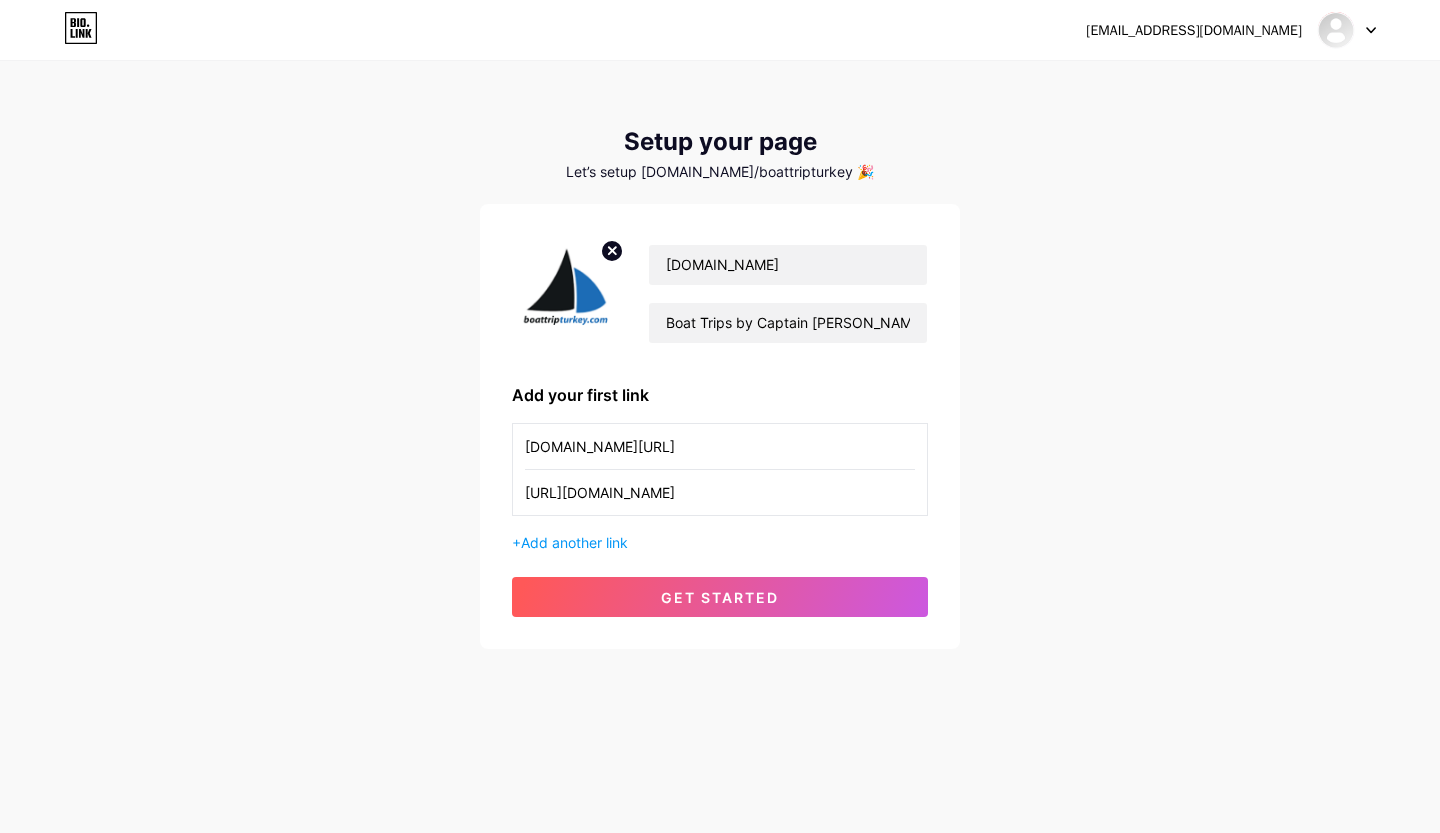 click on "[DOMAIN_NAME][URL]" at bounding box center (720, 446) 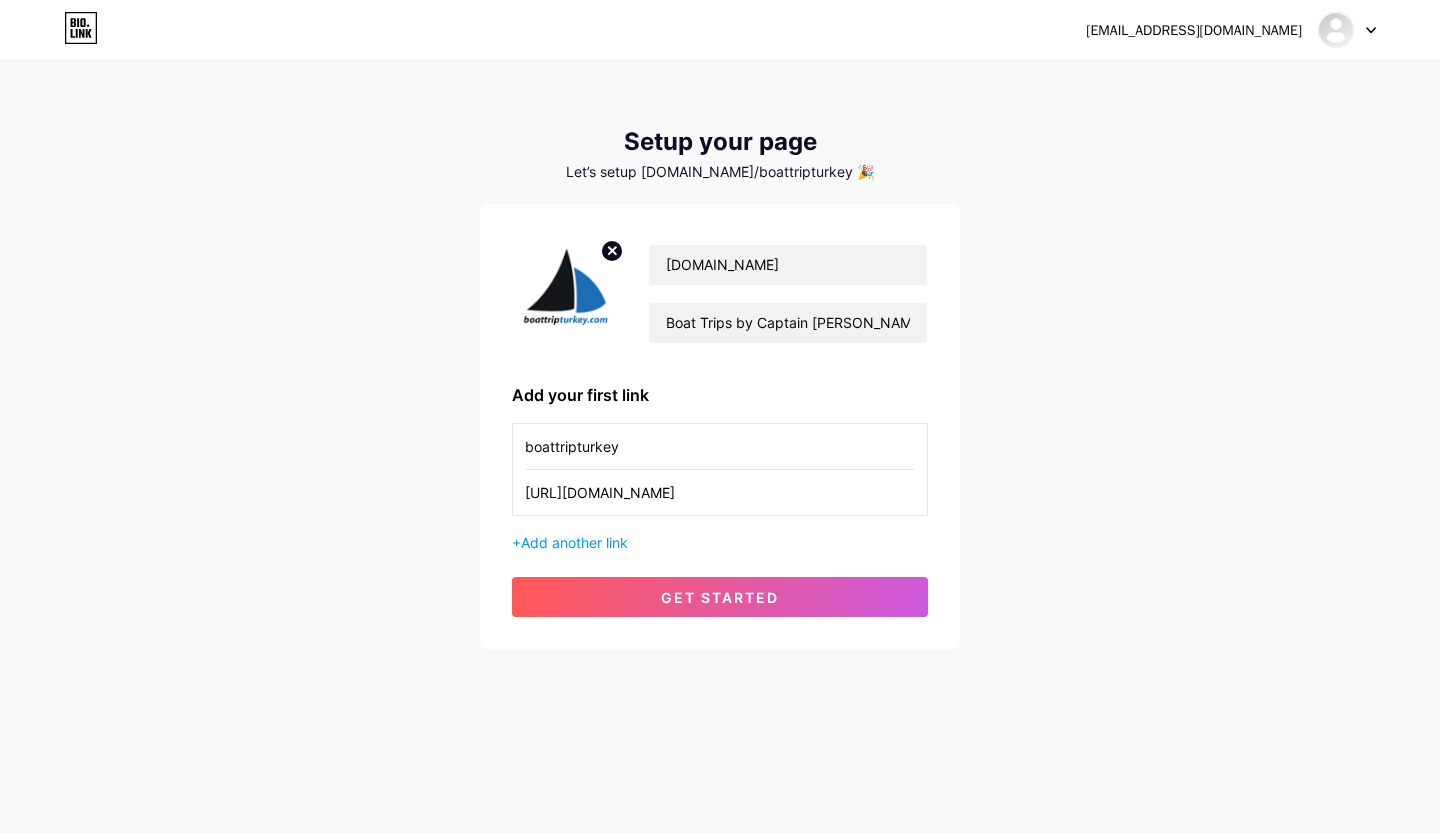 click on "[EMAIL_ADDRESS][DOMAIN_NAME]           Dashboard     Logout   Setup your page   Let’s setup [DOMAIN_NAME]/boattripturkey 🎉               [DOMAIN_NAME]     Boat Trips by Captain [PERSON_NAME] | Kekova Tekne Turu | Kaş Tekne Turu | Кекова прогулка на лодке | [PERSON_NAME]     Add your first link   boattripturkey   [URL][DOMAIN_NAME]
+  Add another link     get started" at bounding box center (720, 356) 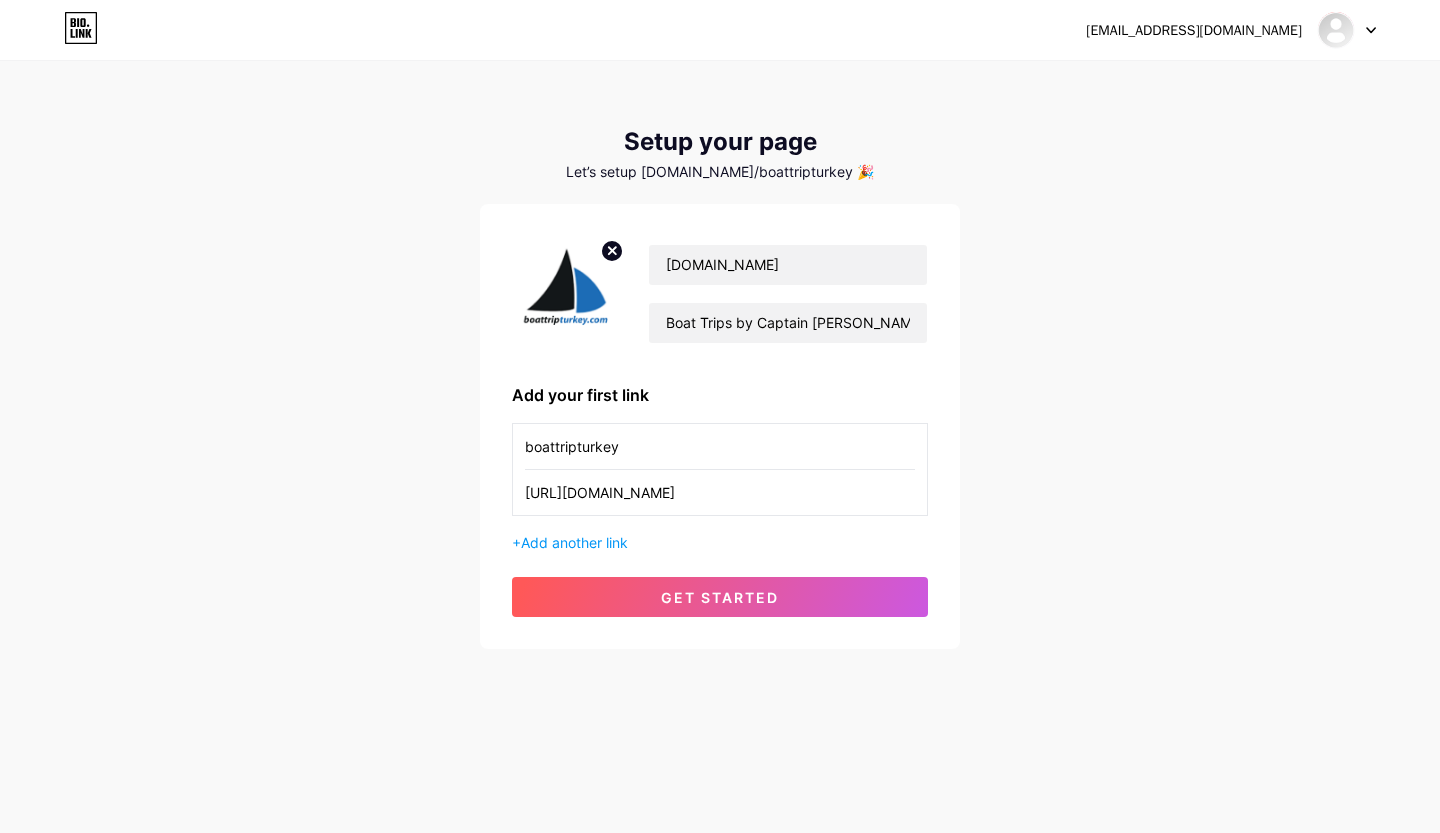 click on "boattripturkey" at bounding box center (720, 446) 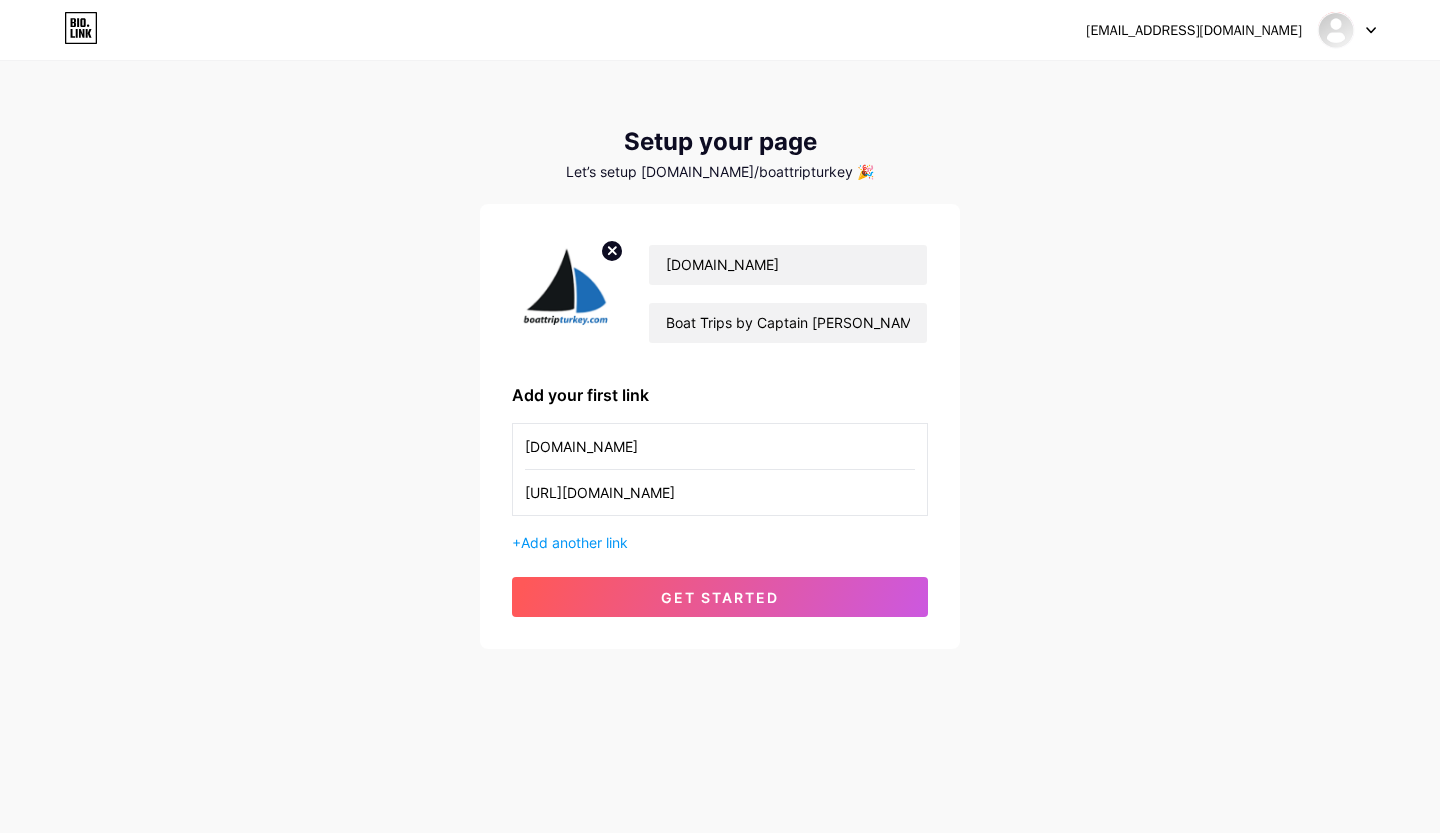 type on "[DOMAIN_NAME]" 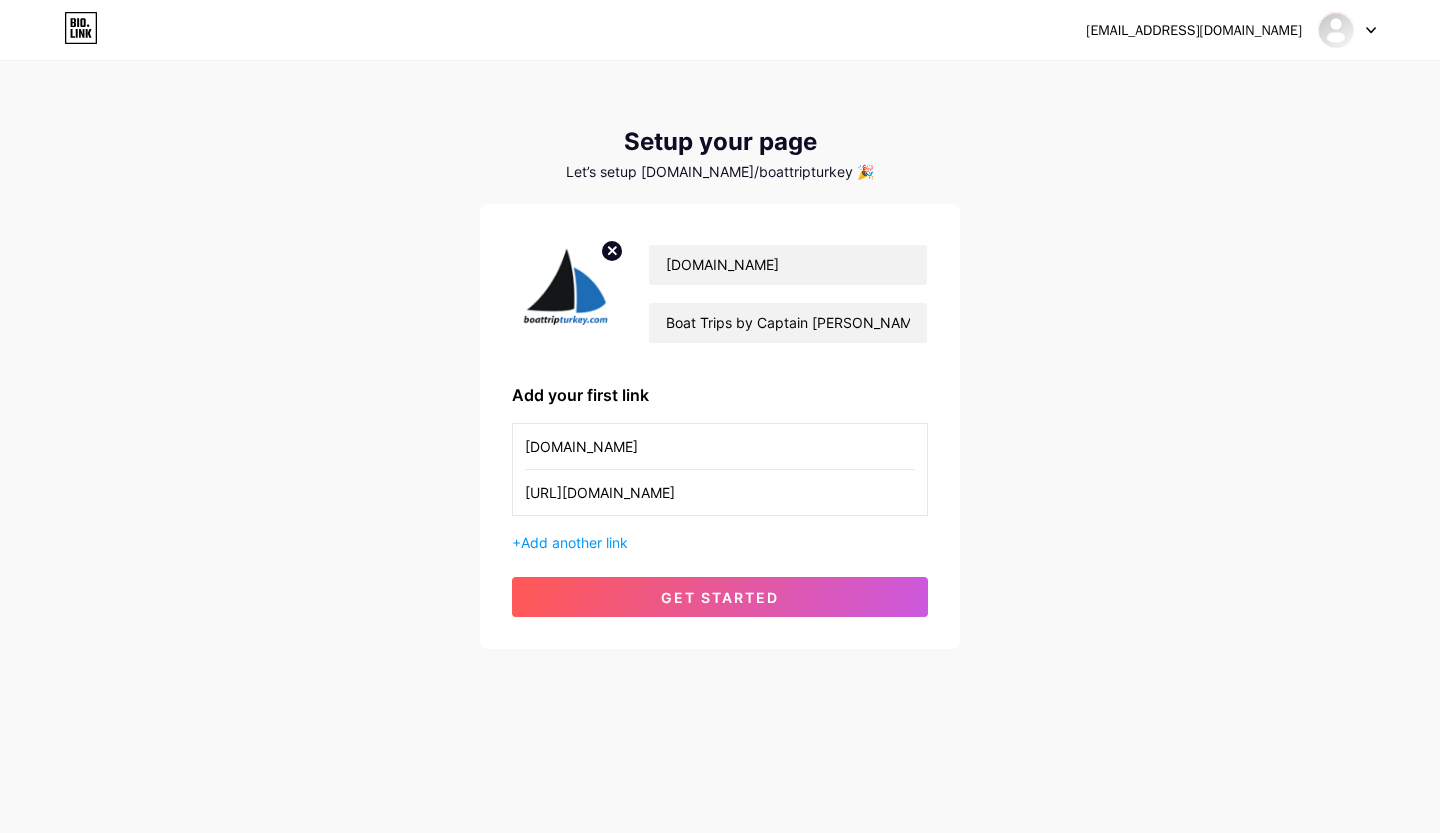 click on "[EMAIL_ADDRESS][DOMAIN_NAME]           Dashboard     Logout   Setup your page   Let’s setup [DOMAIN_NAME]/boattripturkey 🎉               [DOMAIN_NAME]     Boat Trips by Captain [PERSON_NAME] | Kekova Tekne Turu | Kaş Tekne Turu | Кекова прогулка на лодке | [PERSON_NAME]     Add your first link   [DOMAIN_NAME]   [URL][DOMAIN_NAME]
+  Add another link     get started" at bounding box center (720, 356) 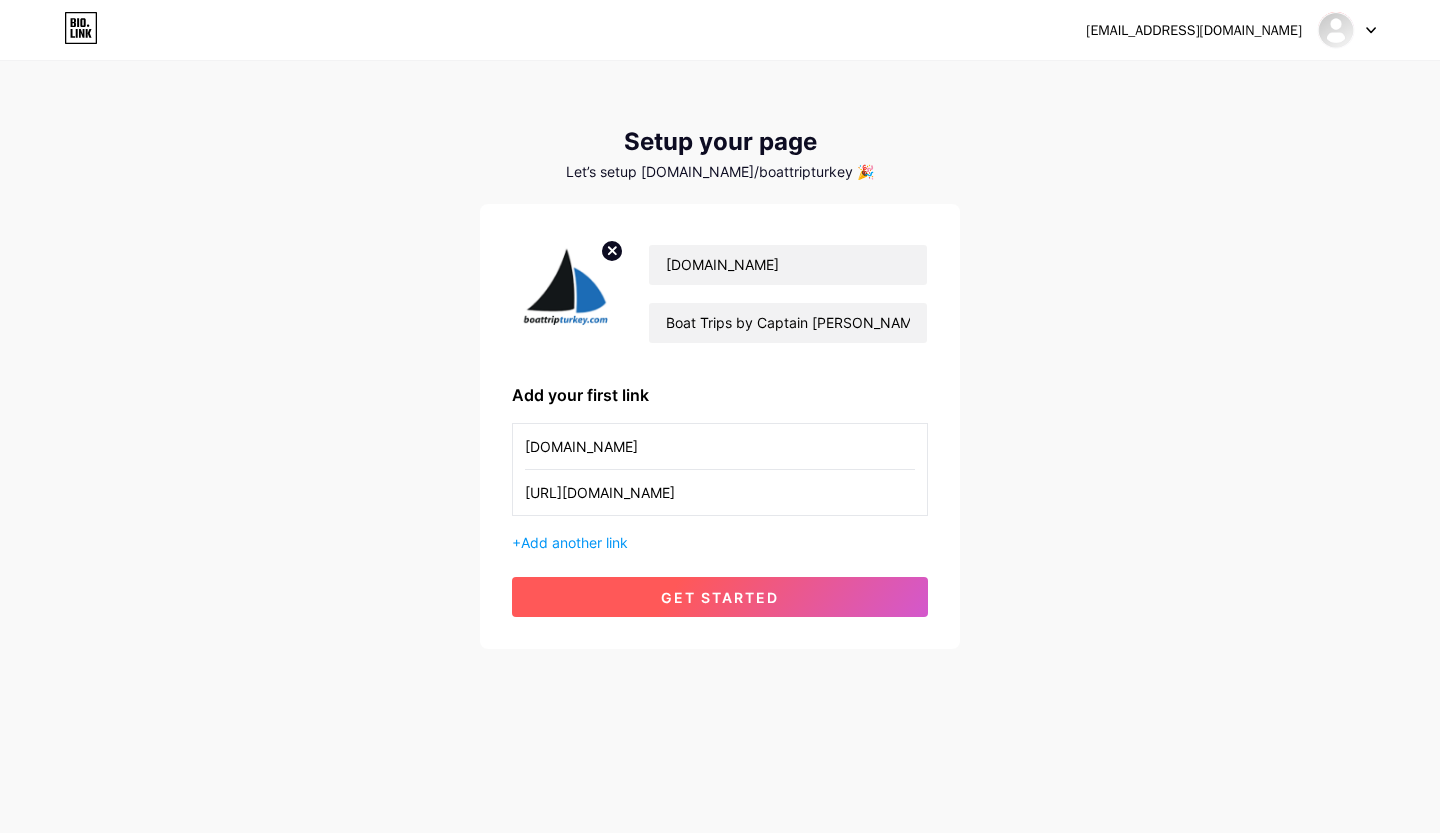 click on "get started" at bounding box center [720, 597] 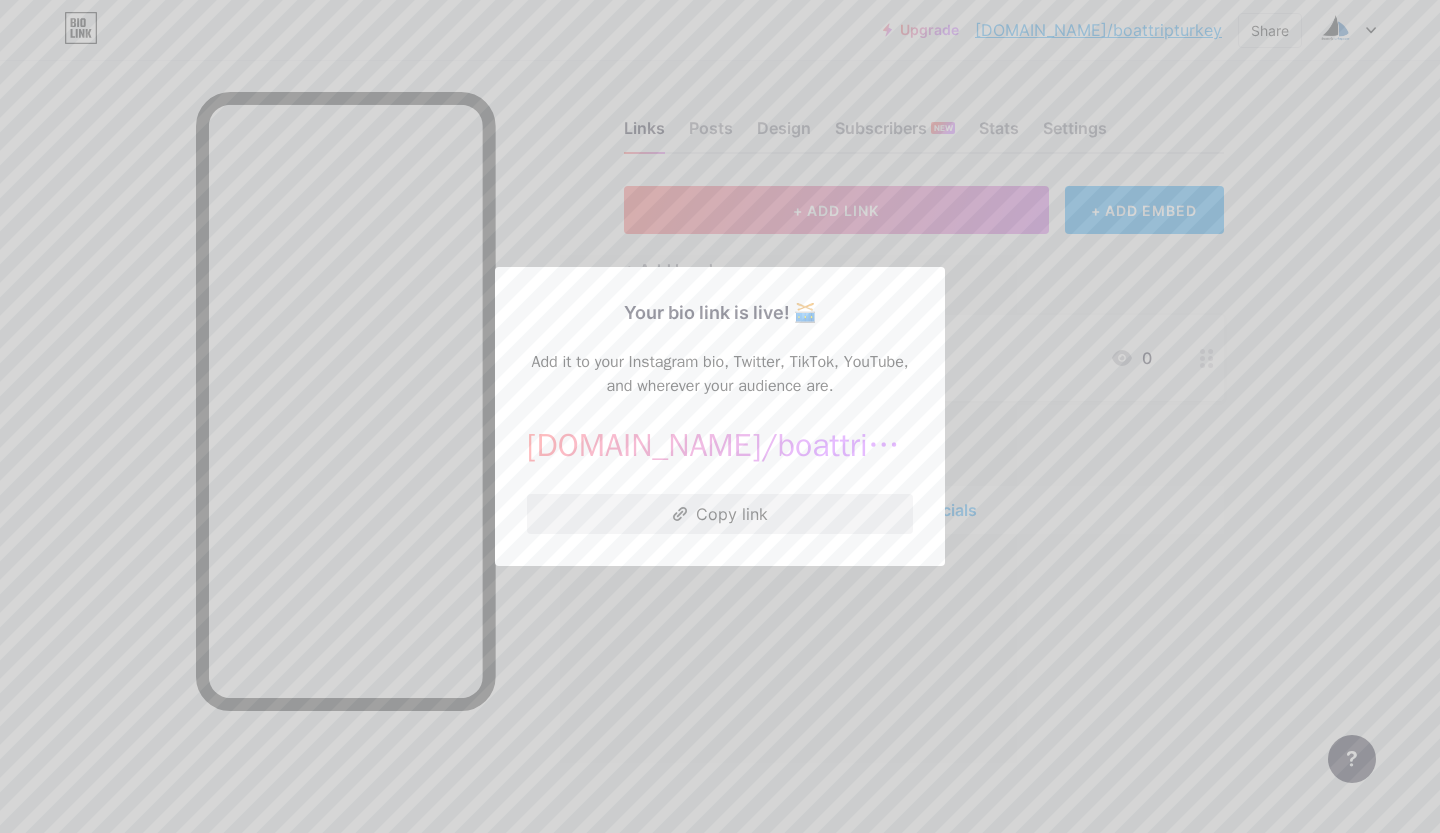 click on "Copy link" at bounding box center (720, 514) 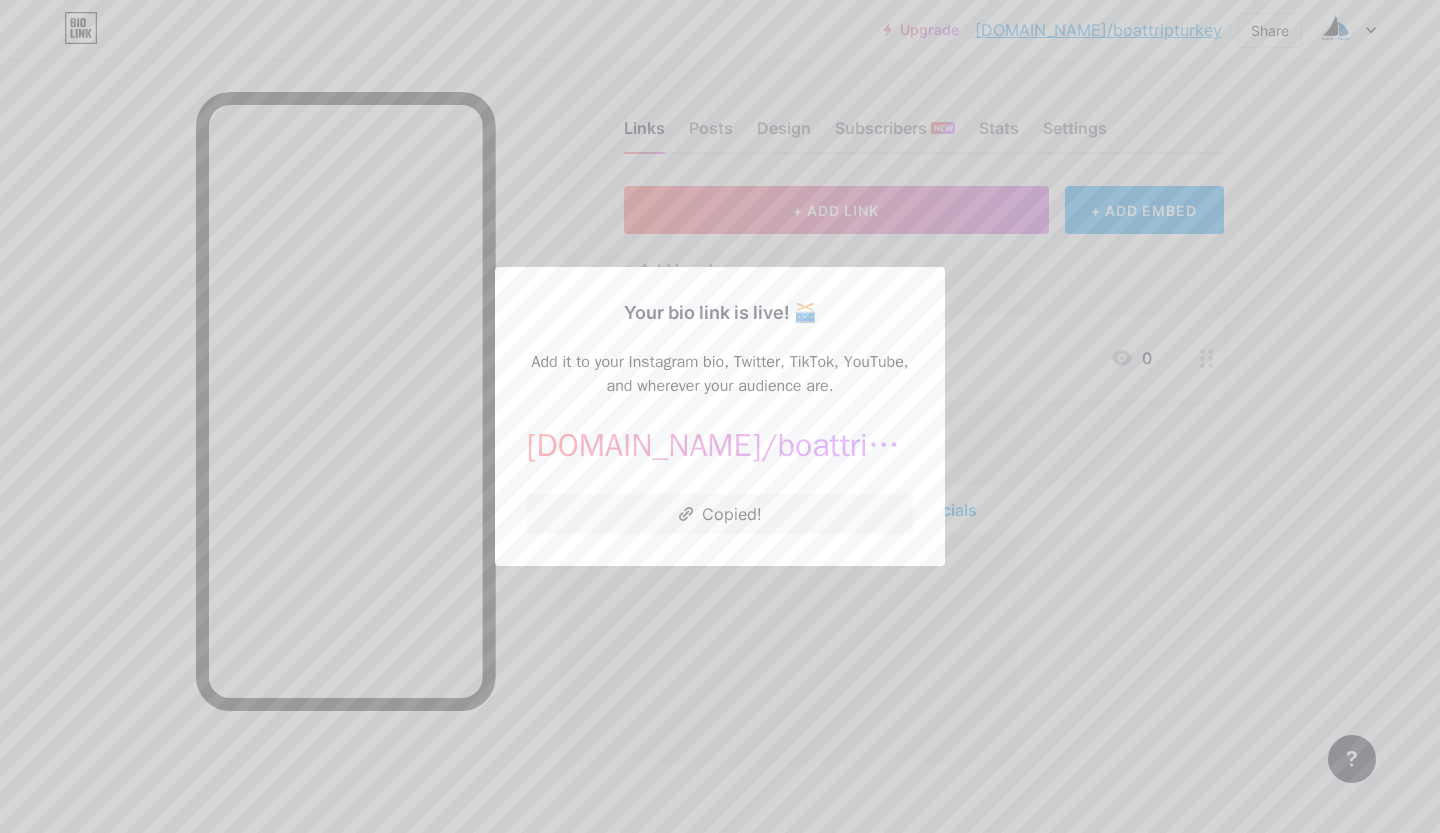click at bounding box center [720, 416] 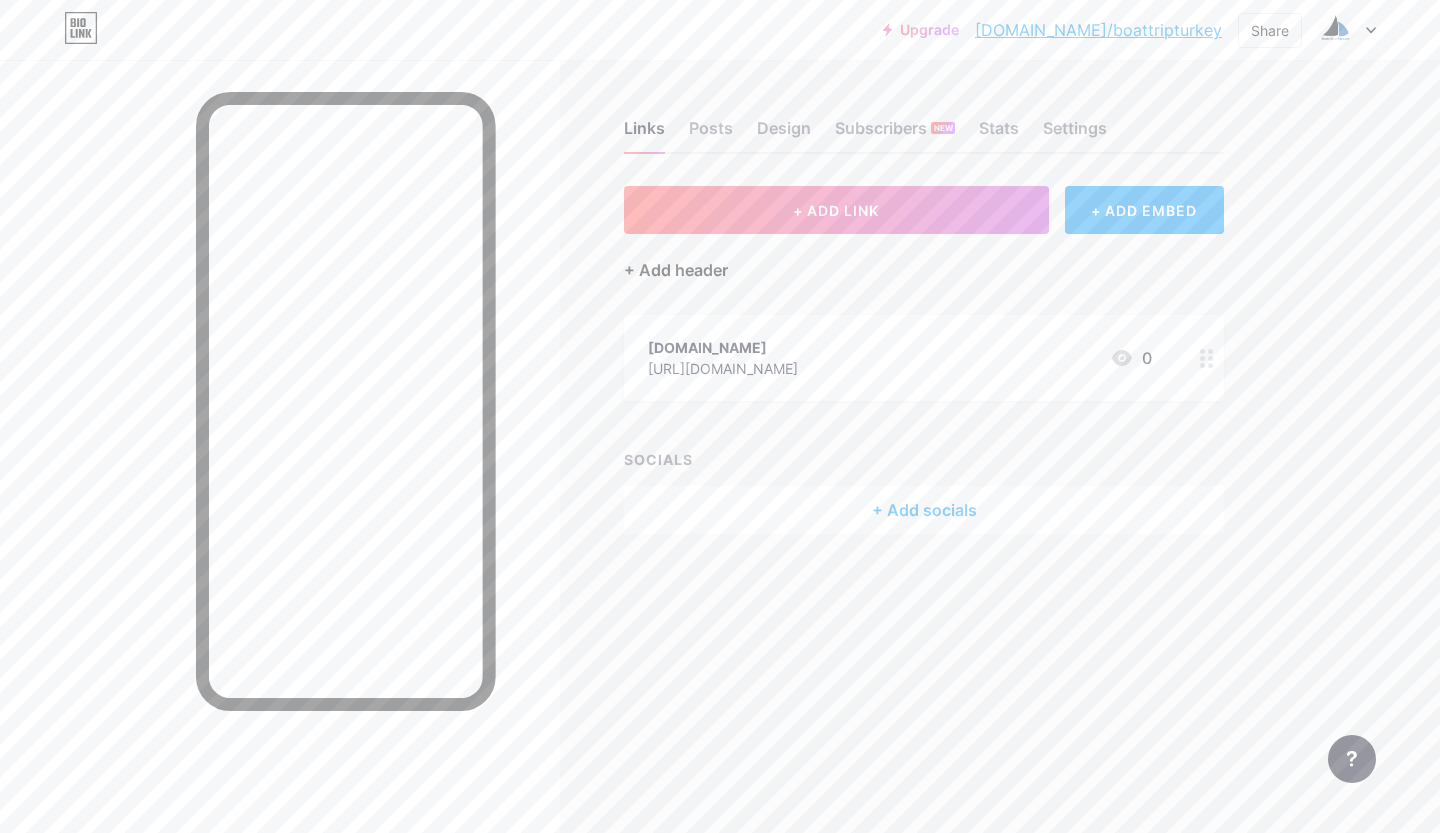 click on "+ Add header" at bounding box center [676, 270] 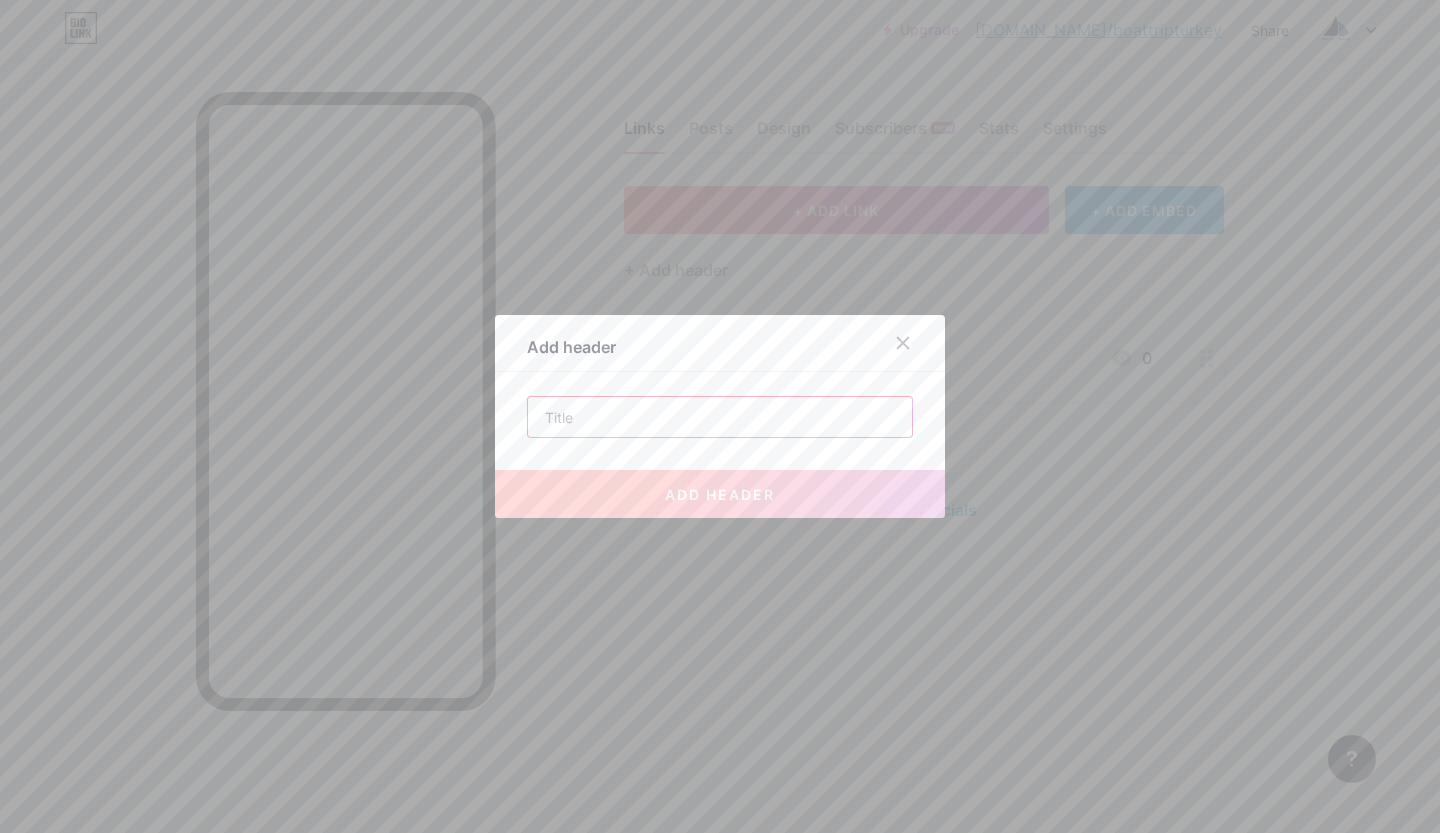 click at bounding box center [720, 417] 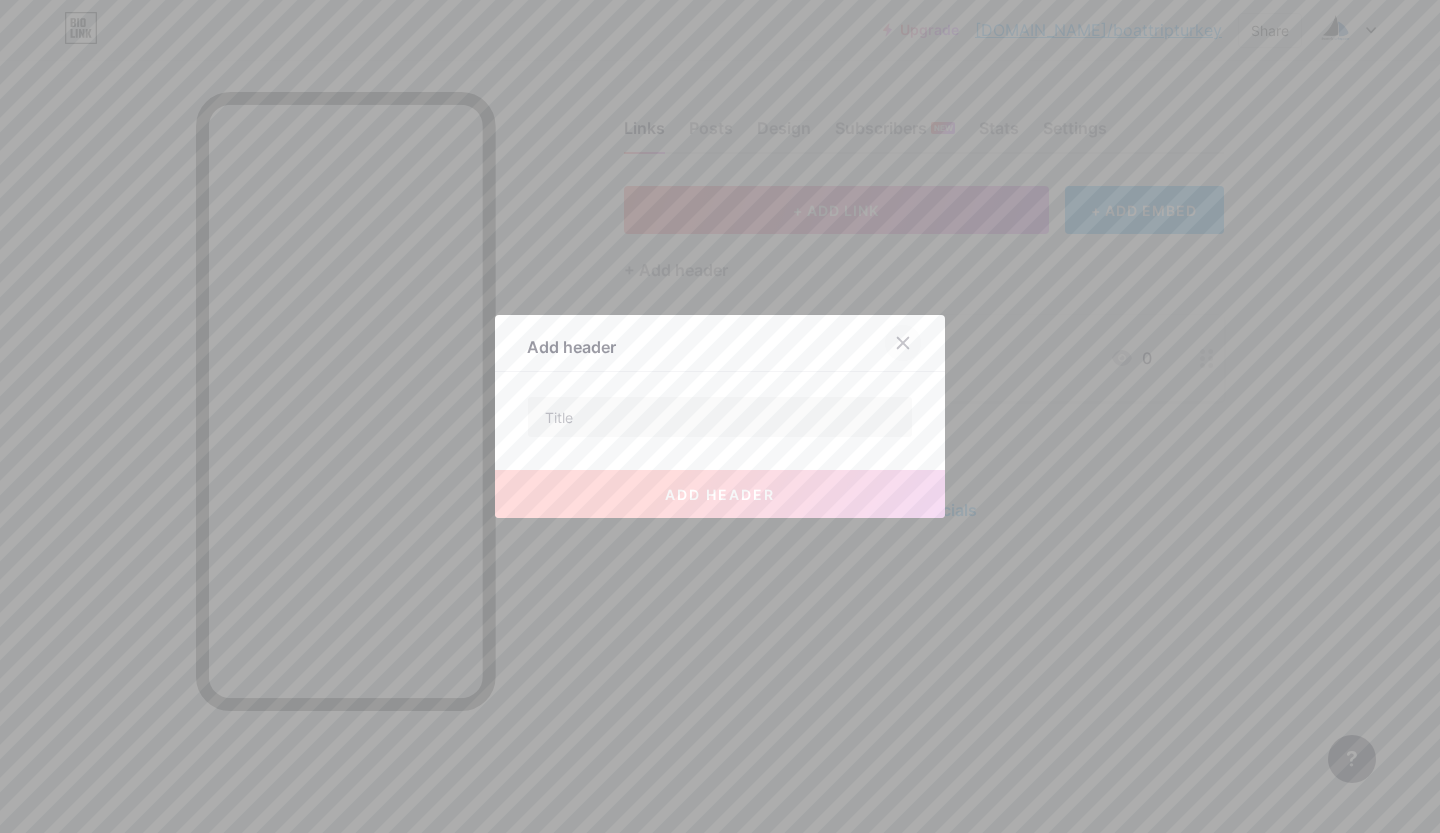 click 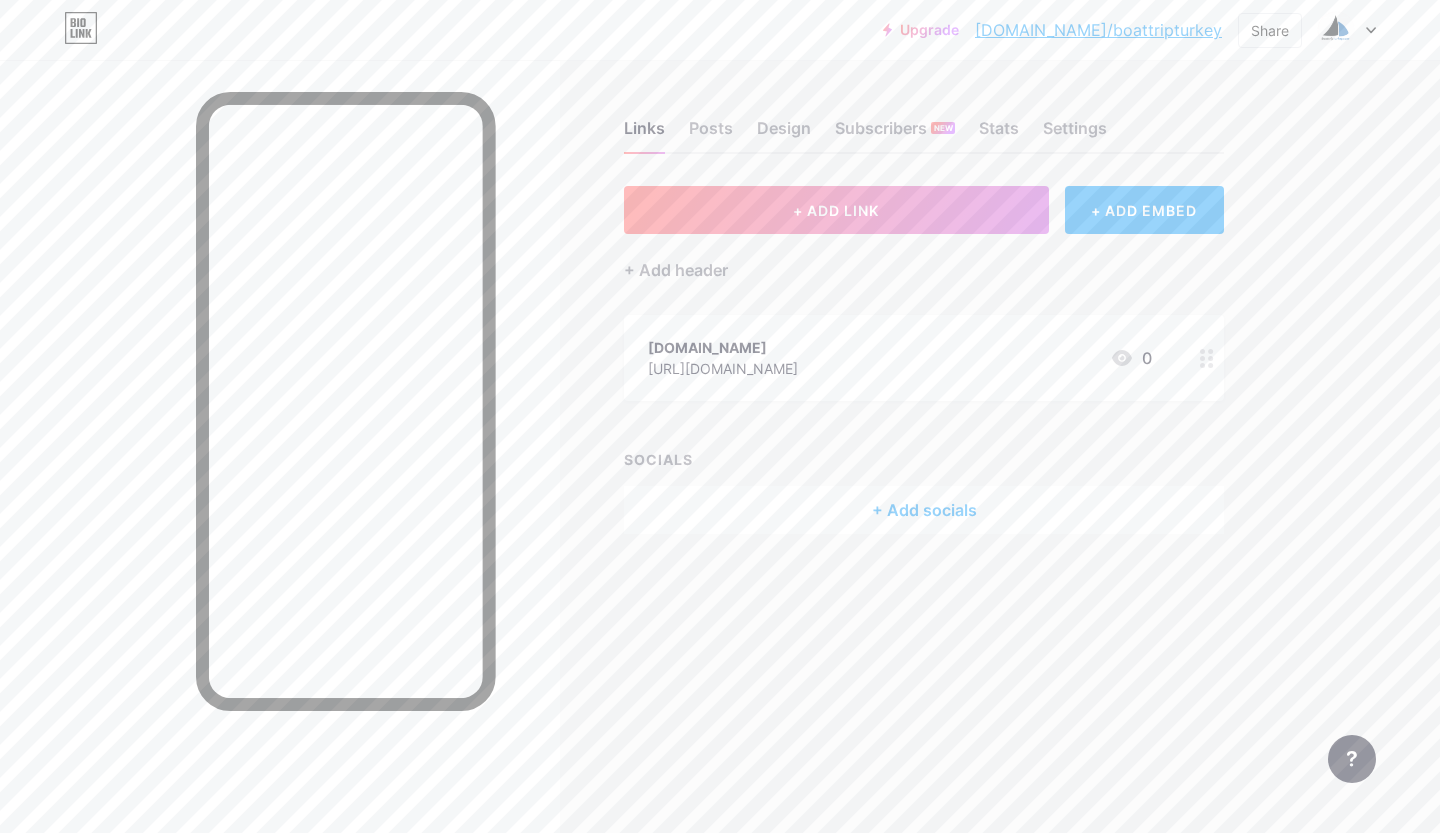 click on "Links
Posts
Design
Subscribers
NEW
Stats
Settings       + ADD LINK     + ADD EMBED
+ Add header
[DOMAIN_NAME]
[URL][DOMAIN_NAME]
0
SOCIALS     + Add socials                       Feature requests             Help center         Contact support" at bounding box center (654, 347) 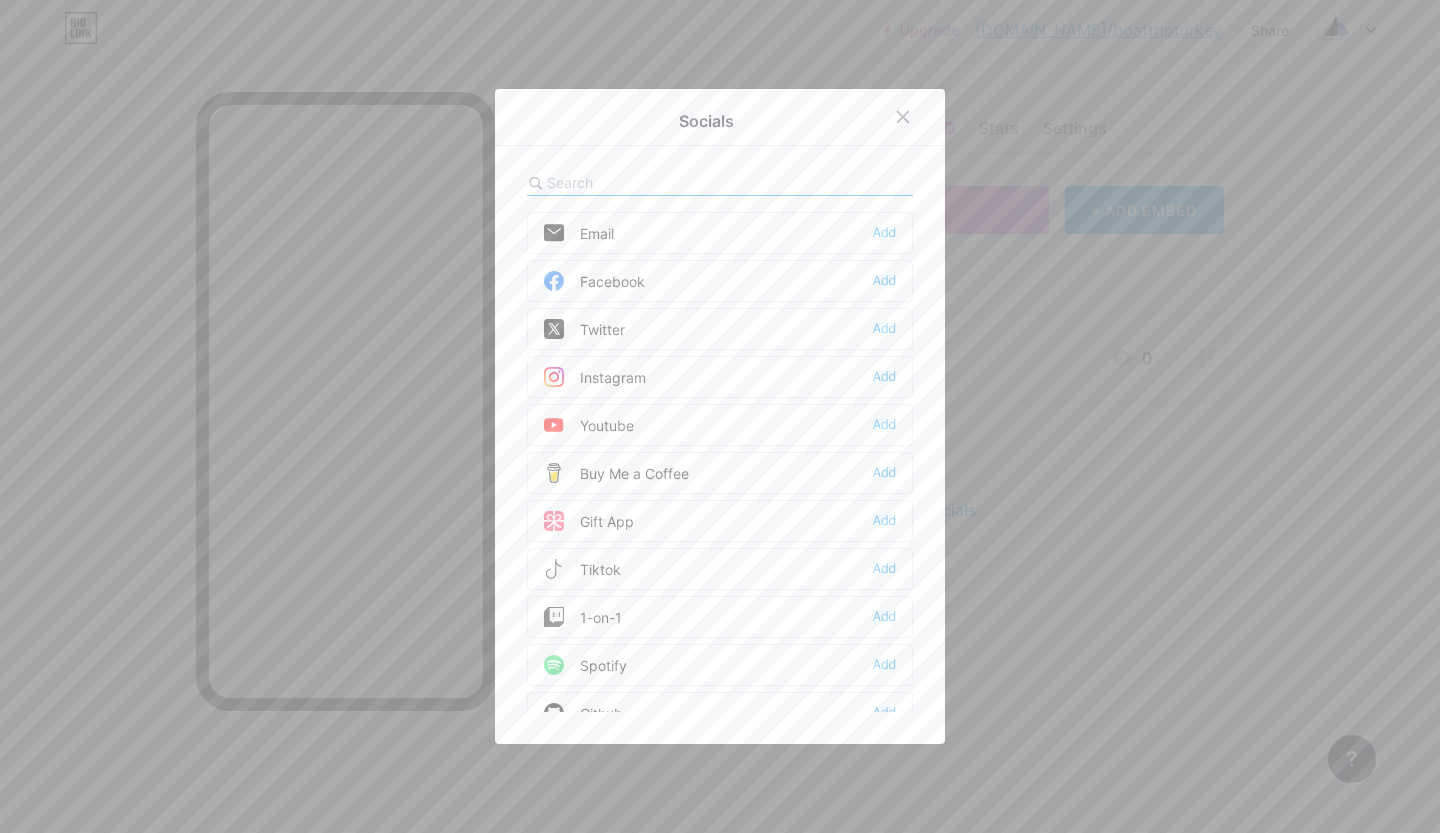 click on "Instagram
Add" at bounding box center [720, 377] 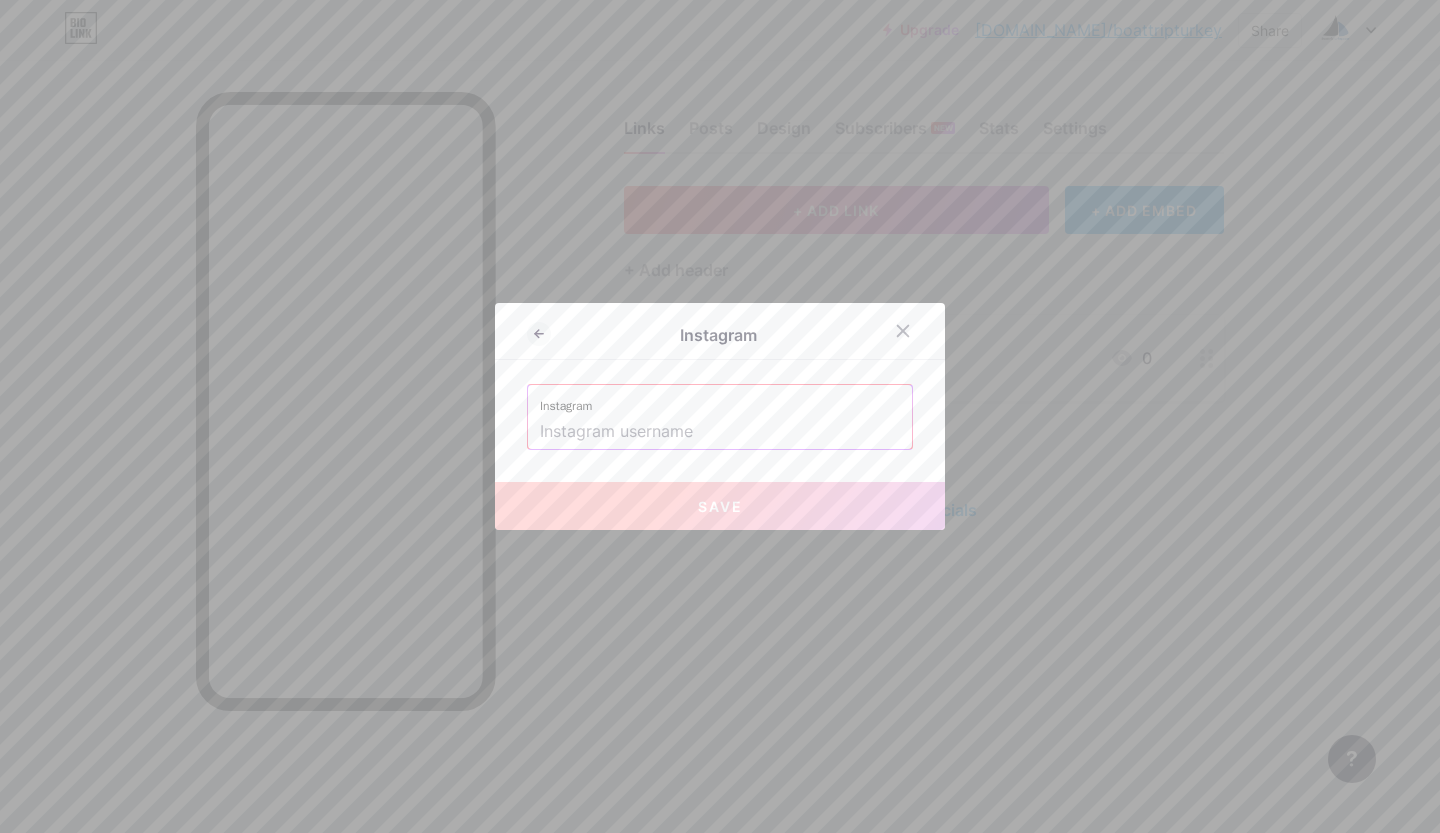 click at bounding box center [720, 432] 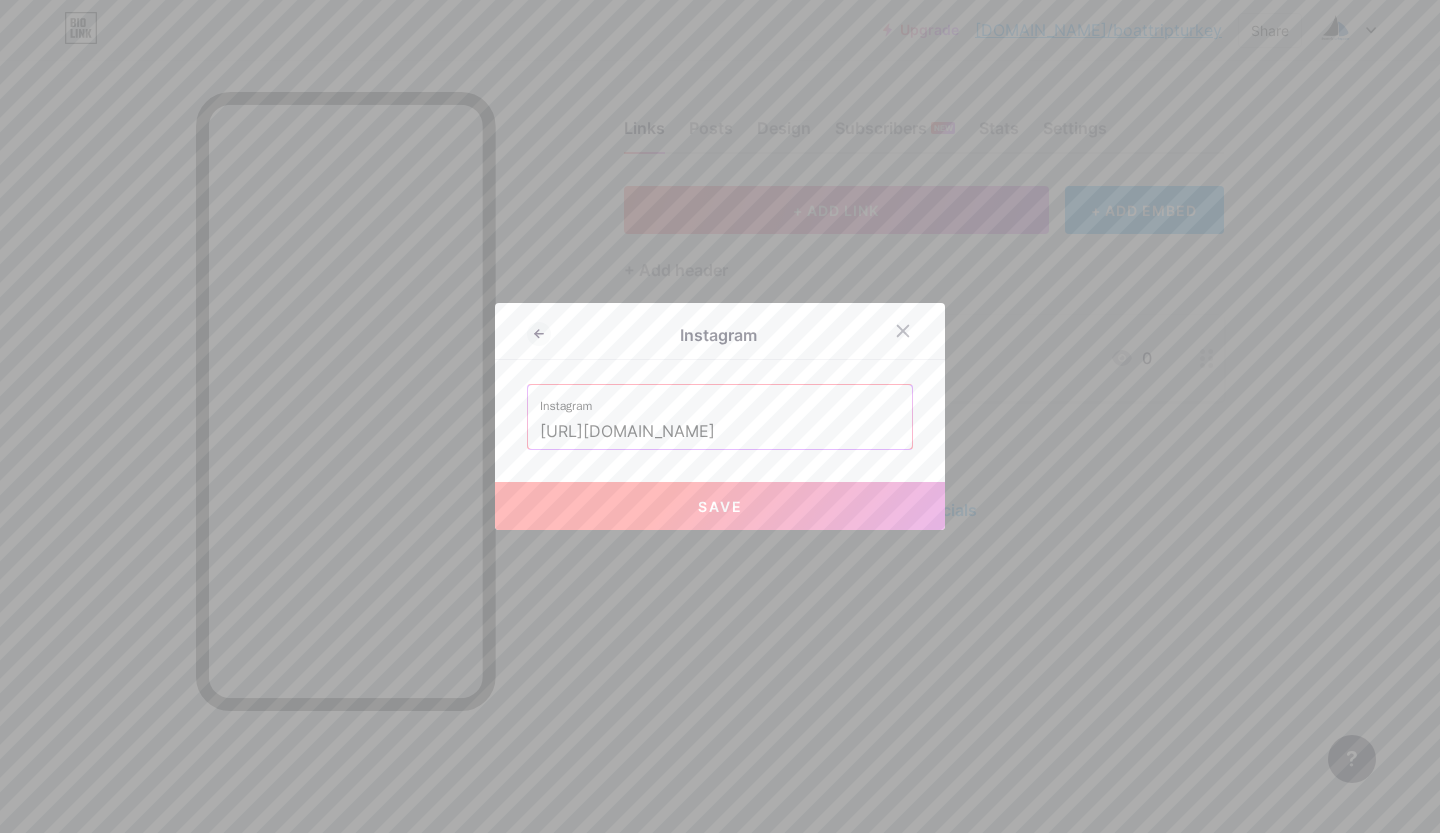 click on "Save" at bounding box center [720, 506] 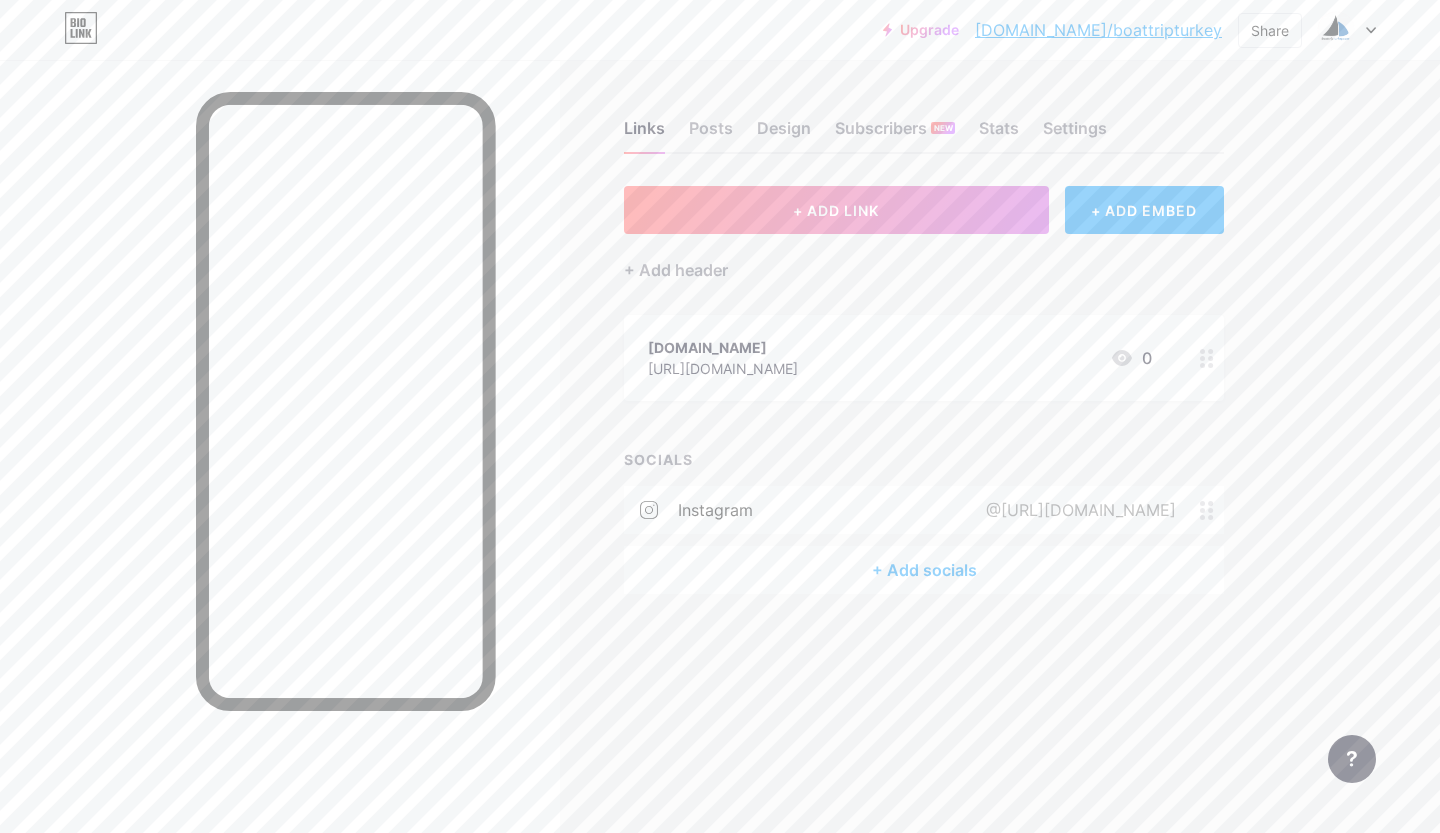 click on "+ Add socials" at bounding box center [924, 570] 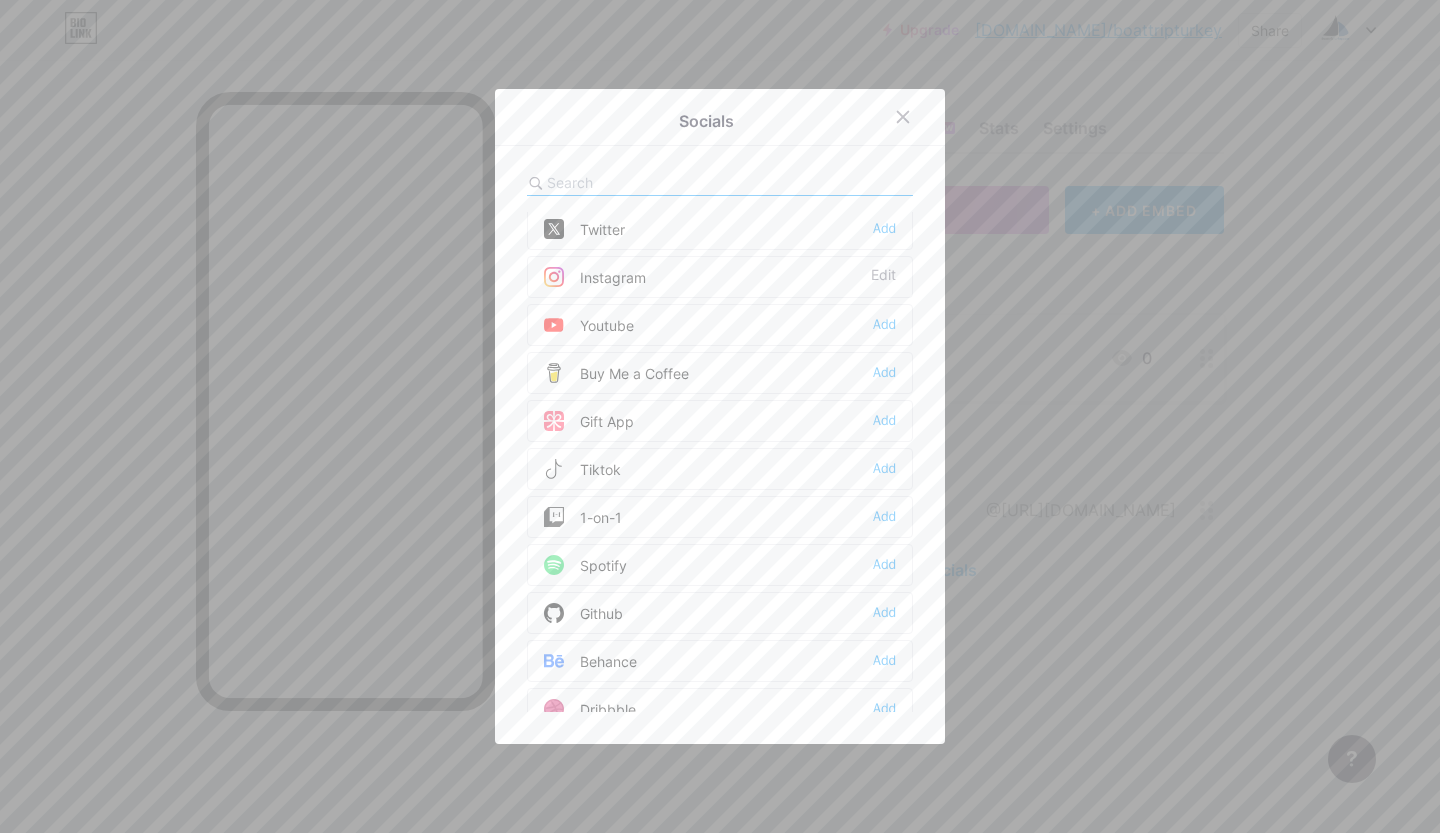 scroll, scrollTop: 0, scrollLeft: 0, axis: both 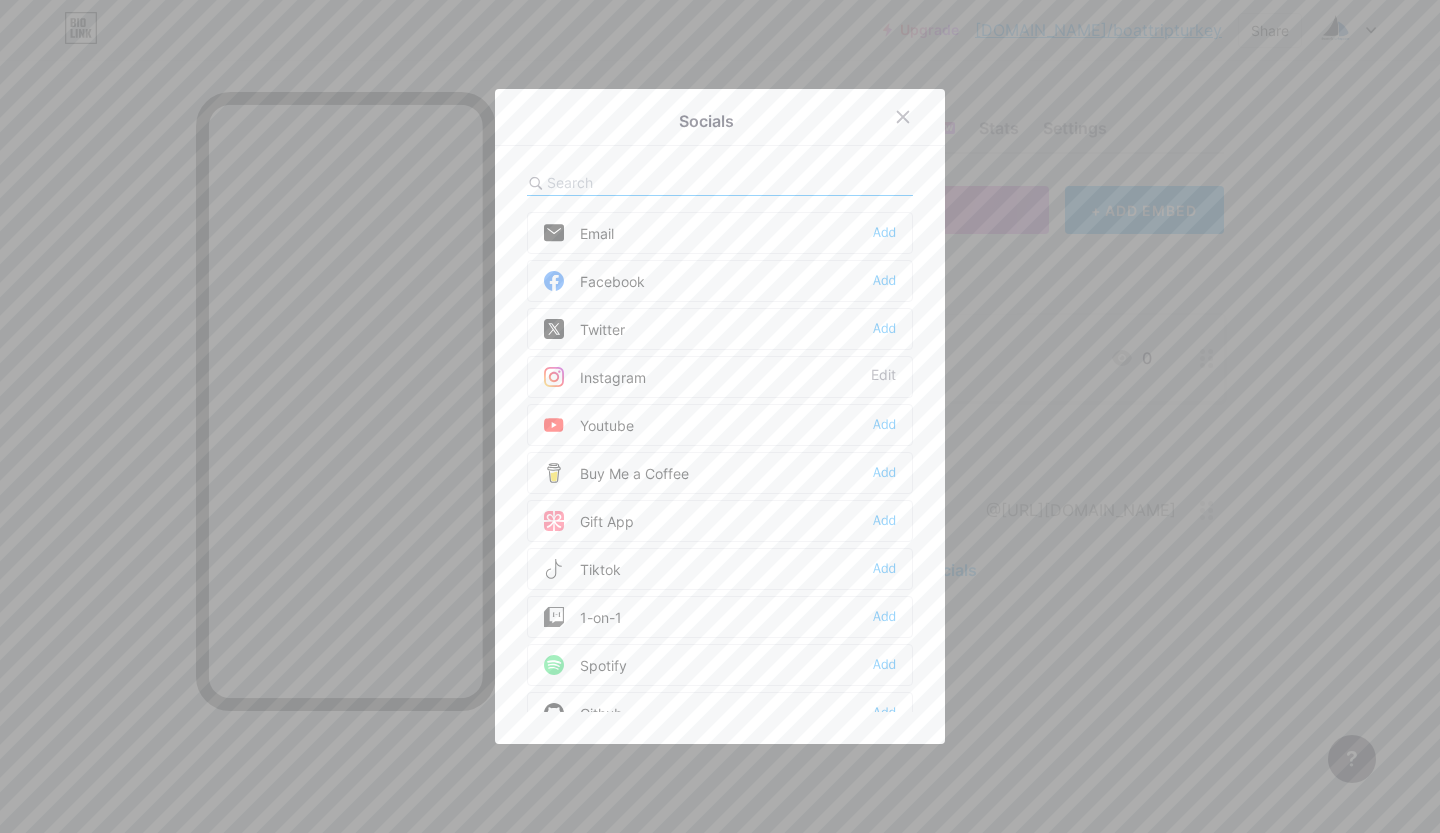 click on "Facebook
Add" at bounding box center [720, 281] 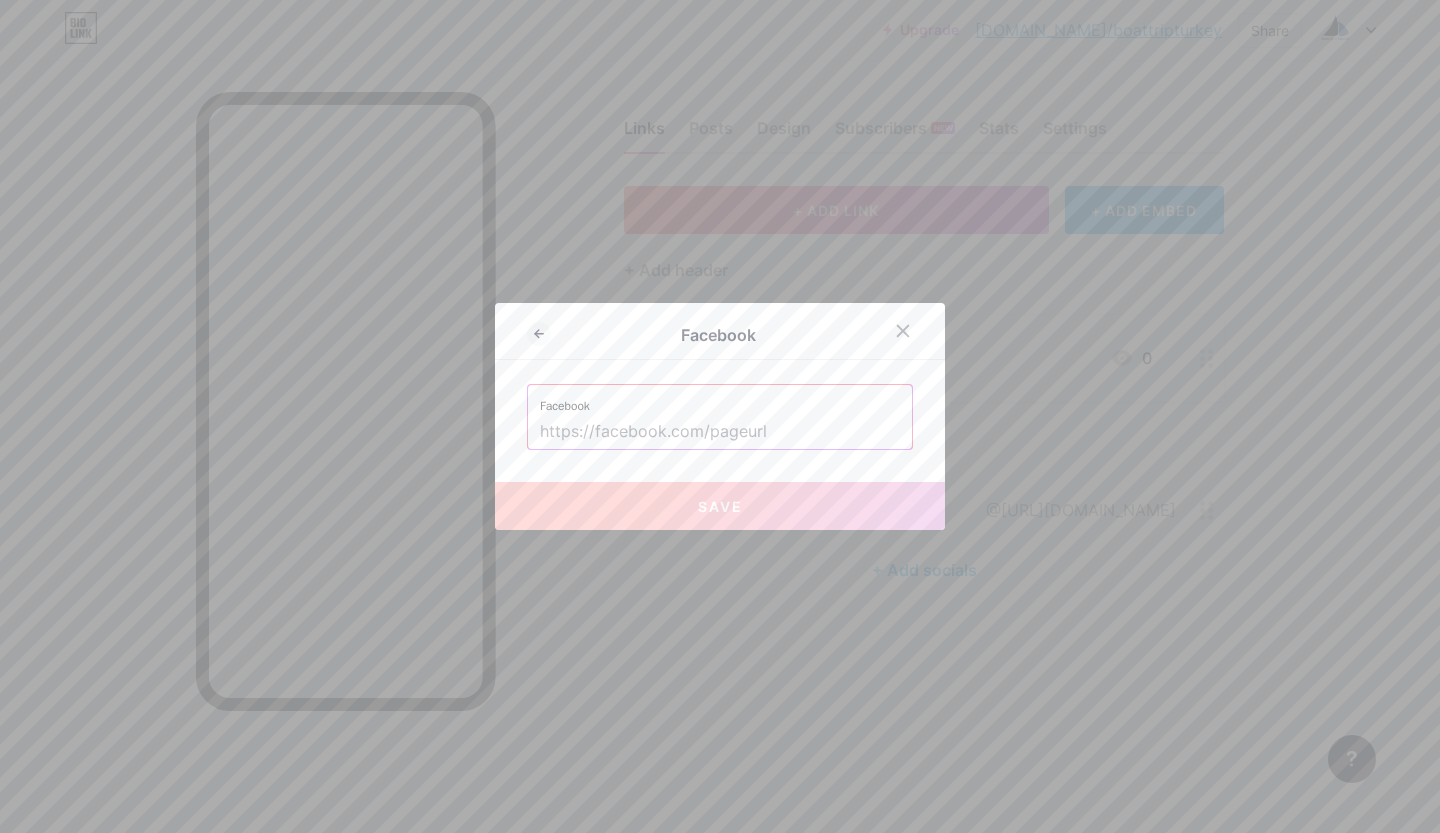 click at bounding box center (720, 432) 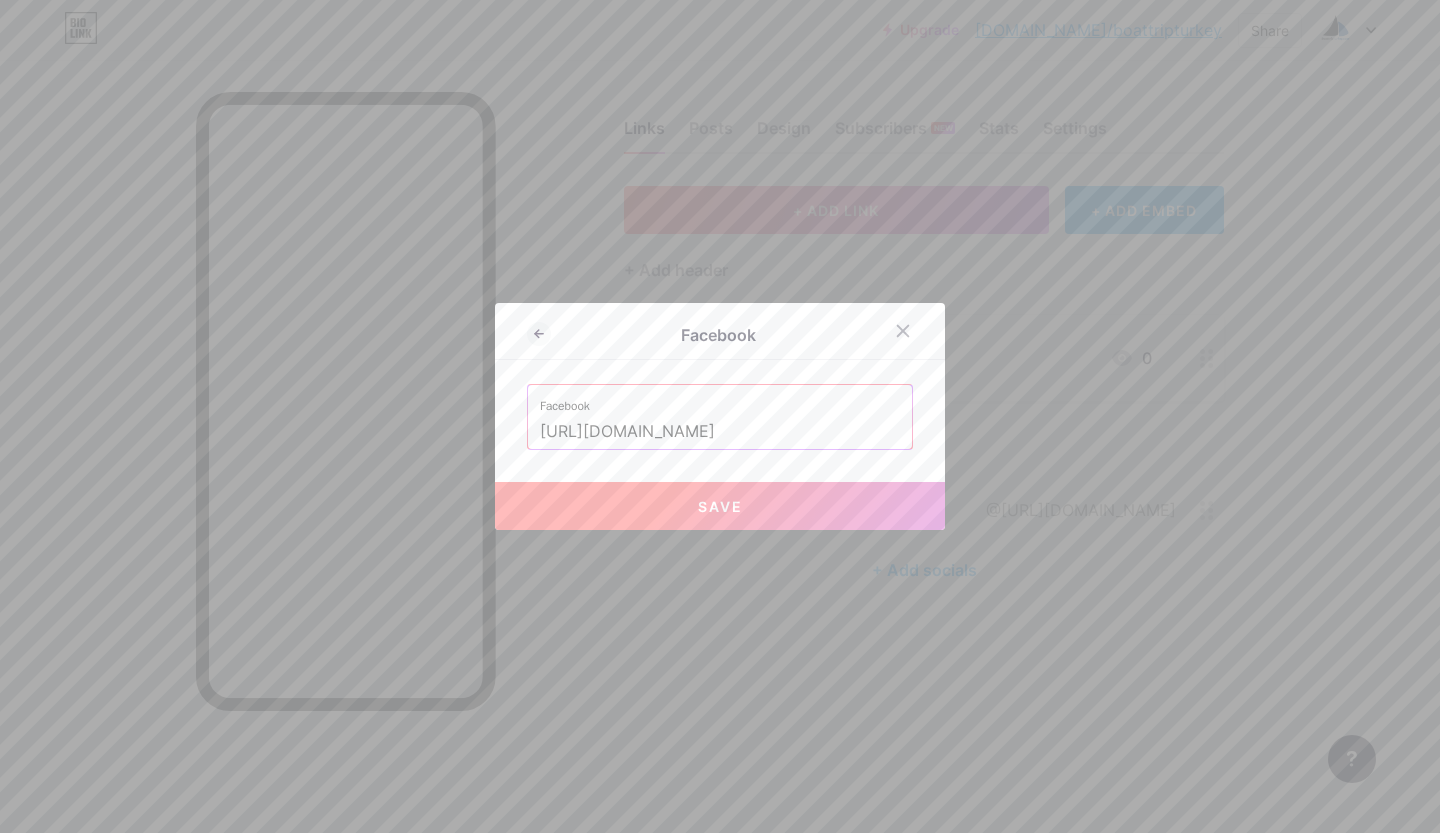 type on "[URL][DOMAIN_NAME]" 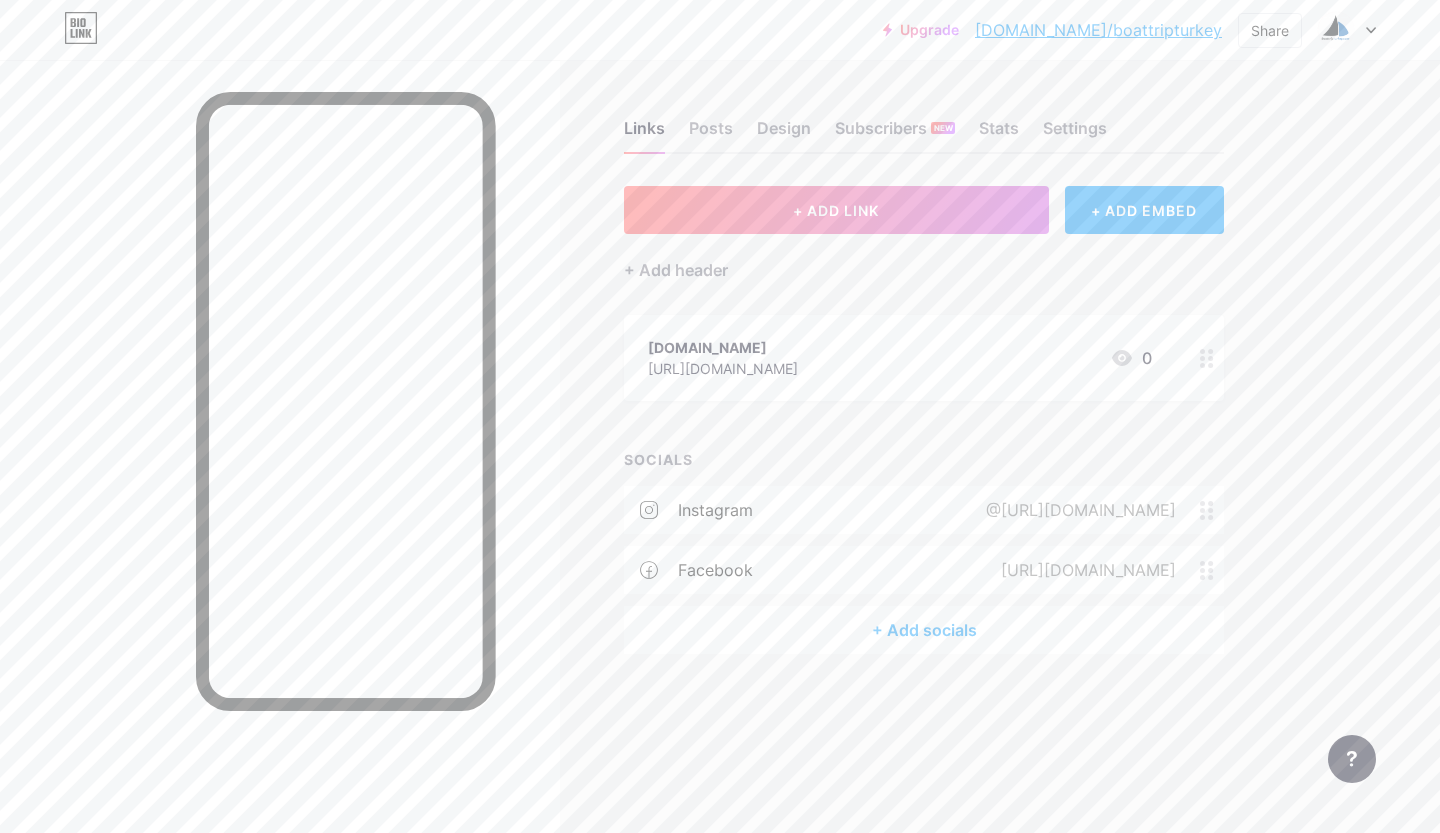 click on "+ Add socials" at bounding box center (924, 630) 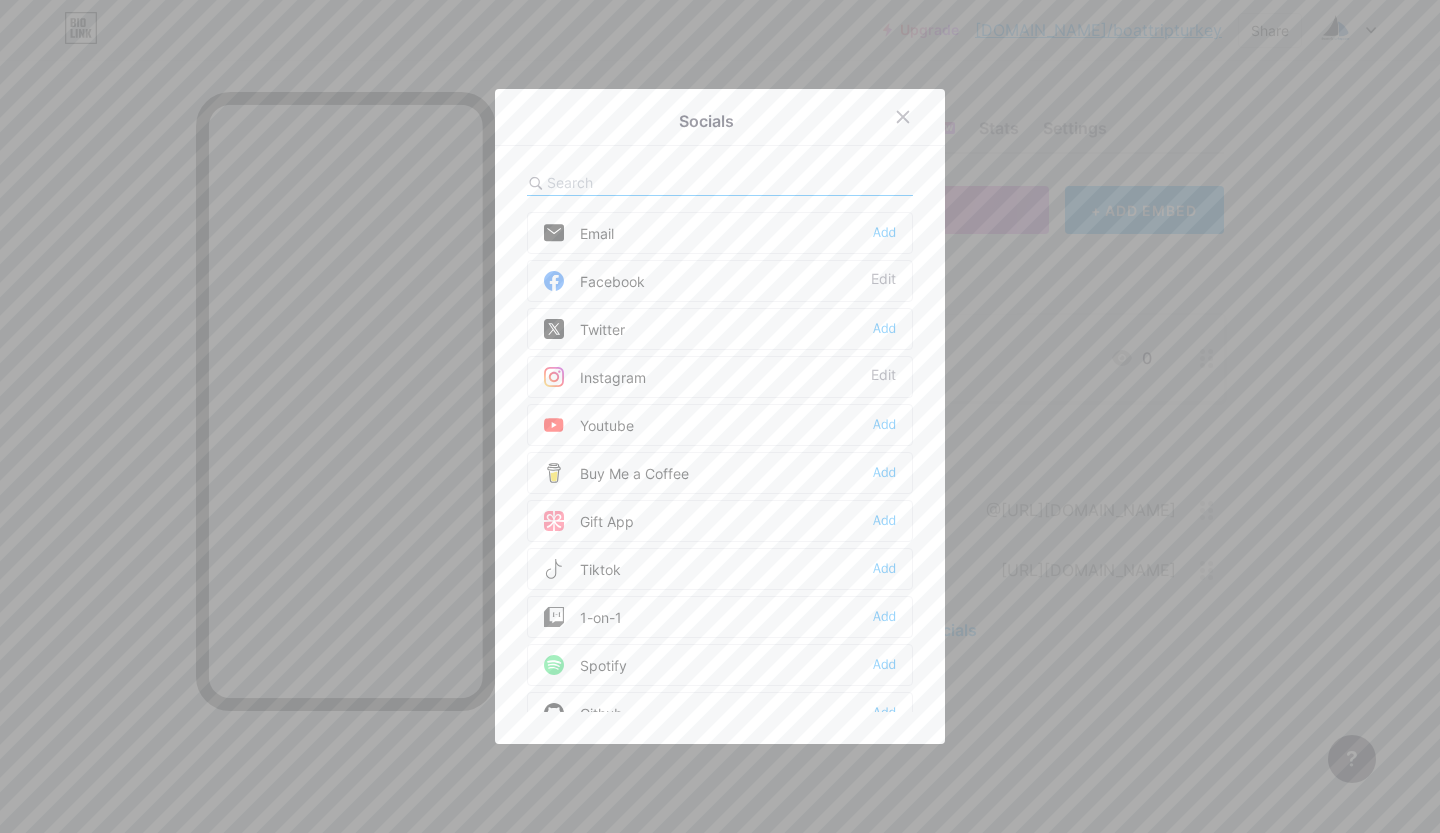 click on "Youtube
Add" at bounding box center [720, 425] 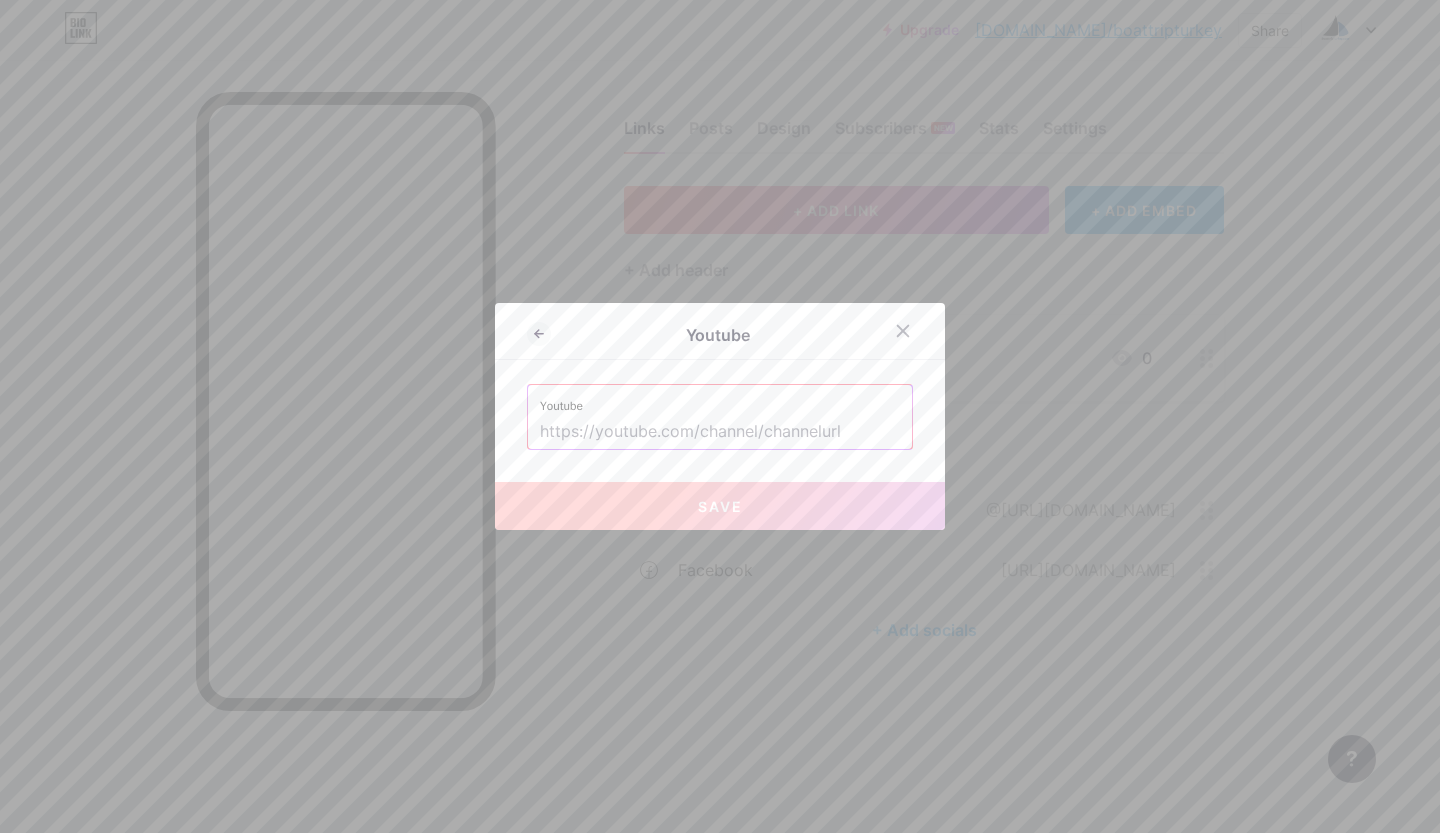 click at bounding box center (720, 432) 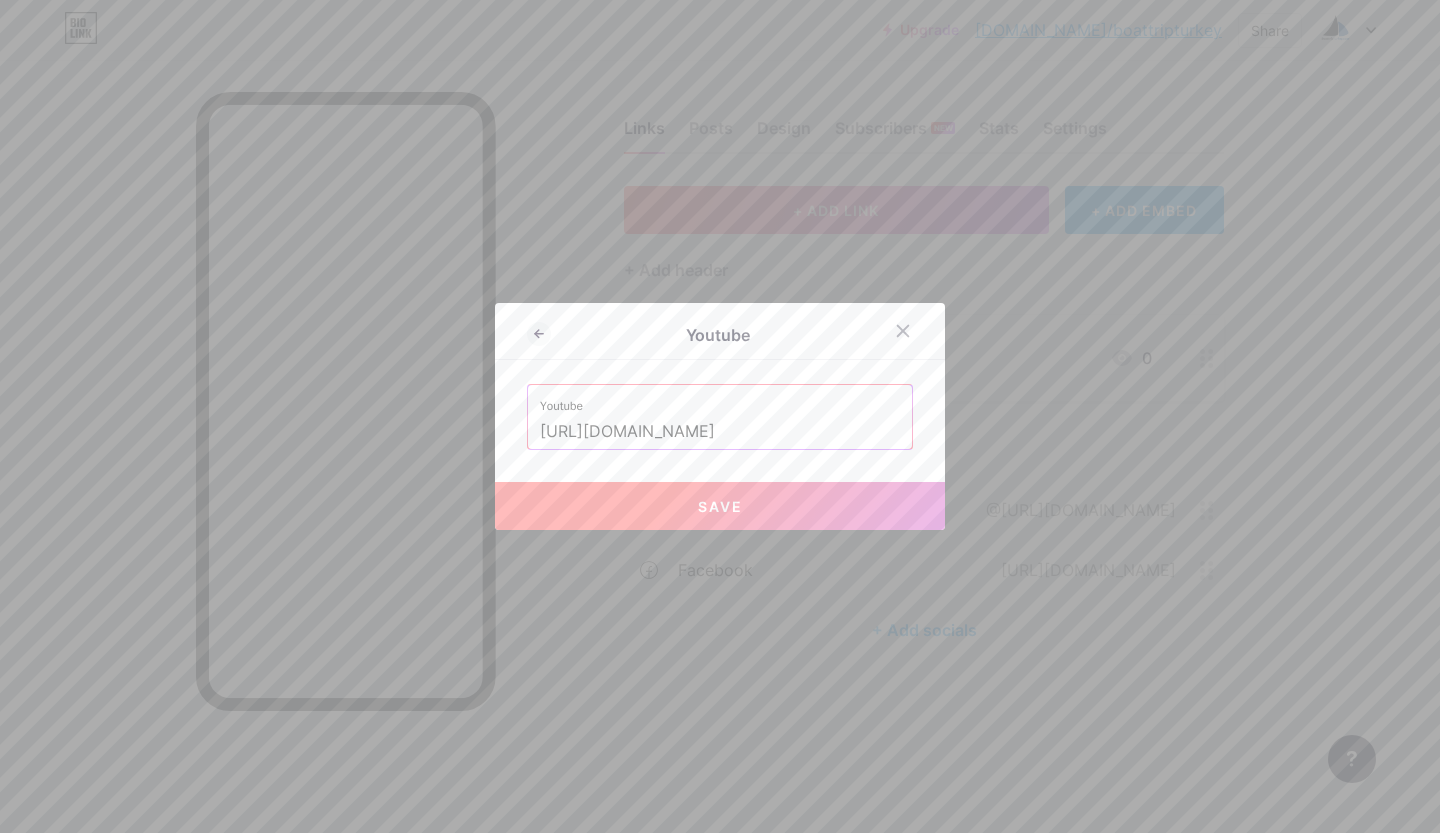 type on "[URL][DOMAIN_NAME]" 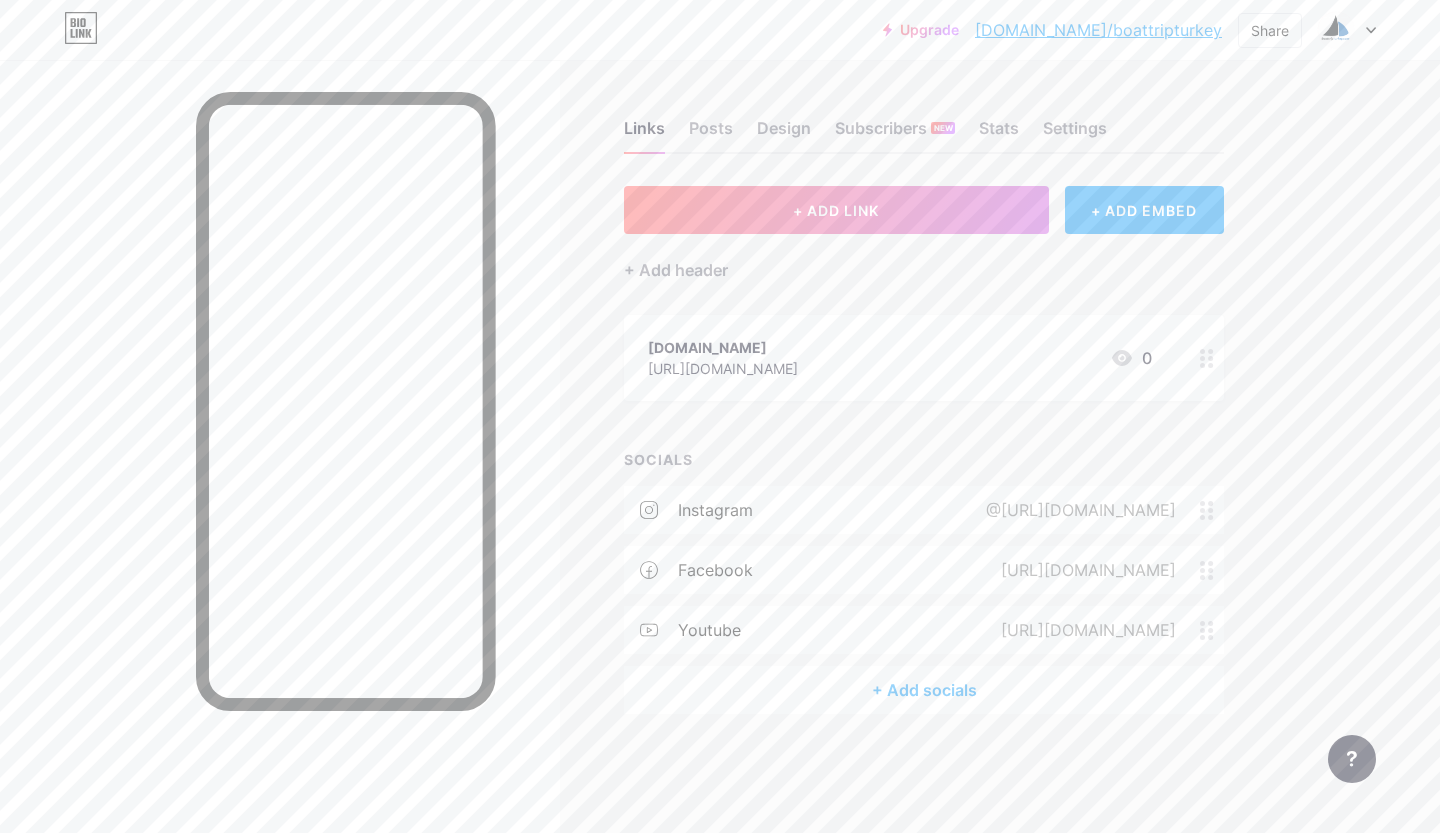 click on "+ Add socials" at bounding box center [924, 690] 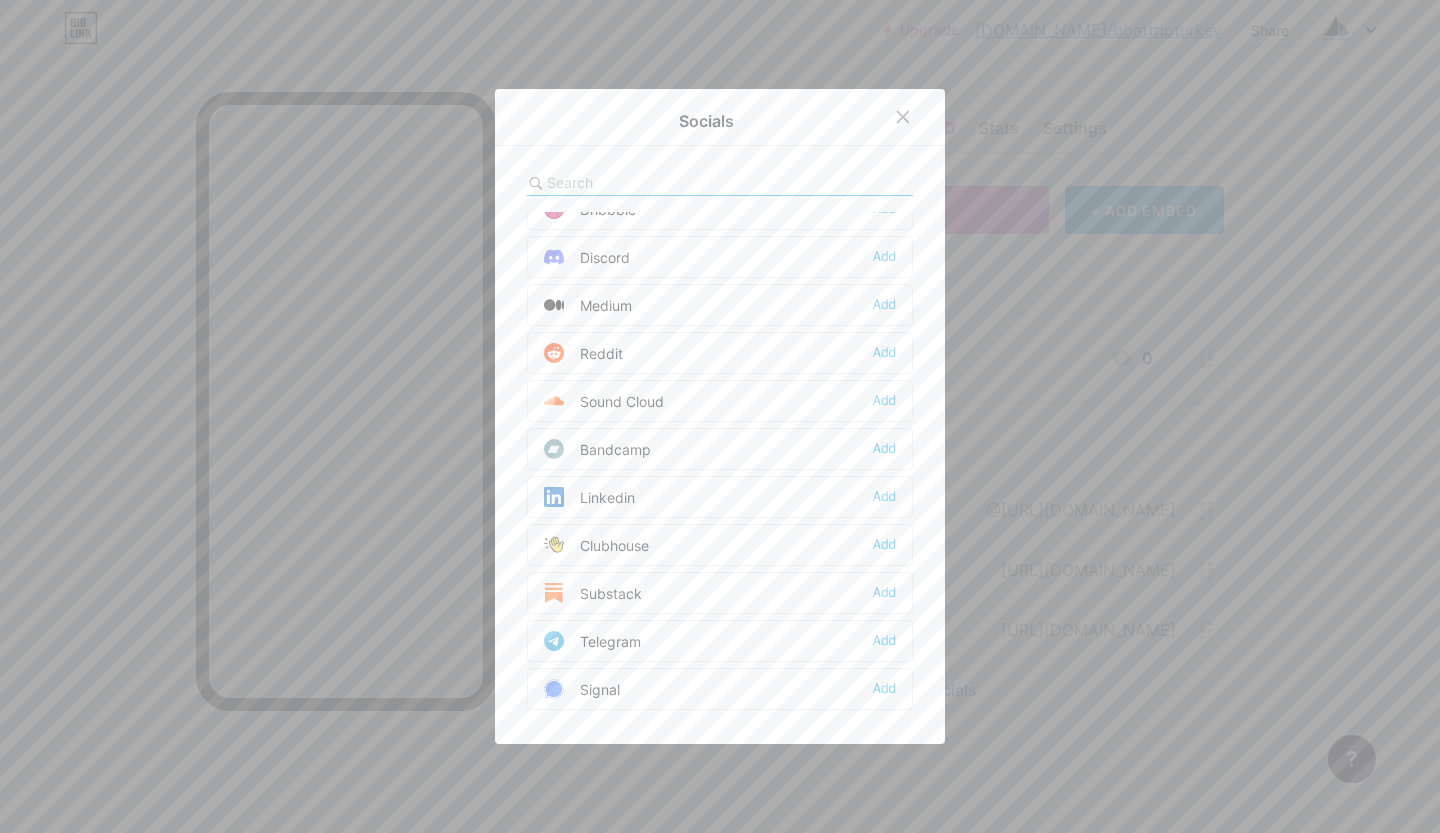 scroll, scrollTop: 700, scrollLeft: 0, axis: vertical 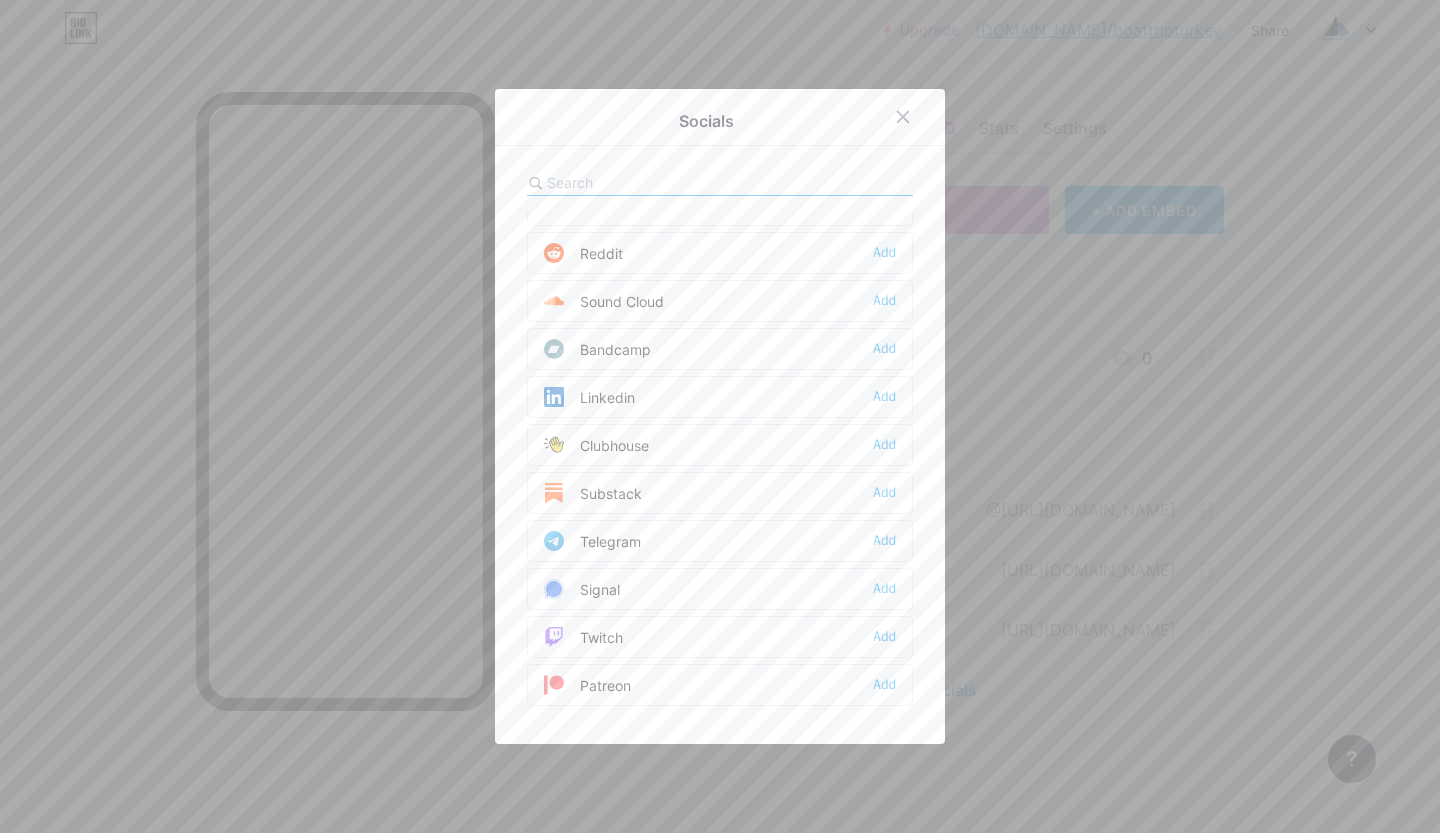 click on "Telegram
Add" at bounding box center [720, 541] 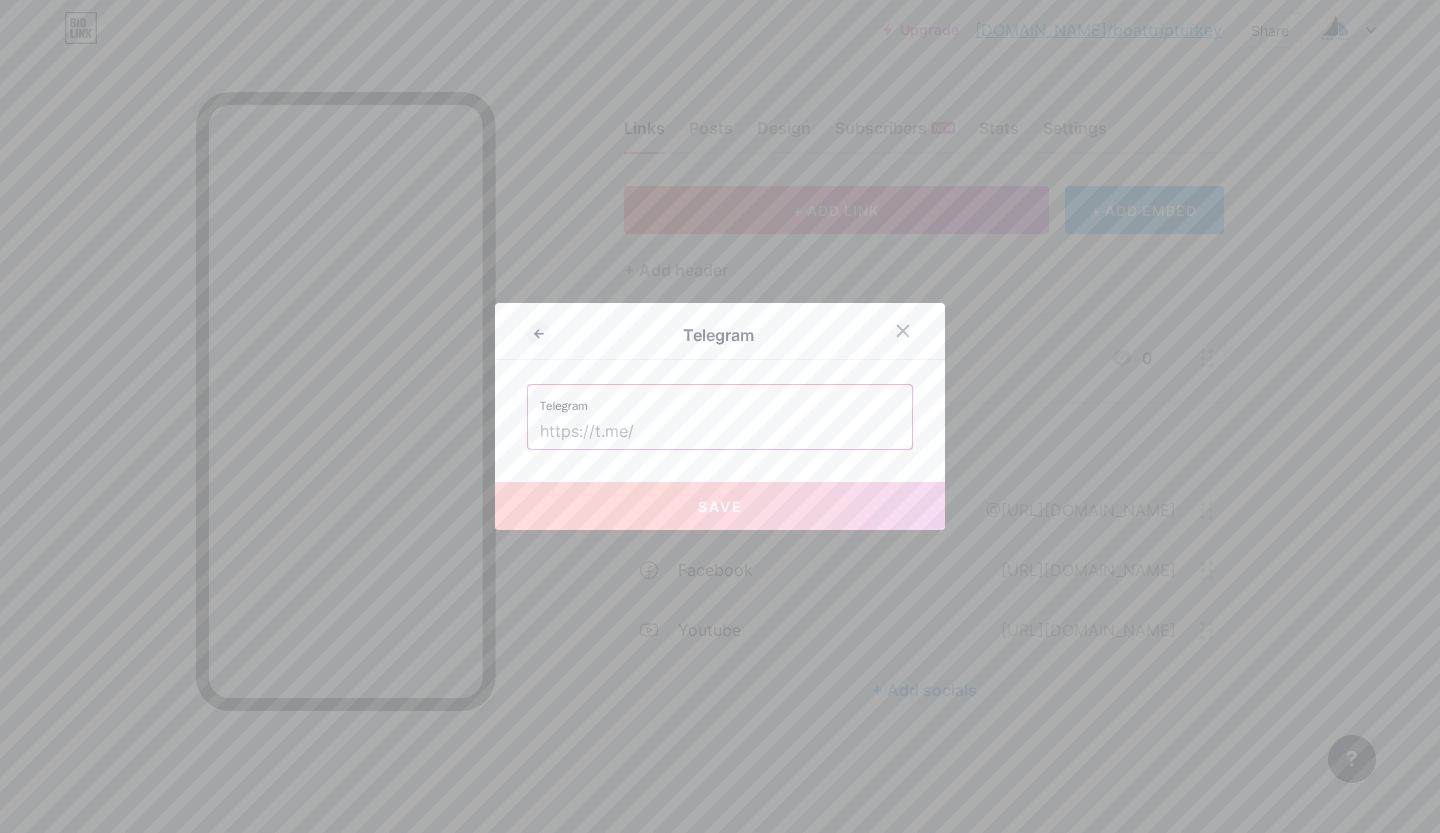 click at bounding box center (720, 432) 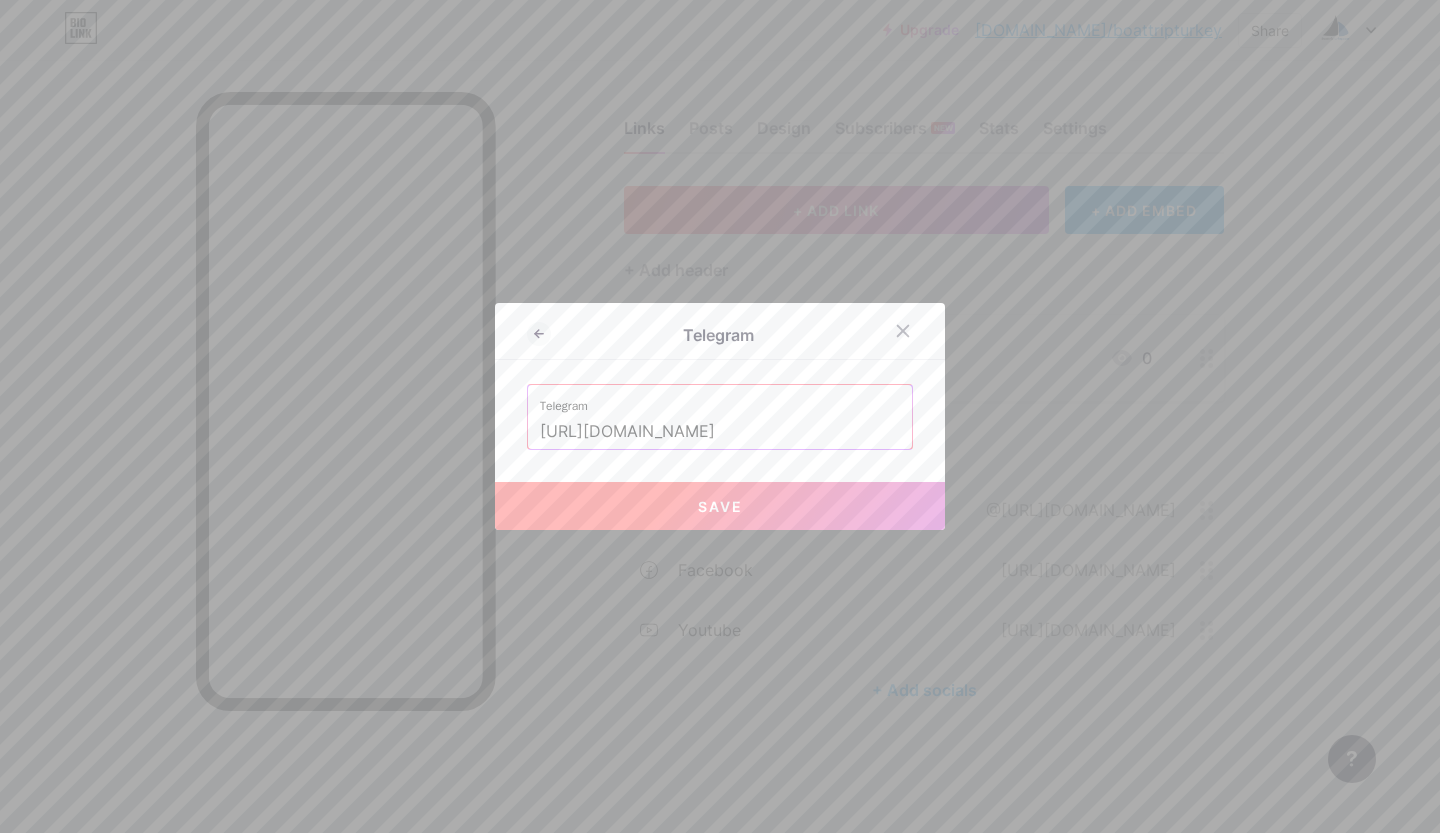 type on "[URL][DOMAIN_NAME]" 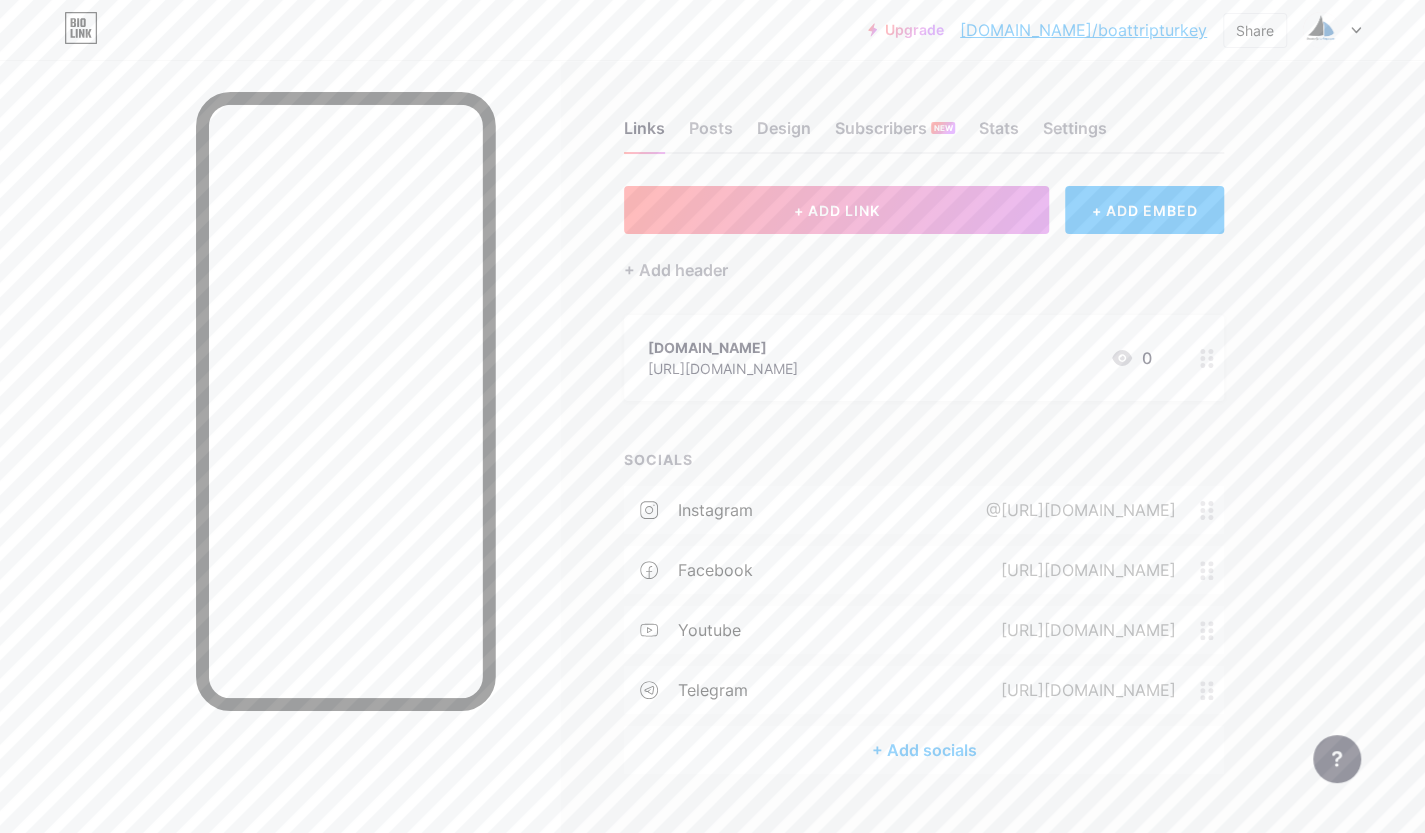 click on "+ Add socials" at bounding box center (924, 750) 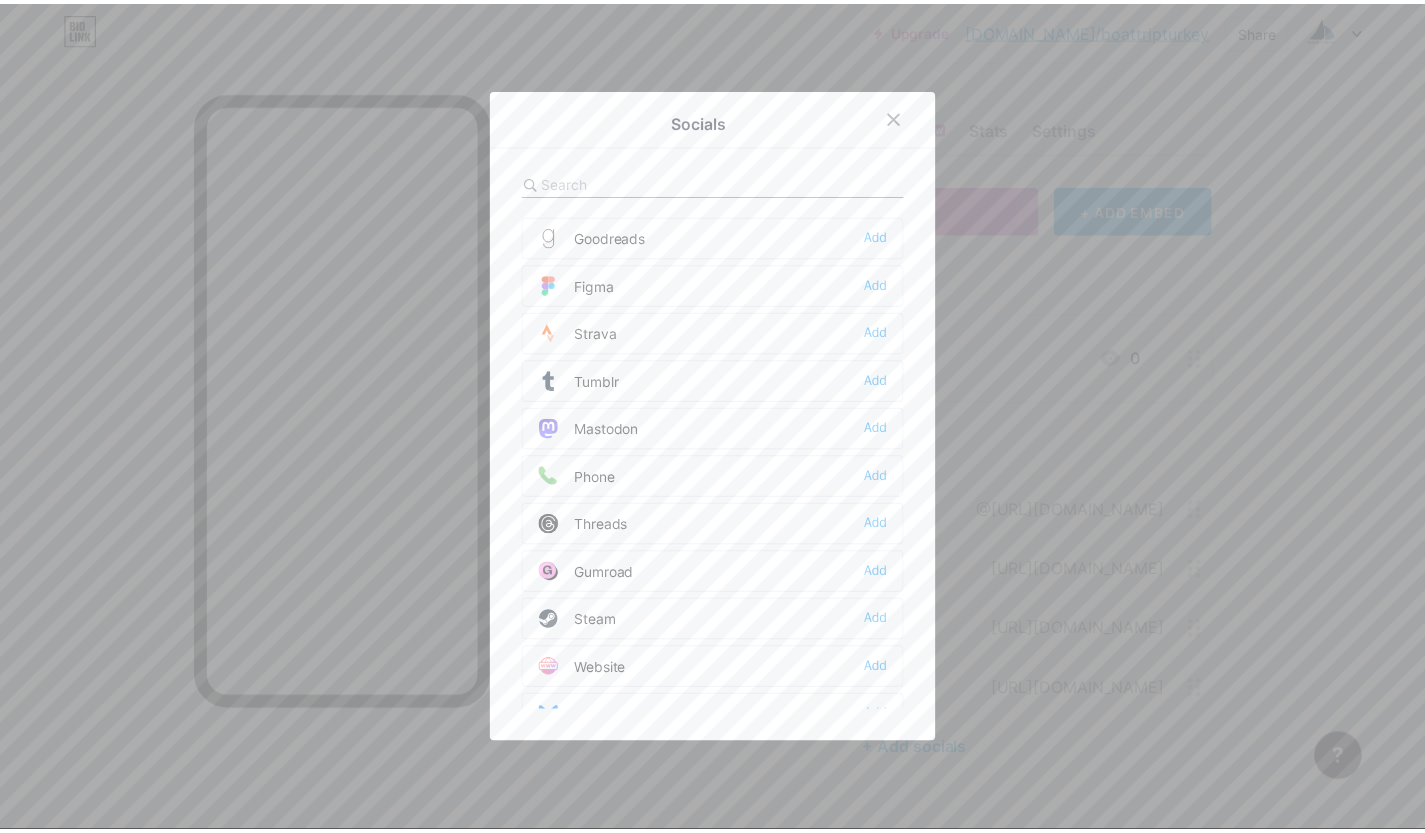 scroll, scrollTop: 1572, scrollLeft: 0, axis: vertical 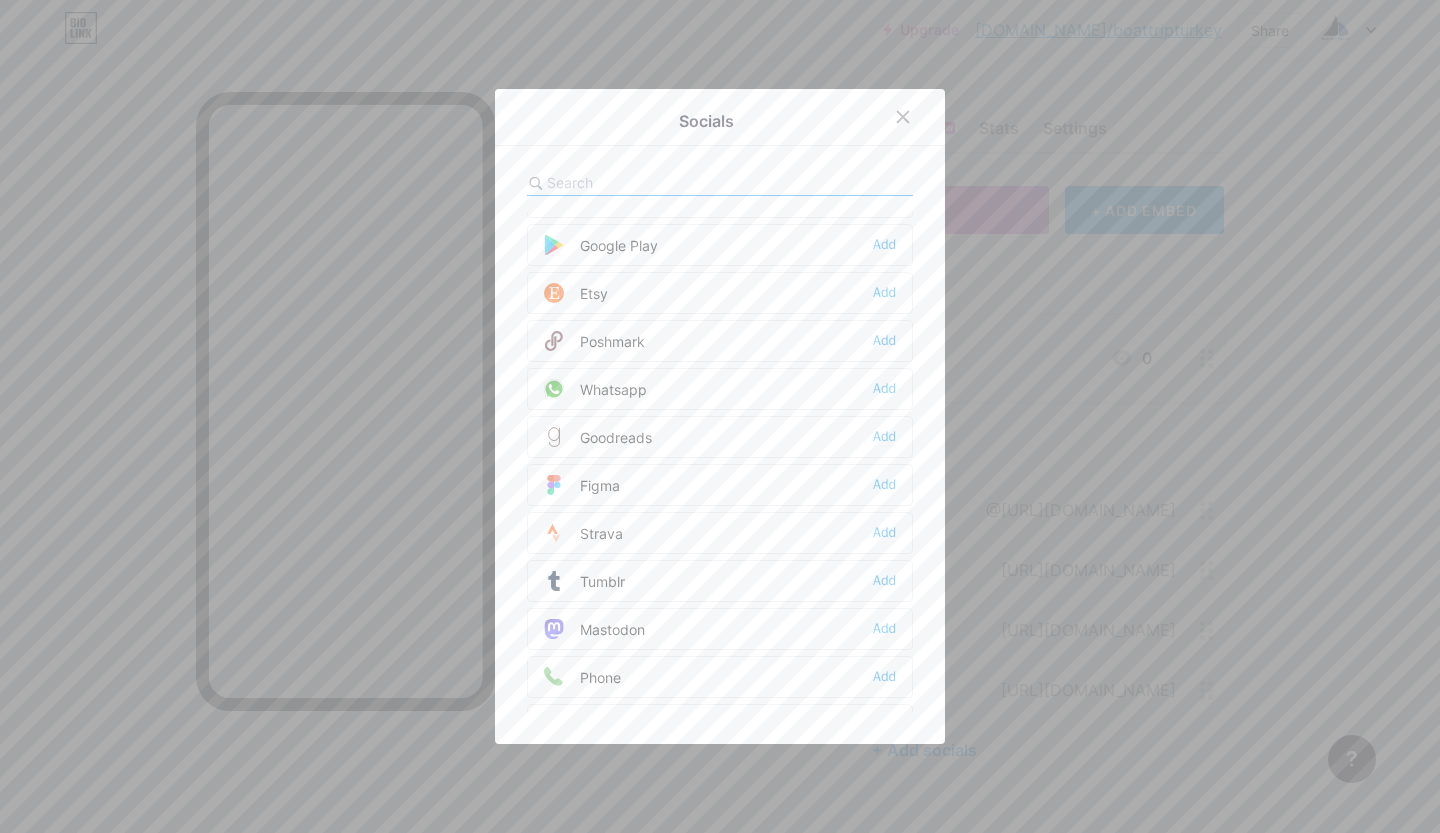 click on "Whatsapp
Add" at bounding box center [720, 389] 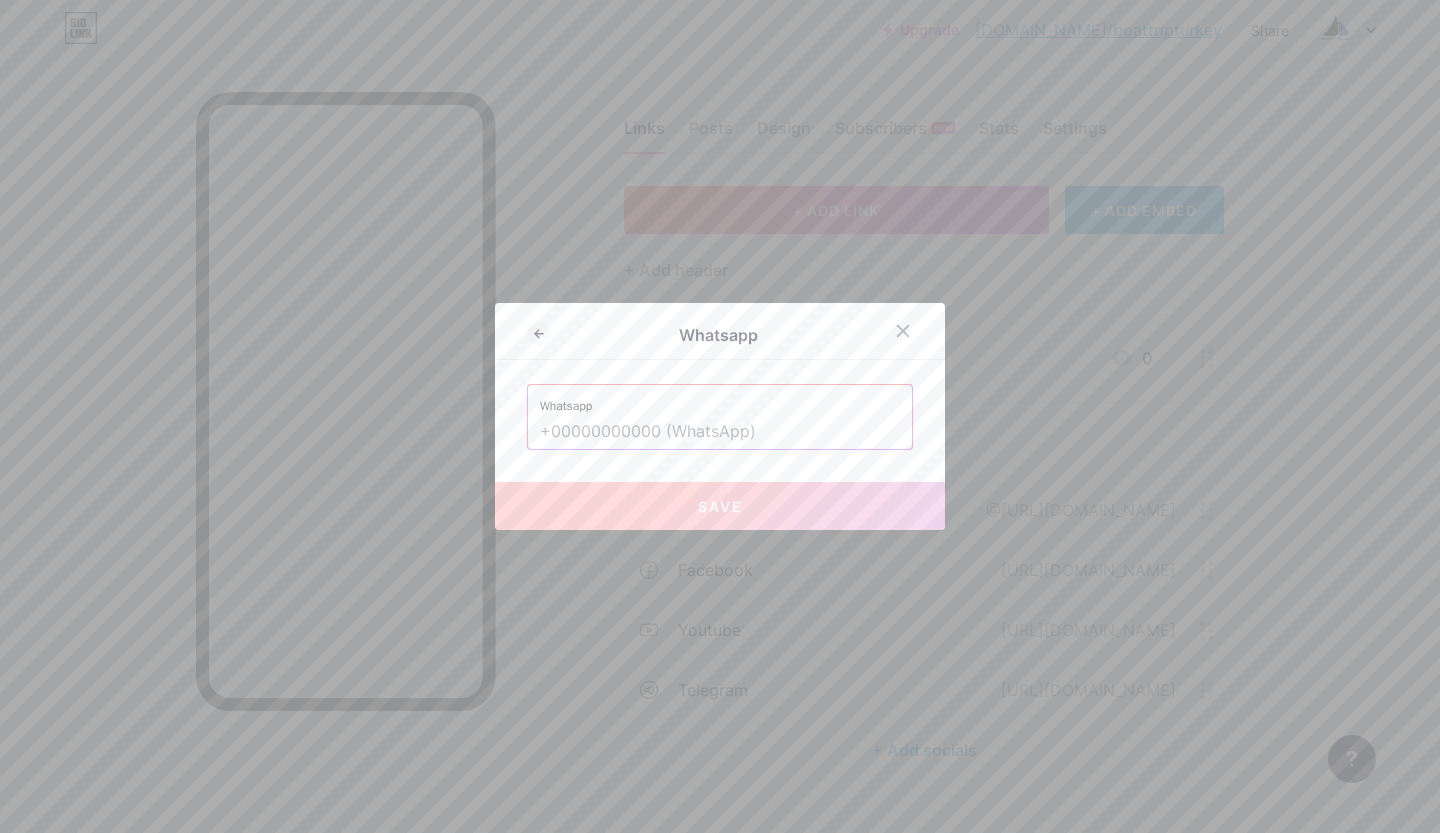click at bounding box center (720, 432) 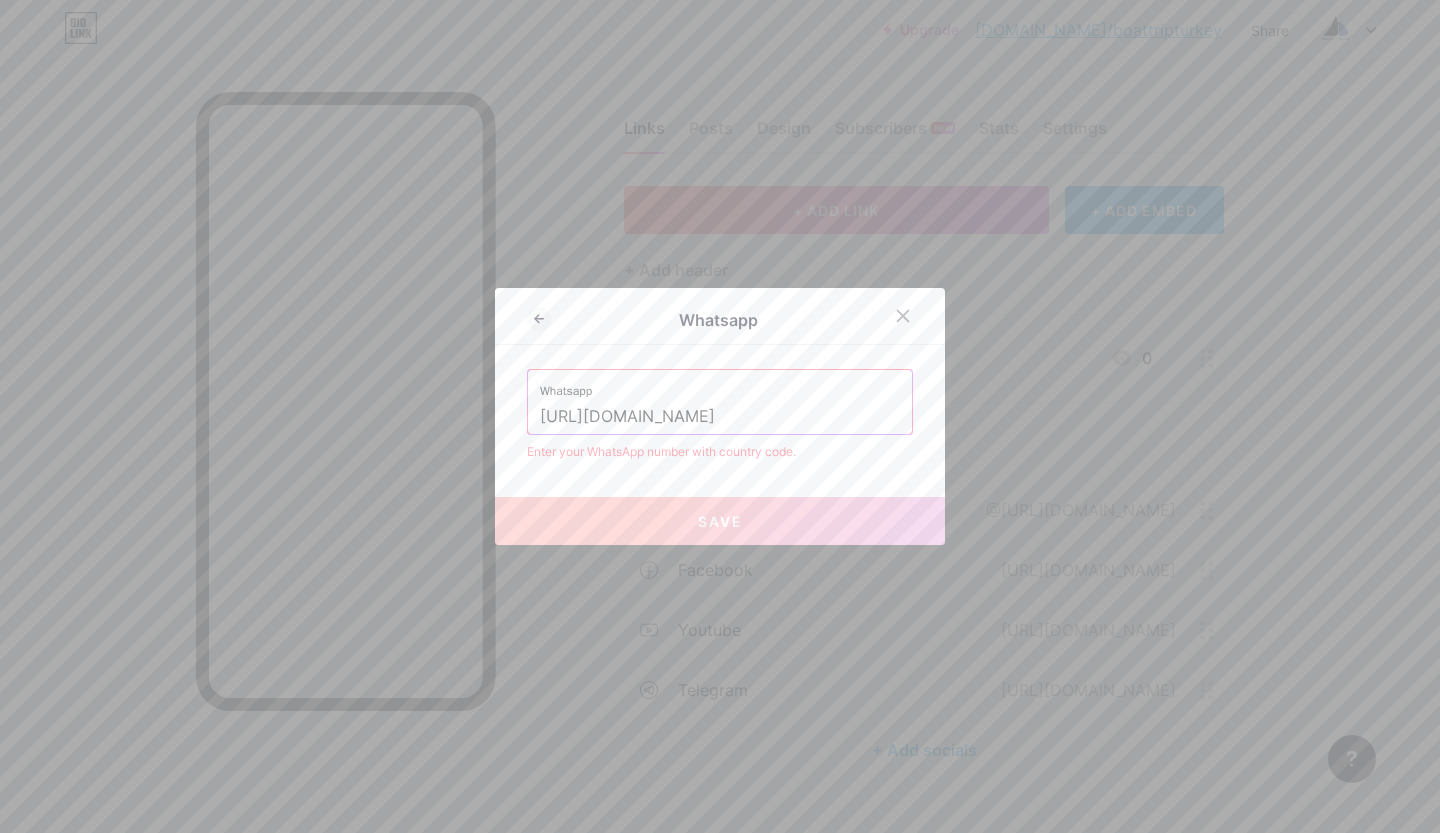 type on "[URL][DOMAIN_NAME]" 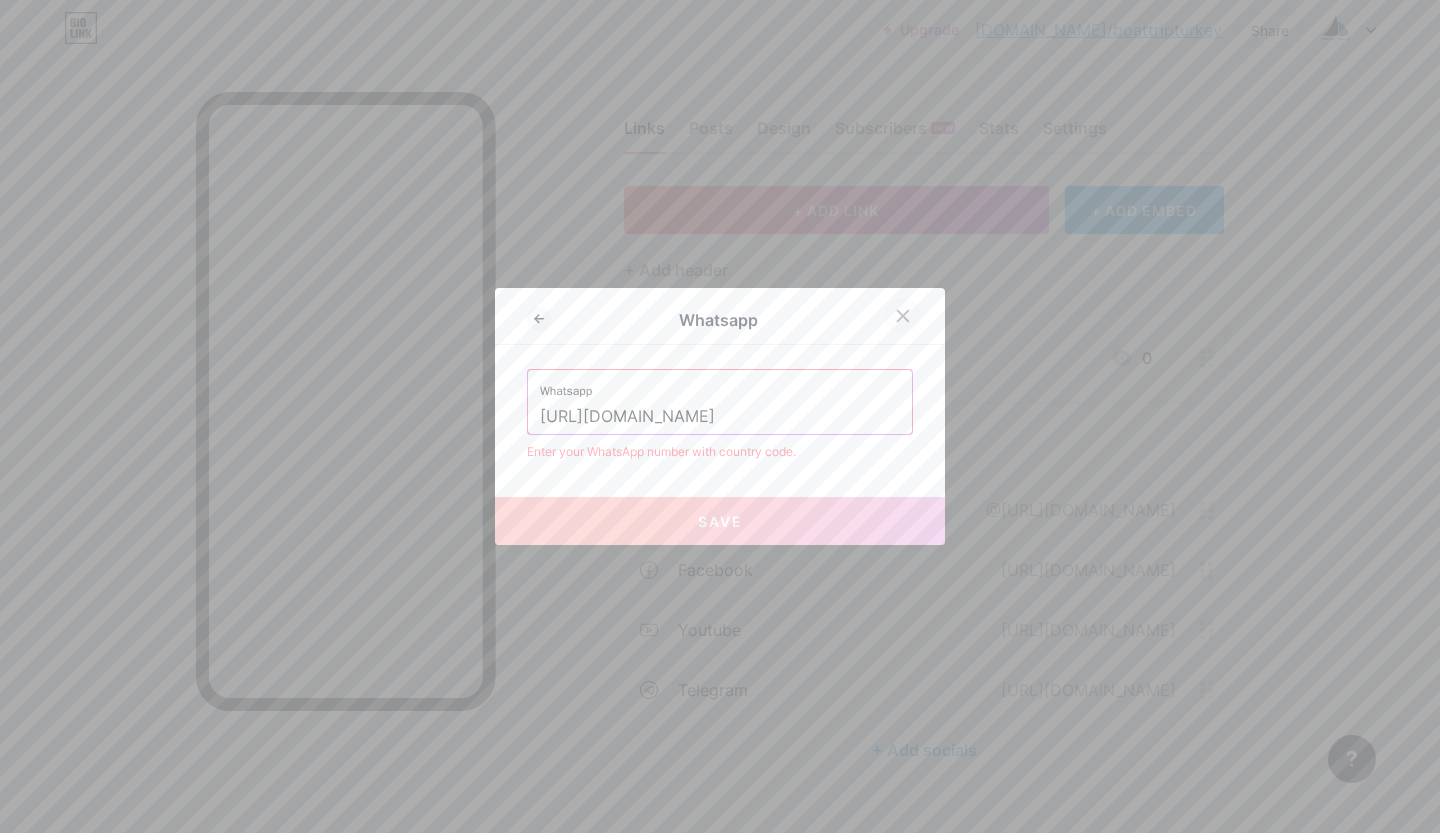 click 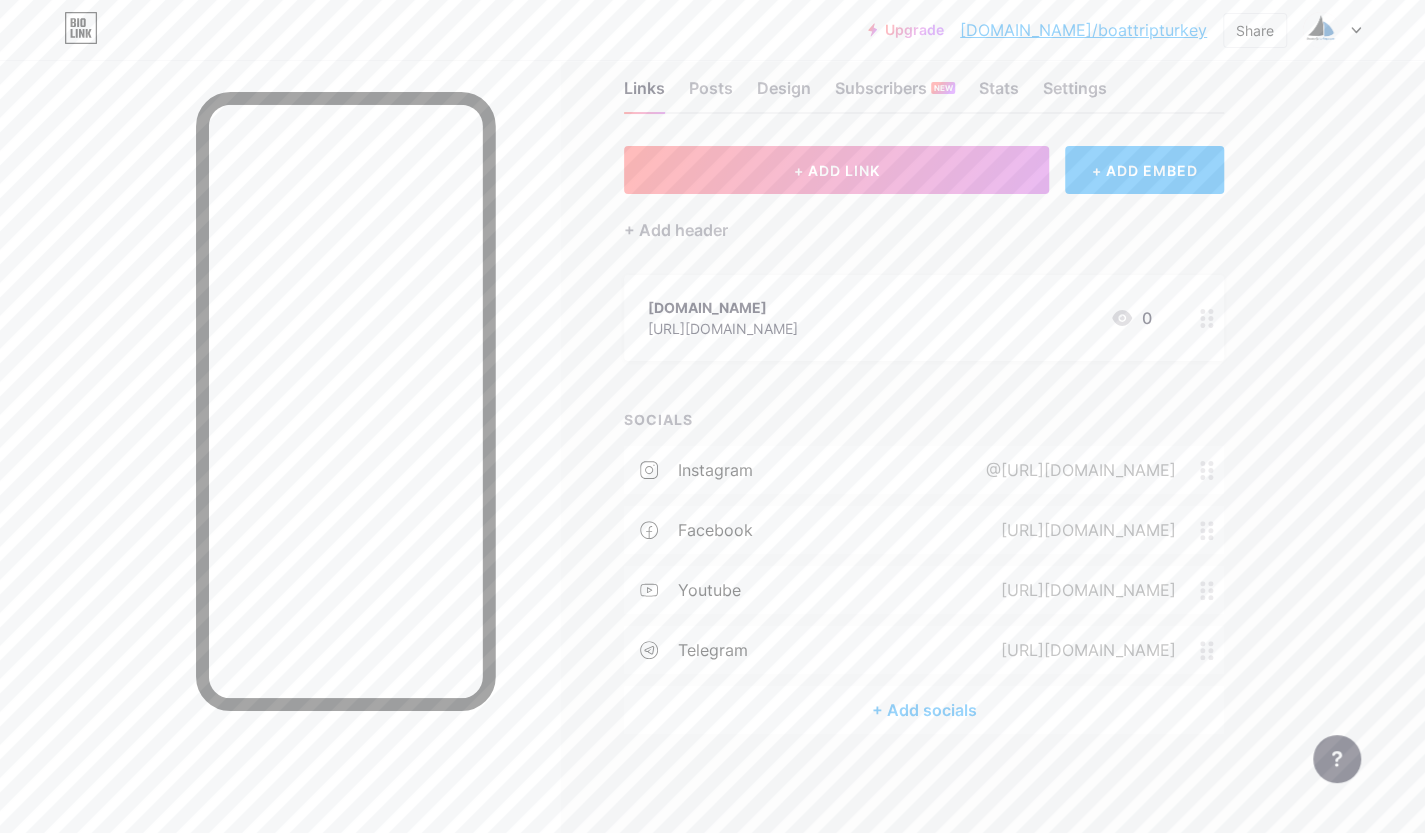 scroll, scrollTop: 0, scrollLeft: 0, axis: both 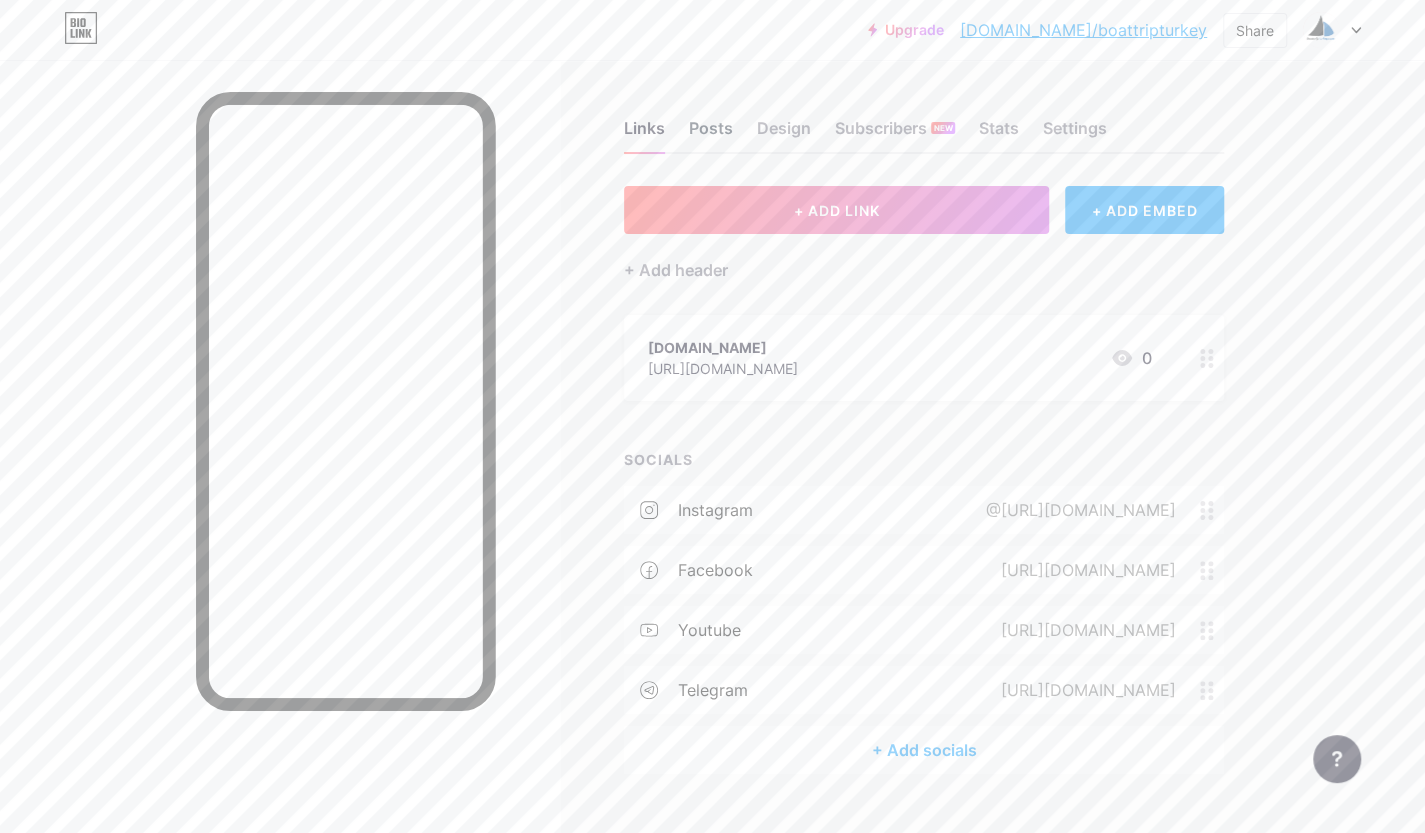 click on "Posts" at bounding box center [711, 134] 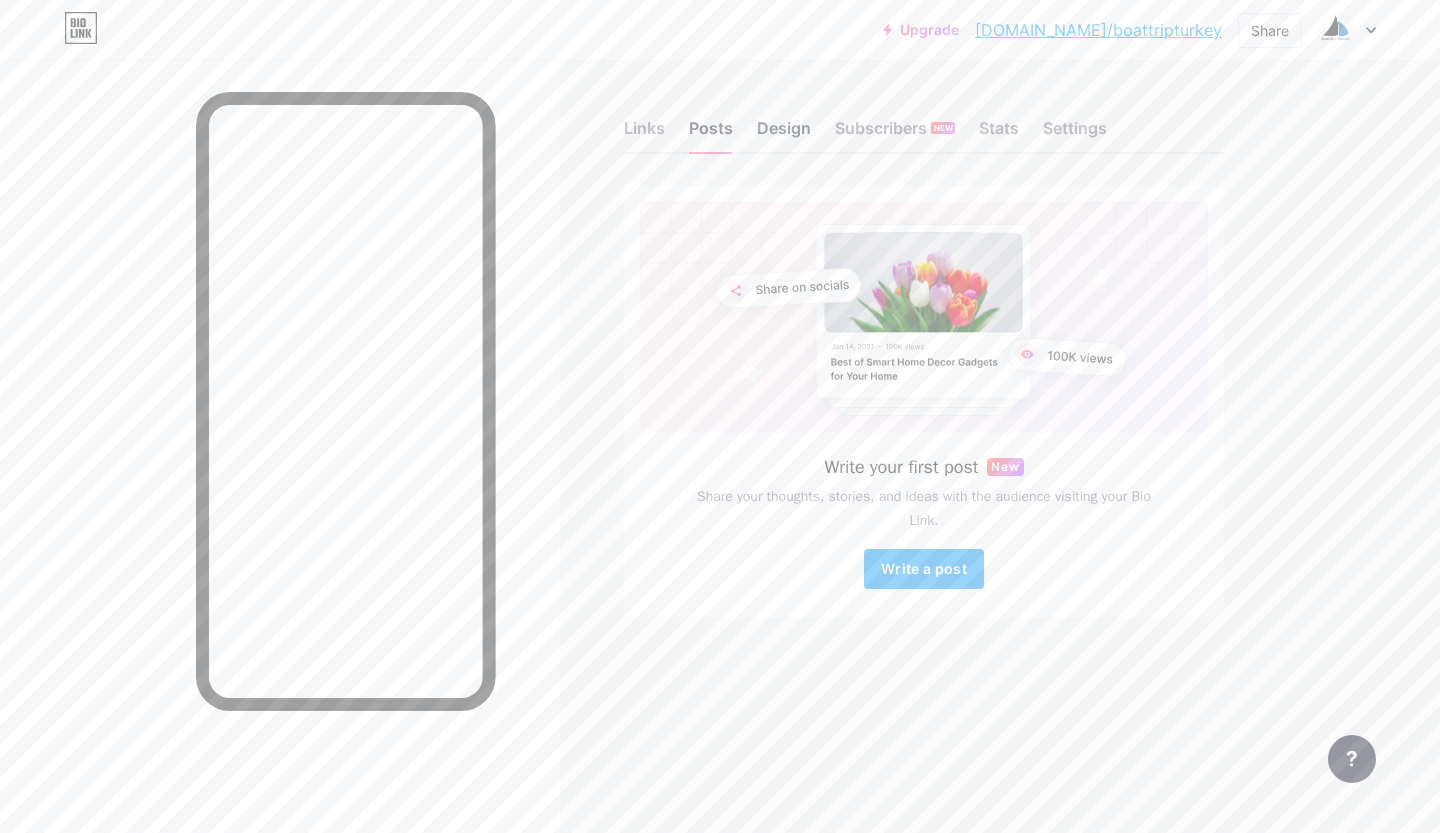 click on "Design" at bounding box center [784, 134] 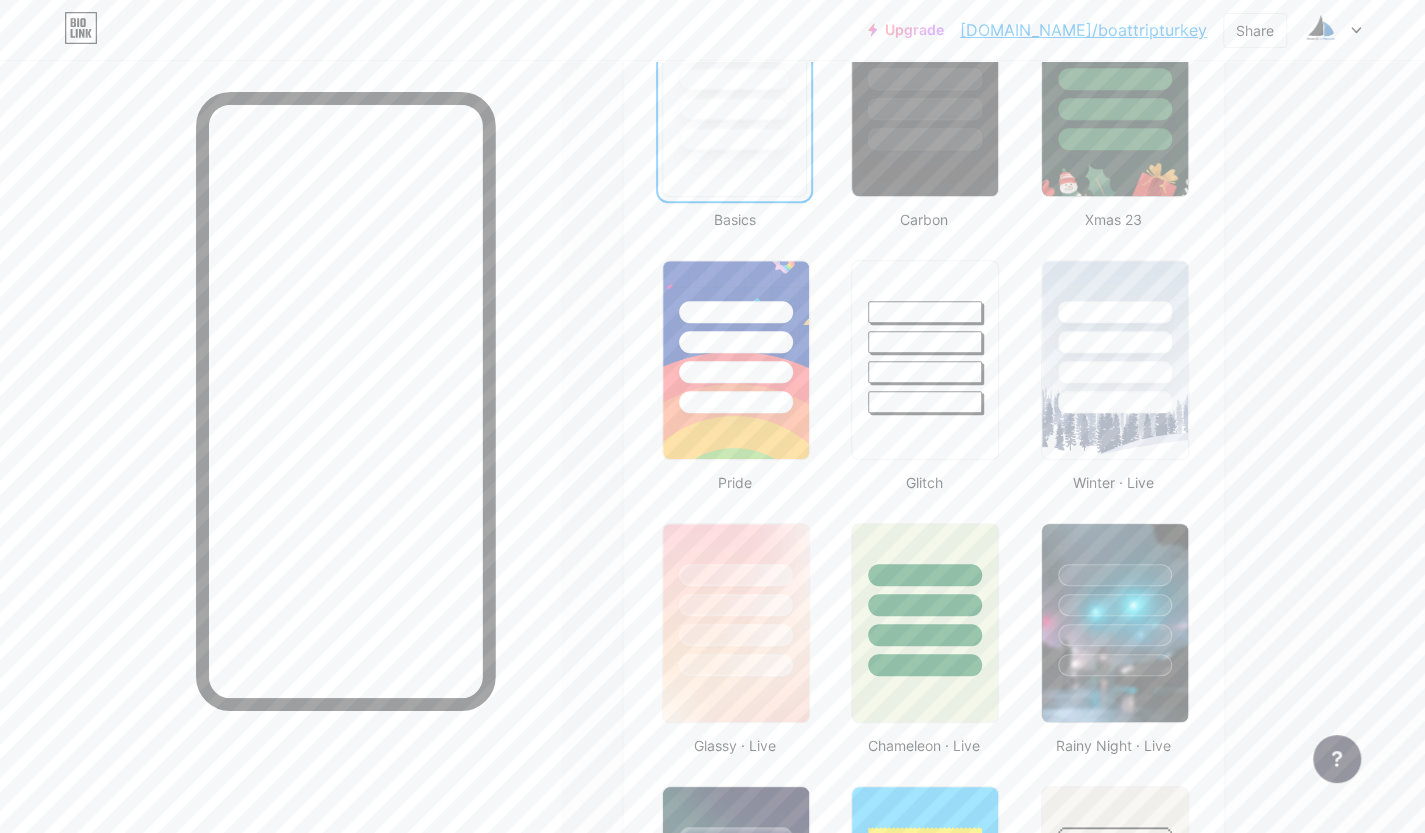 scroll, scrollTop: 0, scrollLeft: 0, axis: both 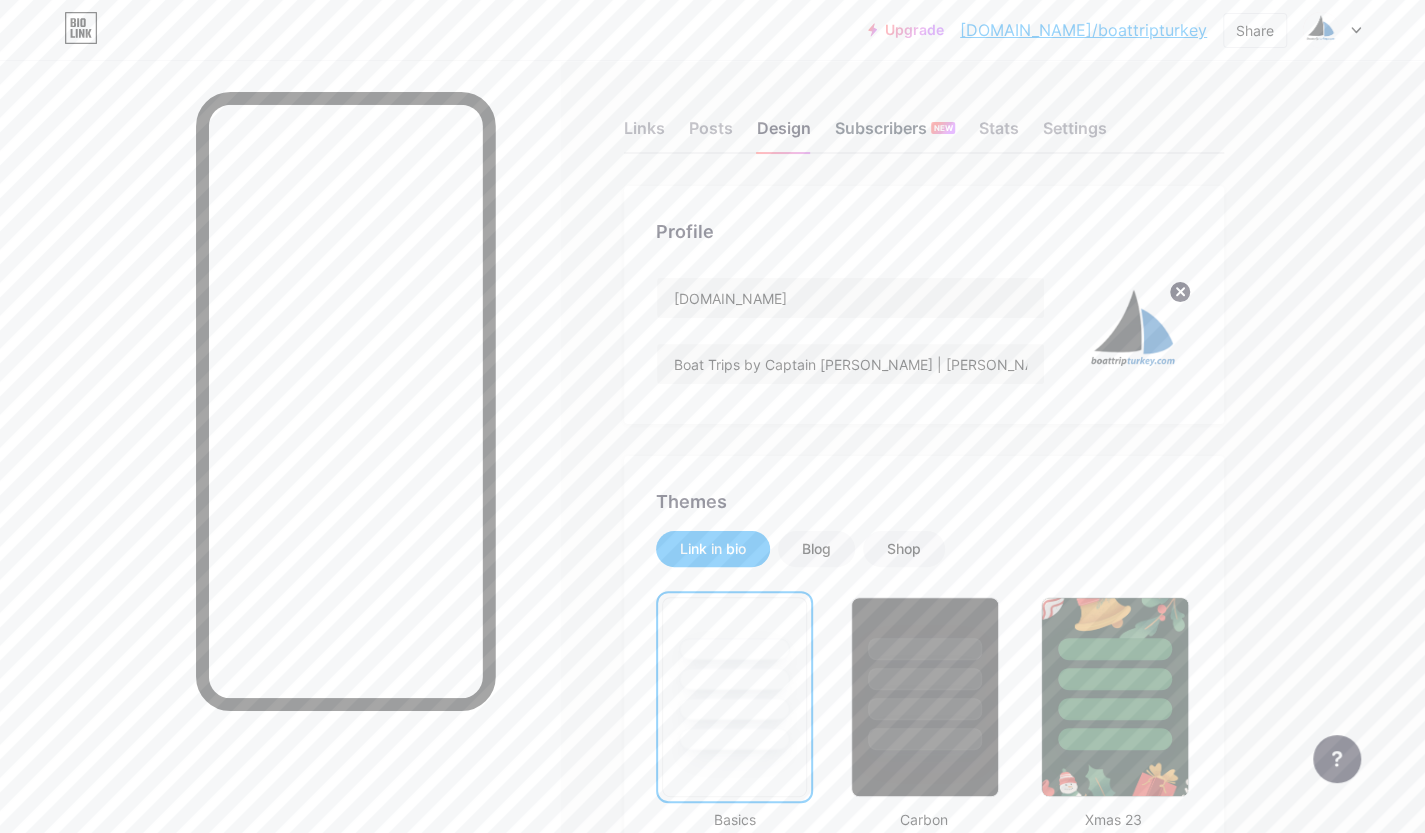 click on "Subscribers
NEW" at bounding box center [895, 134] 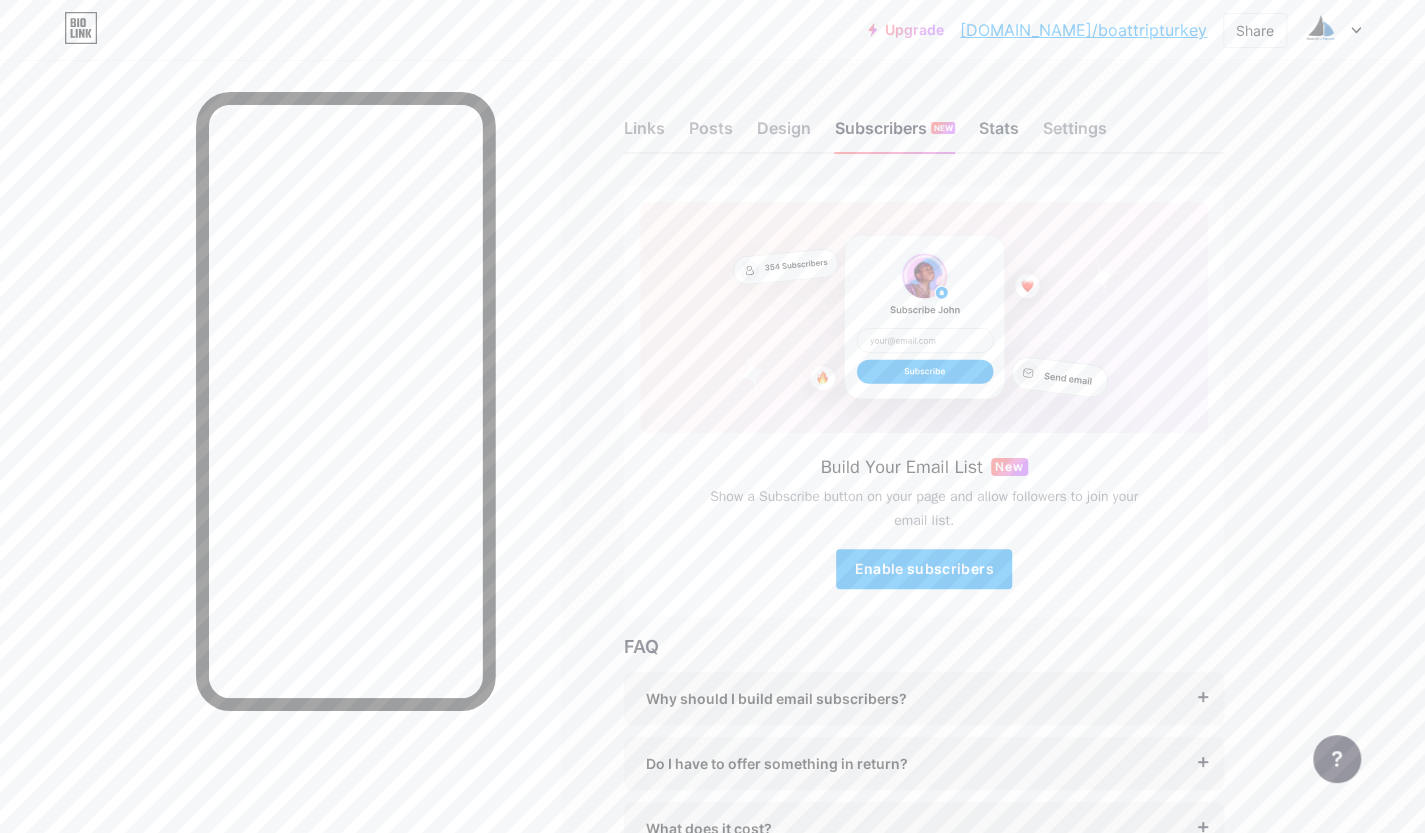 click on "Stats" at bounding box center [999, 134] 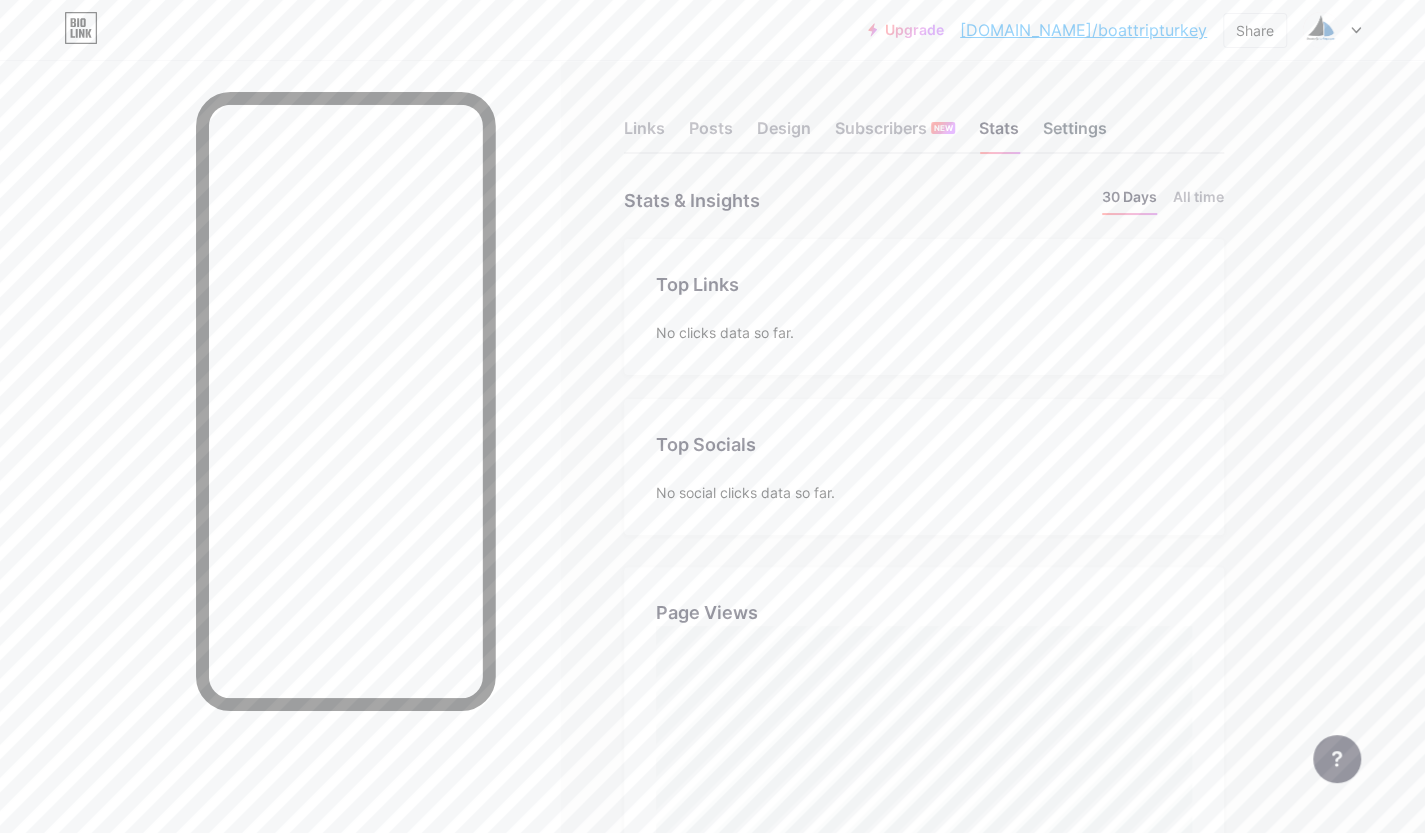 click on "Settings" at bounding box center [1075, 134] 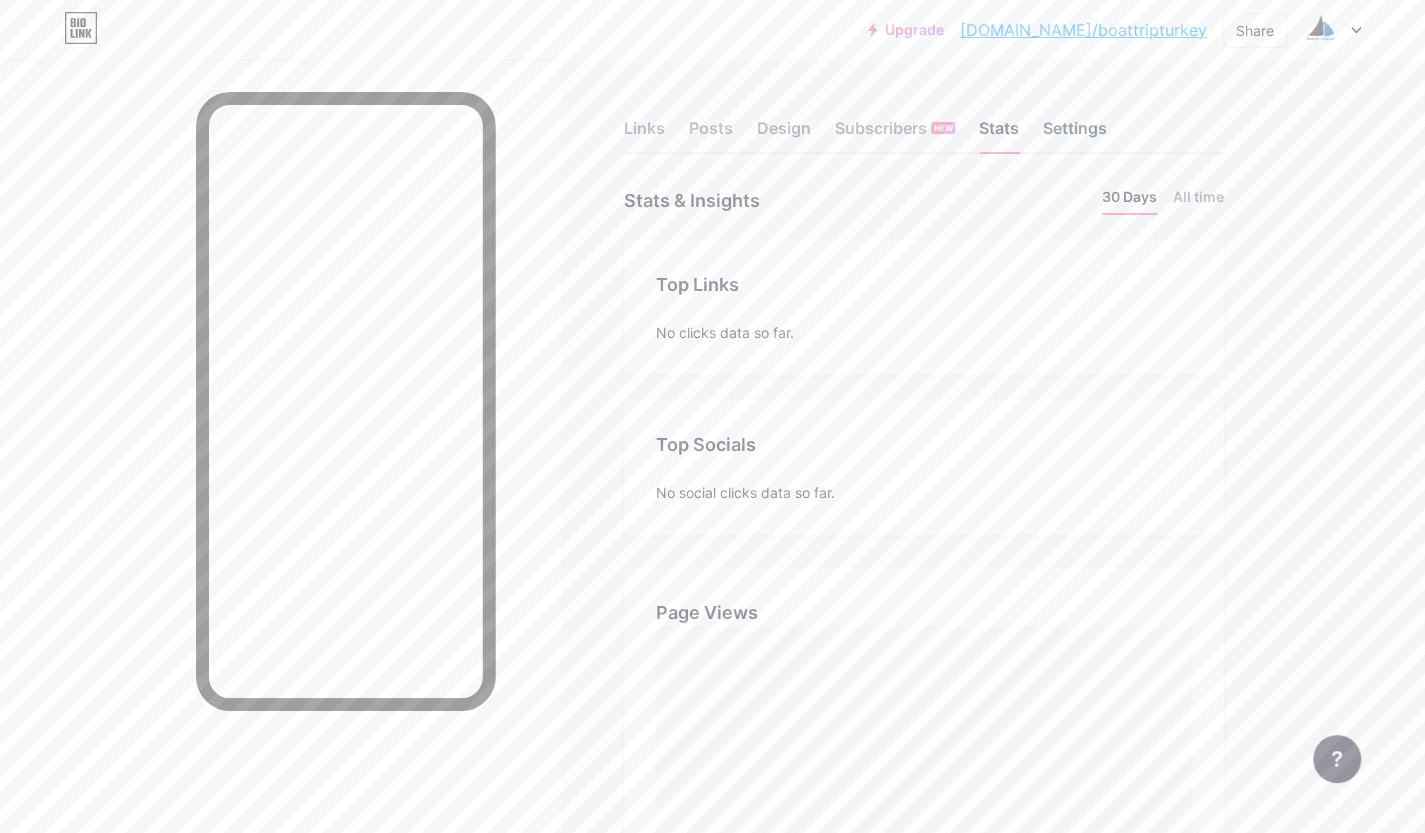 scroll, scrollTop: 999166, scrollLeft: 998575, axis: both 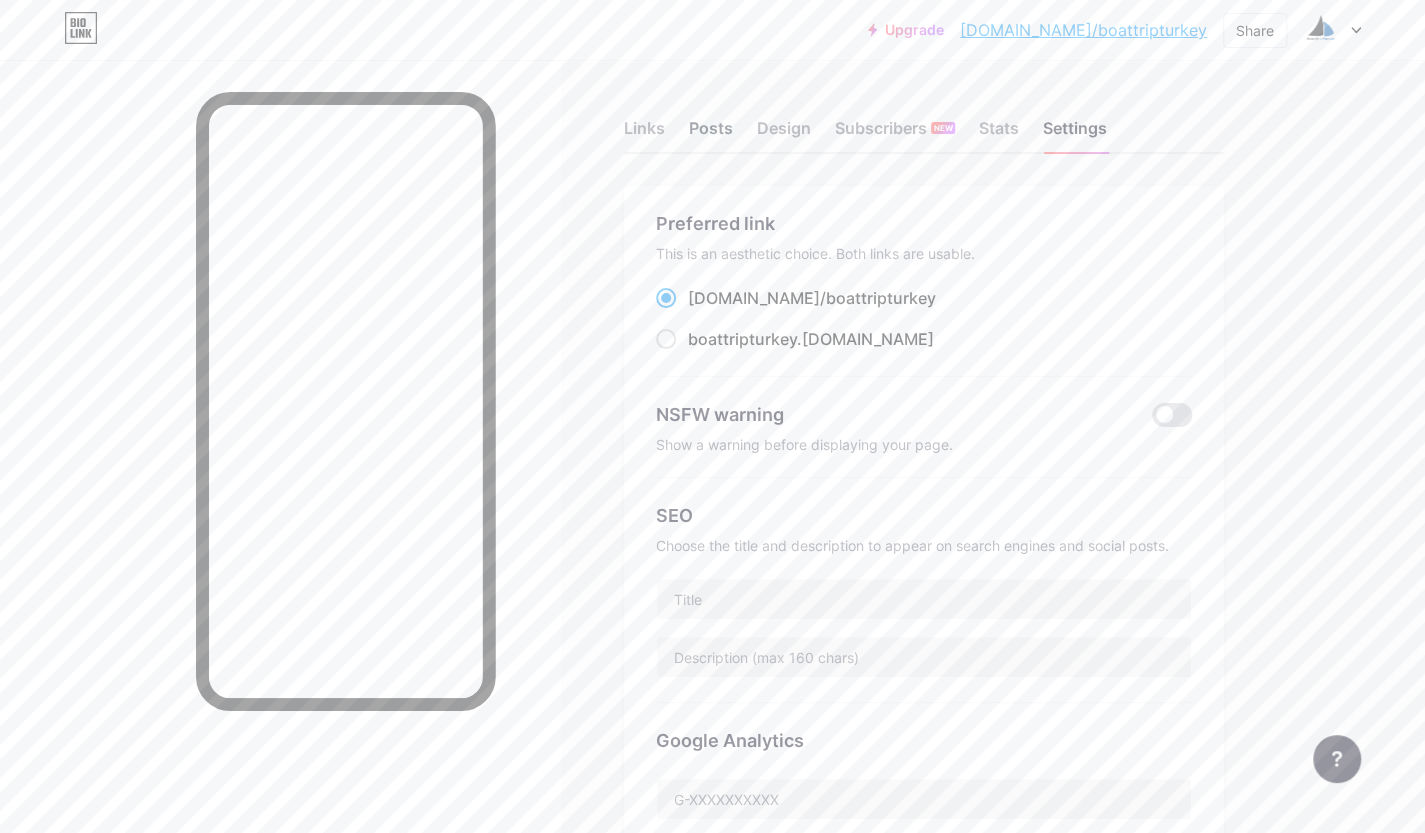 click on "Posts" at bounding box center [711, 134] 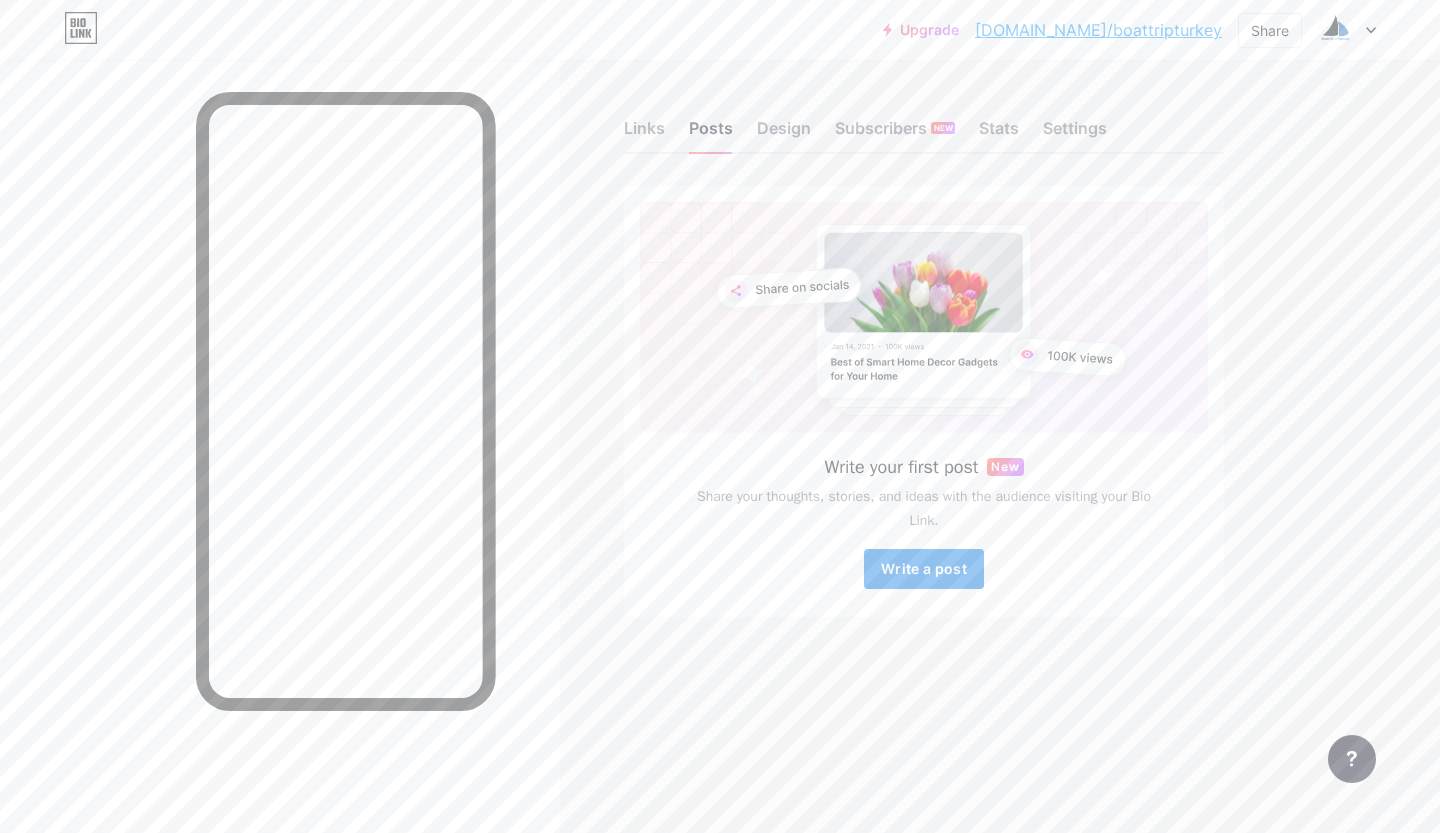 click on "Write a post" at bounding box center (924, 568) 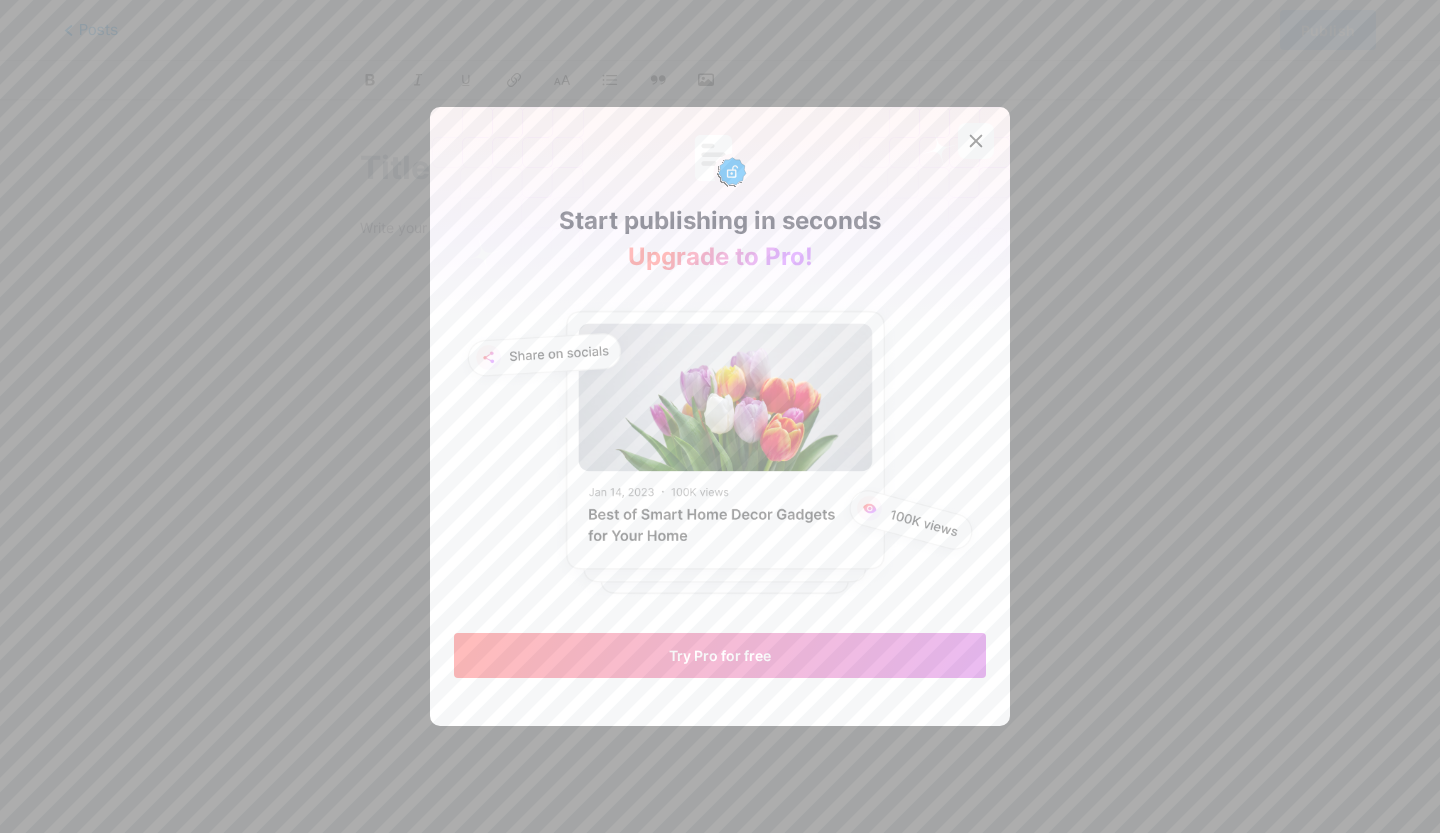 click 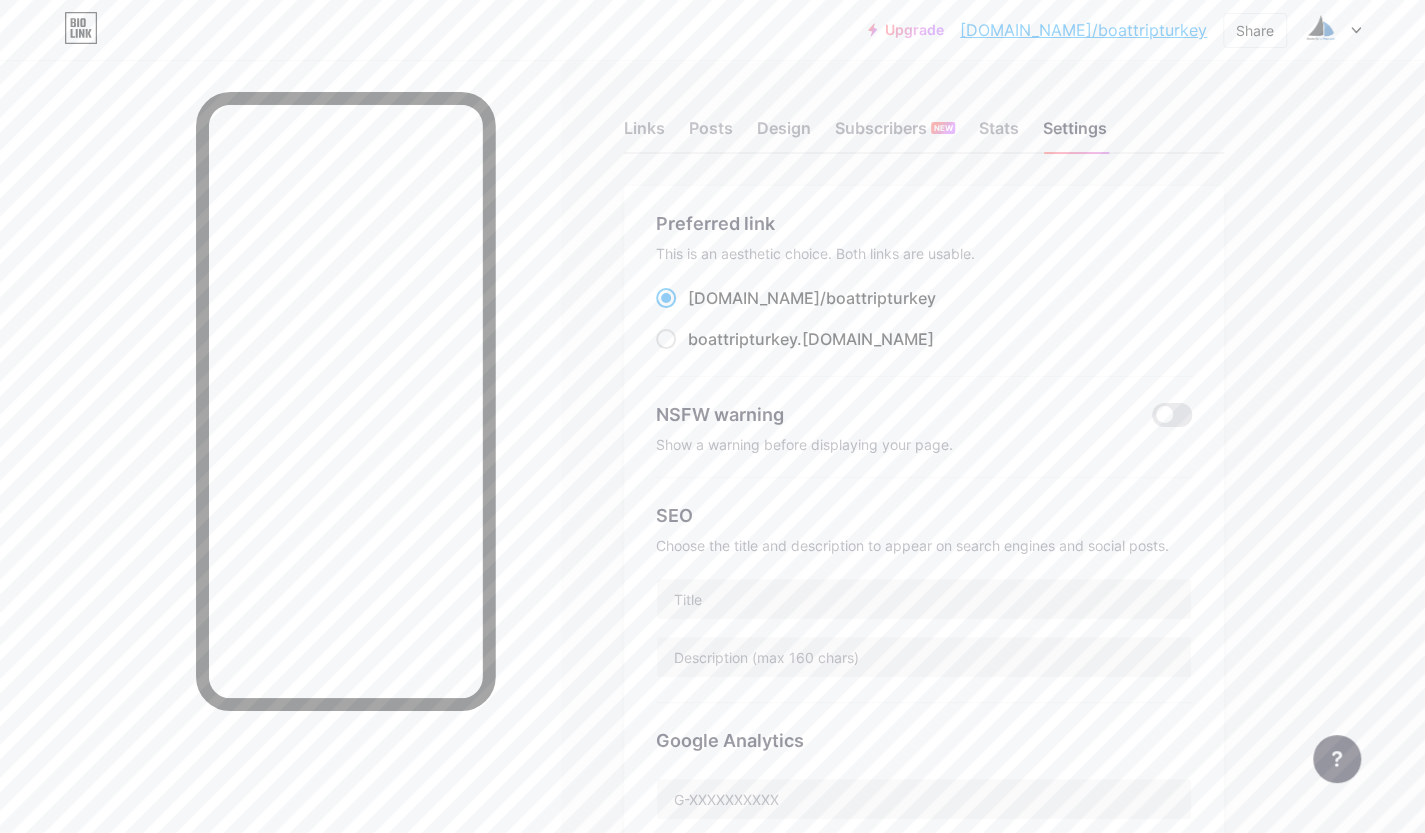 drag, startPoint x: 1311, startPoint y: 317, endPoint x: 1301, endPoint y: 261, distance: 56.88585 